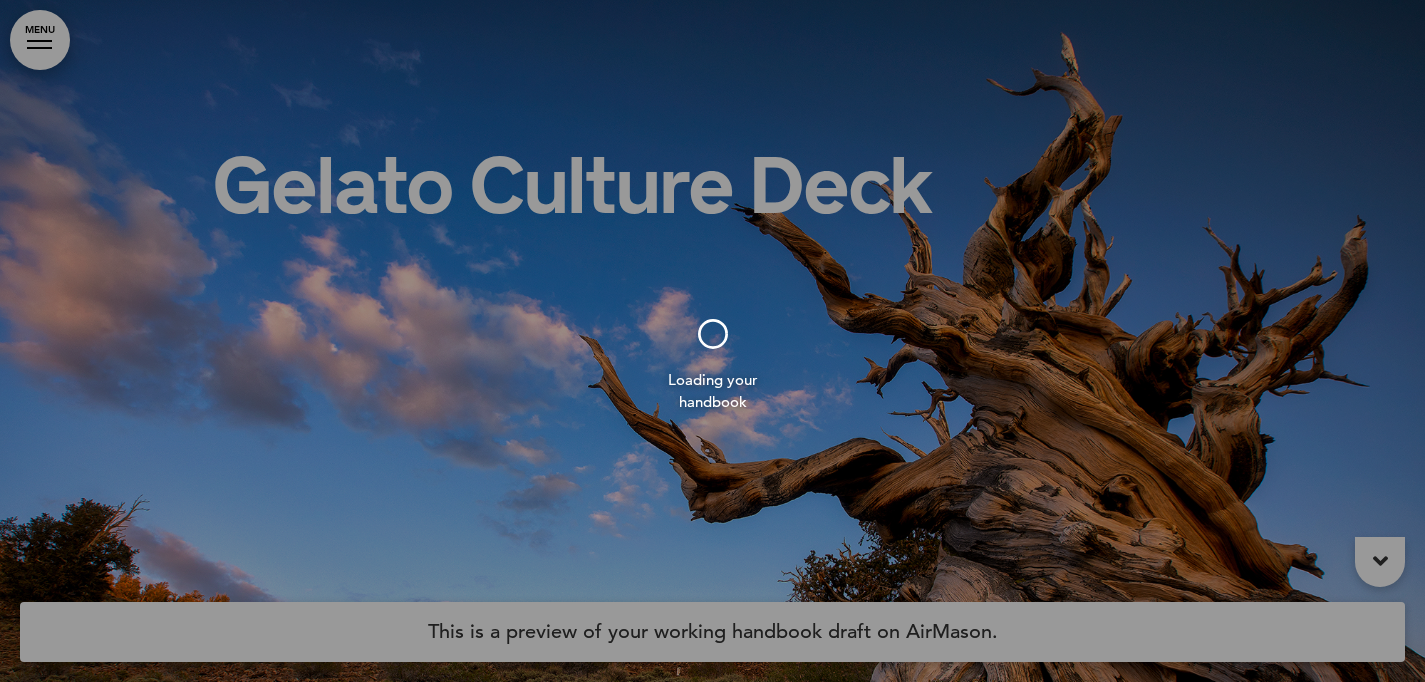 scroll, scrollTop: 0, scrollLeft: 0, axis: both 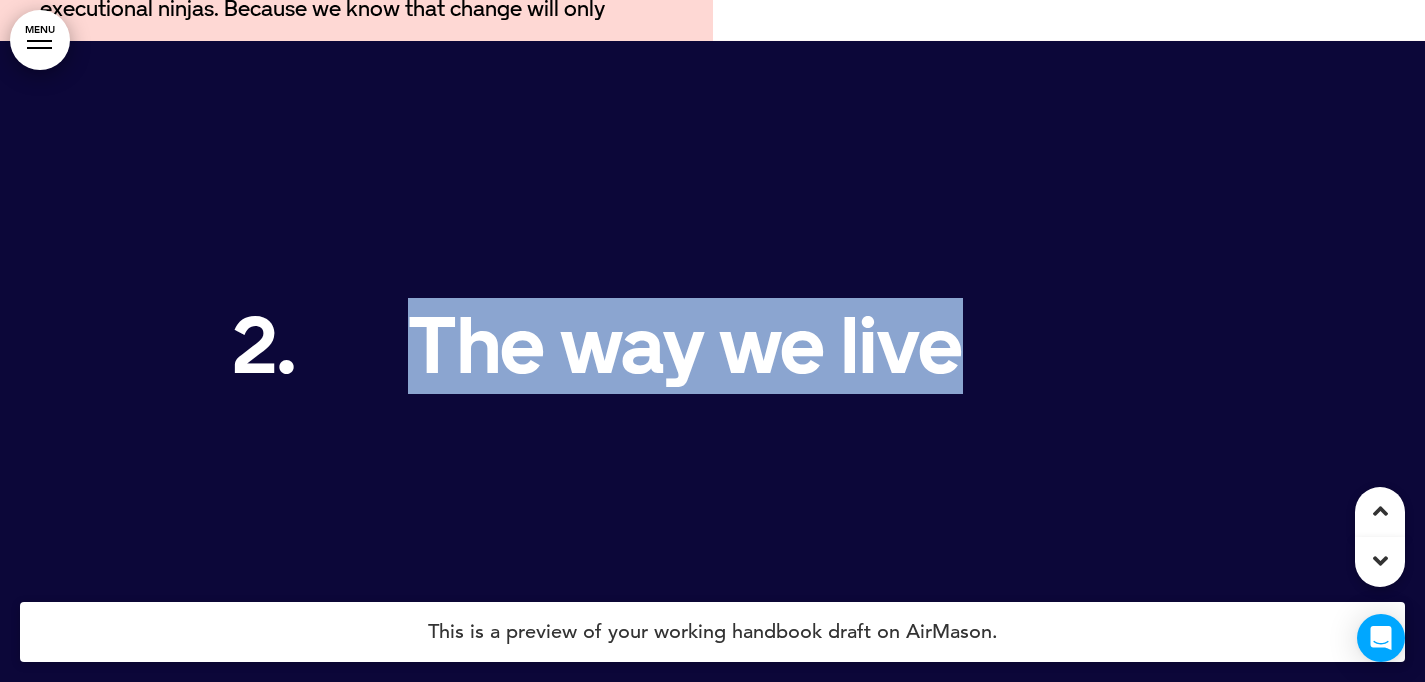 drag, startPoint x: 959, startPoint y: 313, endPoint x: 425, endPoint y: 308, distance: 534.02344 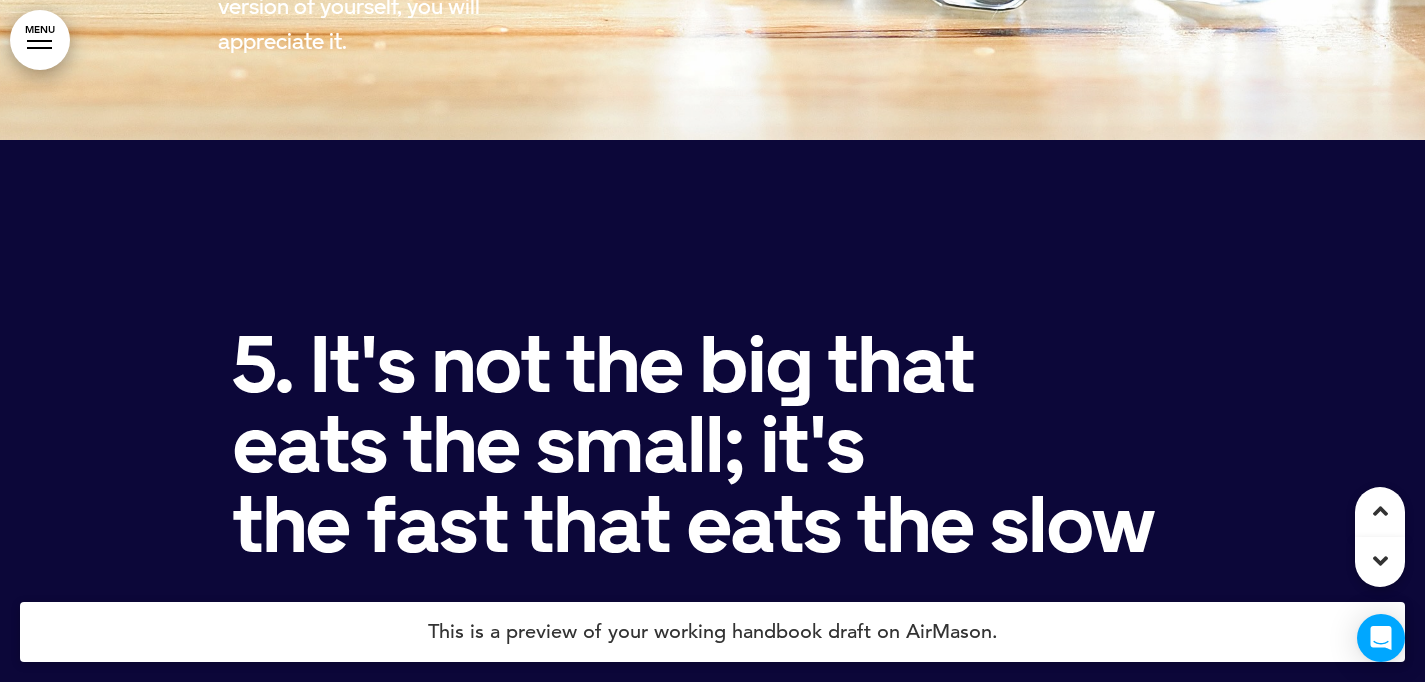 scroll, scrollTop: 21848, scrollLeft: 0, axis: vertical 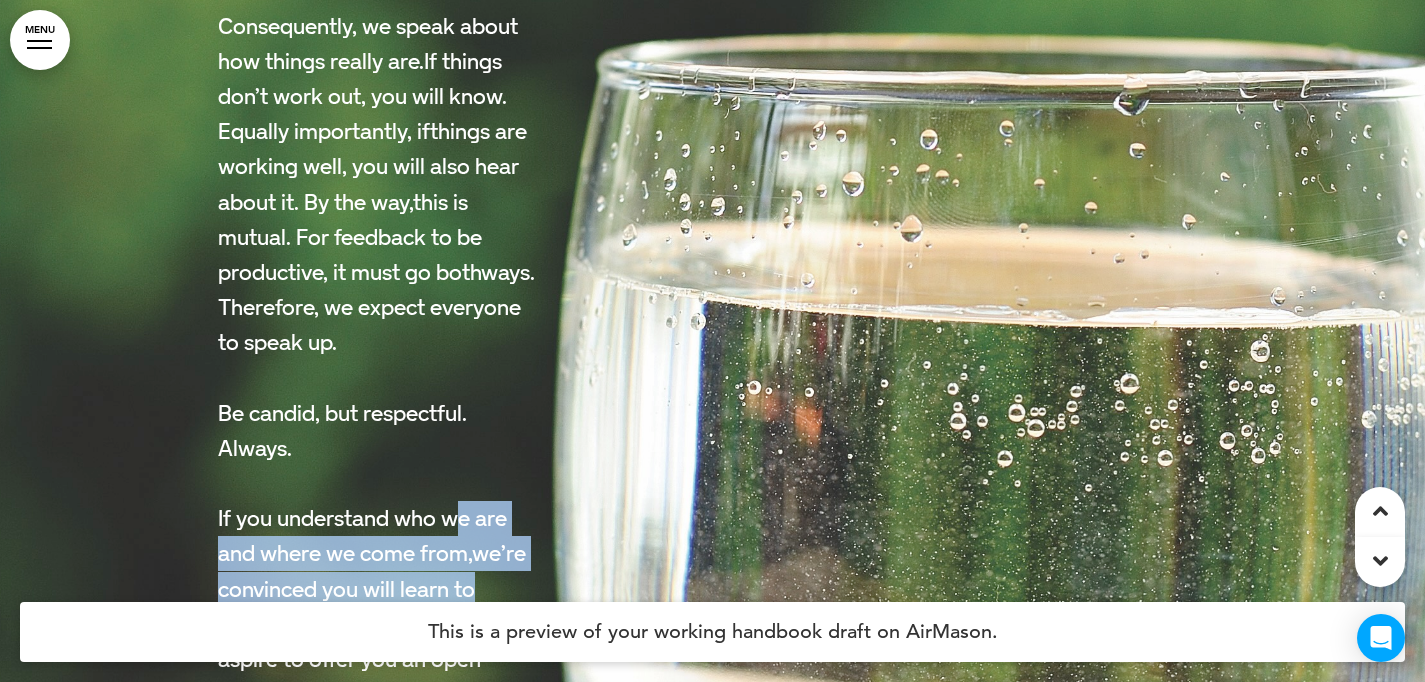 drag, startPoint x: 507, startPoint y: 337, endPoint x: 459, endPoint y: 287, distance: 69.31089 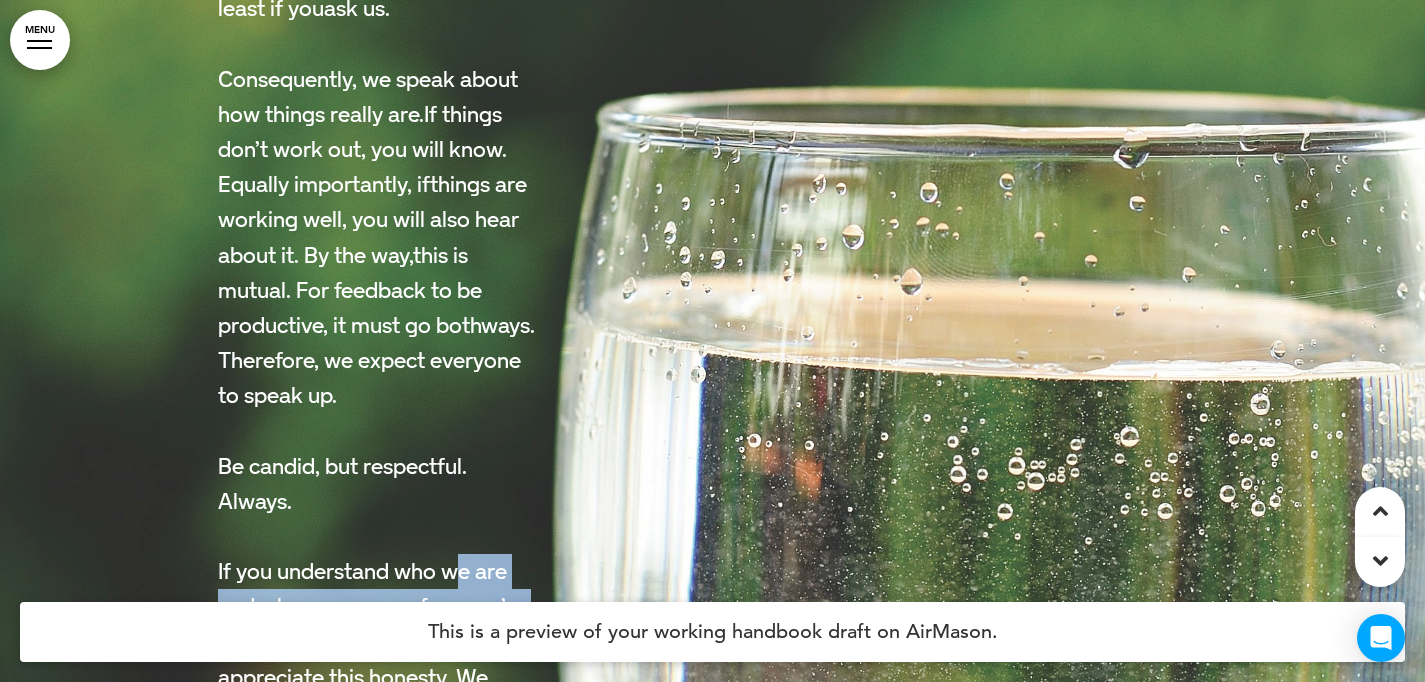 scroll, scrollTop: 21680, scrollLeft: 0, axis: vertical 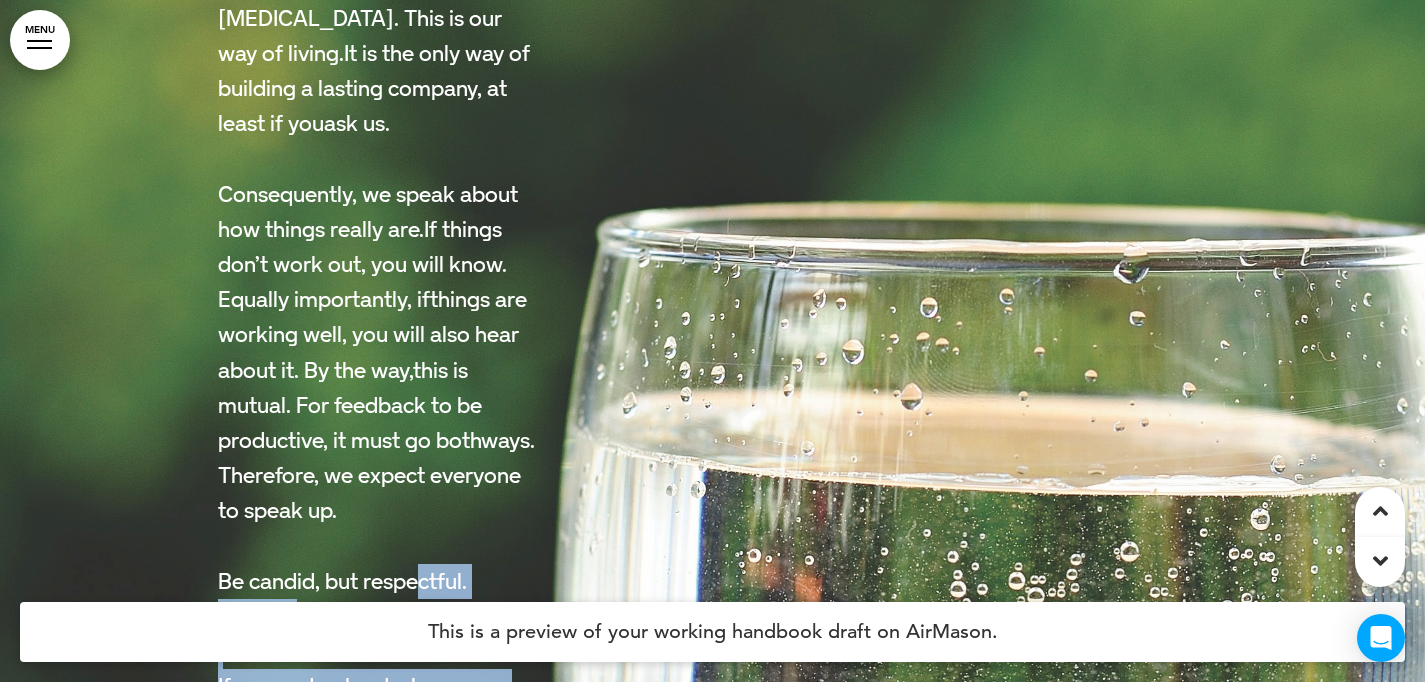 drag, startPoint x: 424, startPoint y: 327, endPoint x: 1113, endPoint y: 407, distance: 693.62885 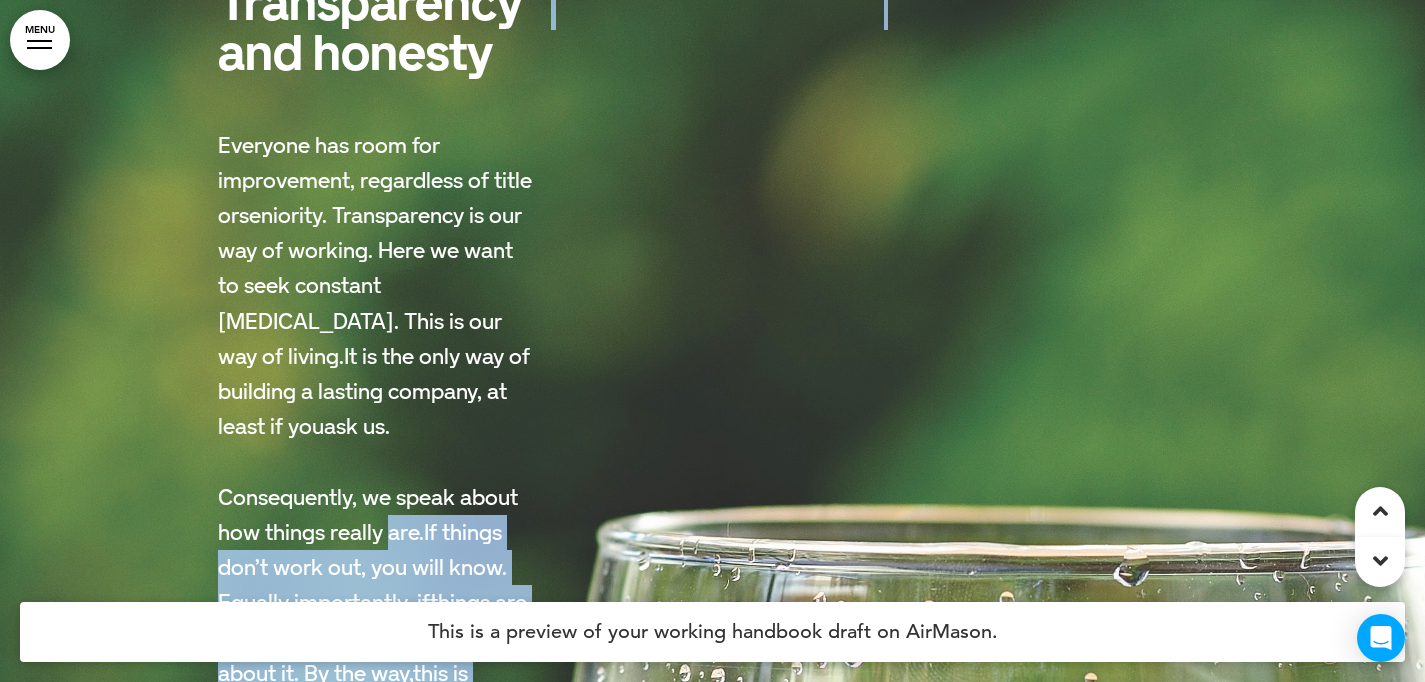 drag, startPoint x: 656, startPoint y: 287, endPoint x: 903, endPoint y: 381, distance: 264.28204 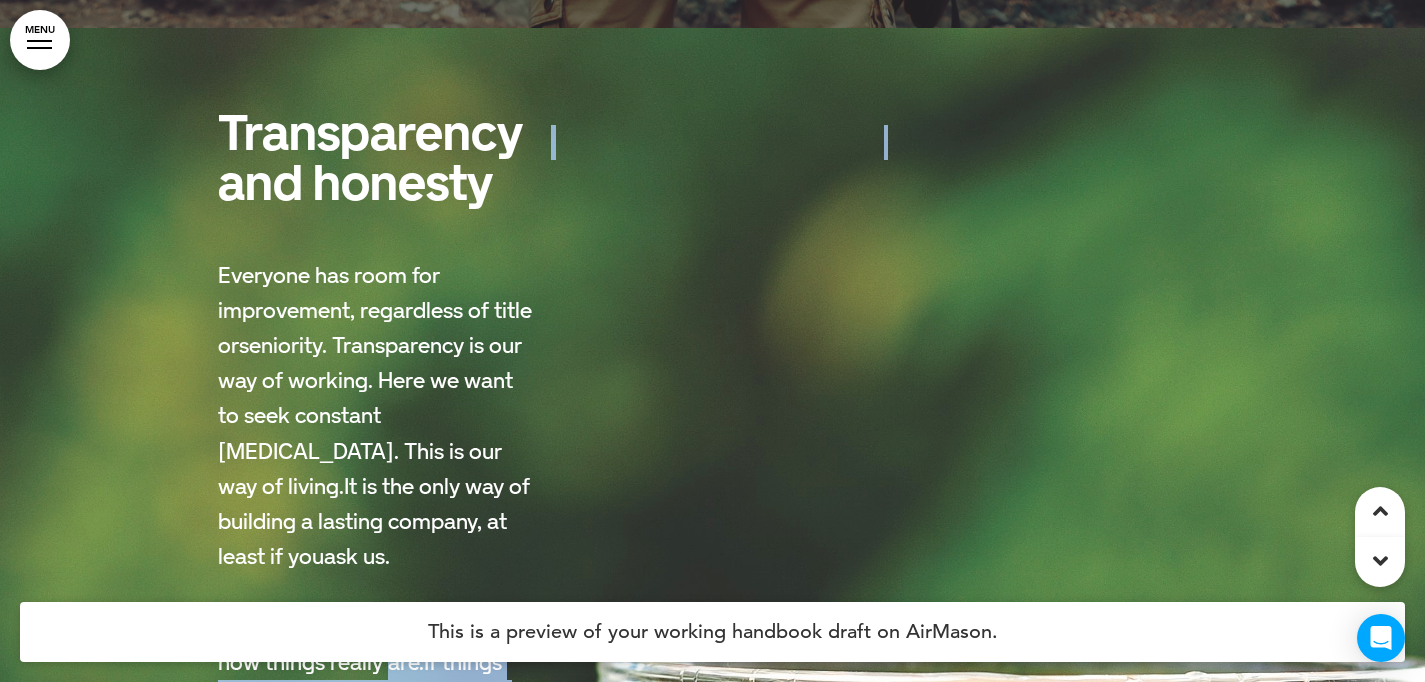 scroll, scrollTop: 20913, scrollLeft: 0, axis: vertical 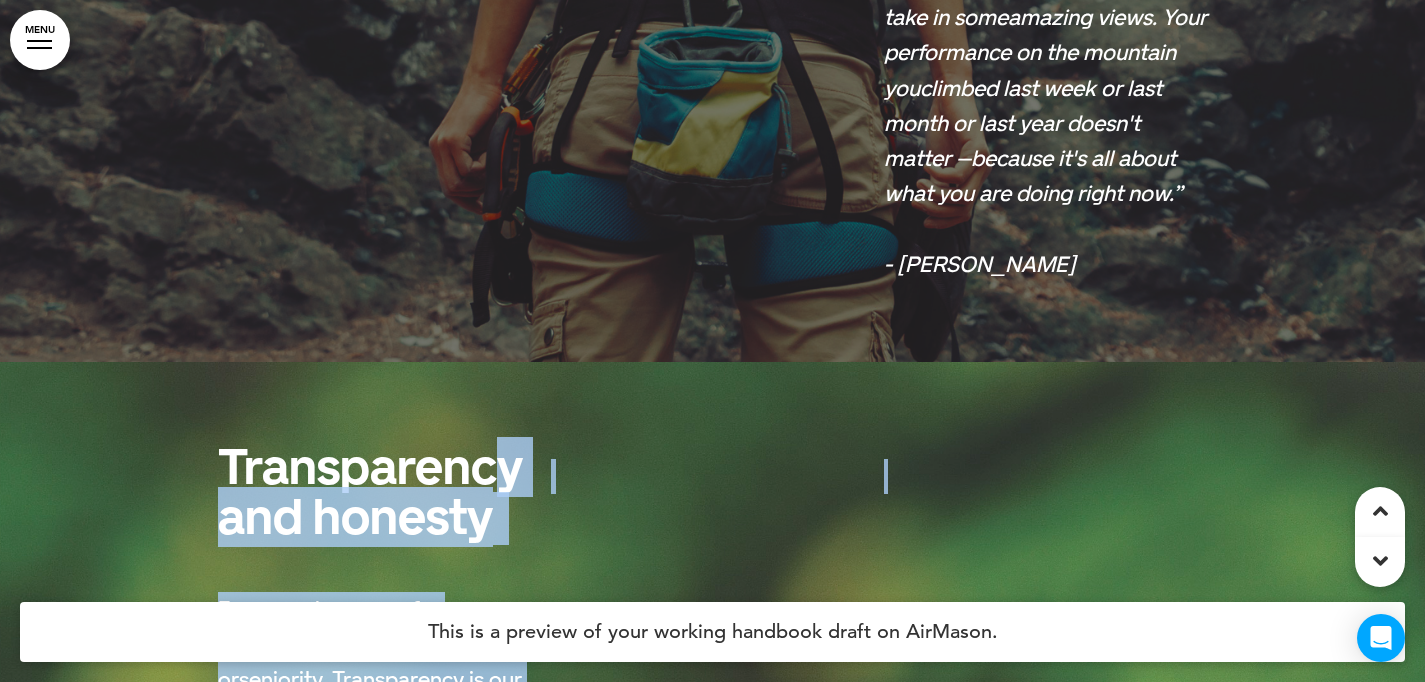drag, startPoint x: 516, startPoint y: 228, endPoint x: 1110, endPoint y: 364, distance: 609.3702 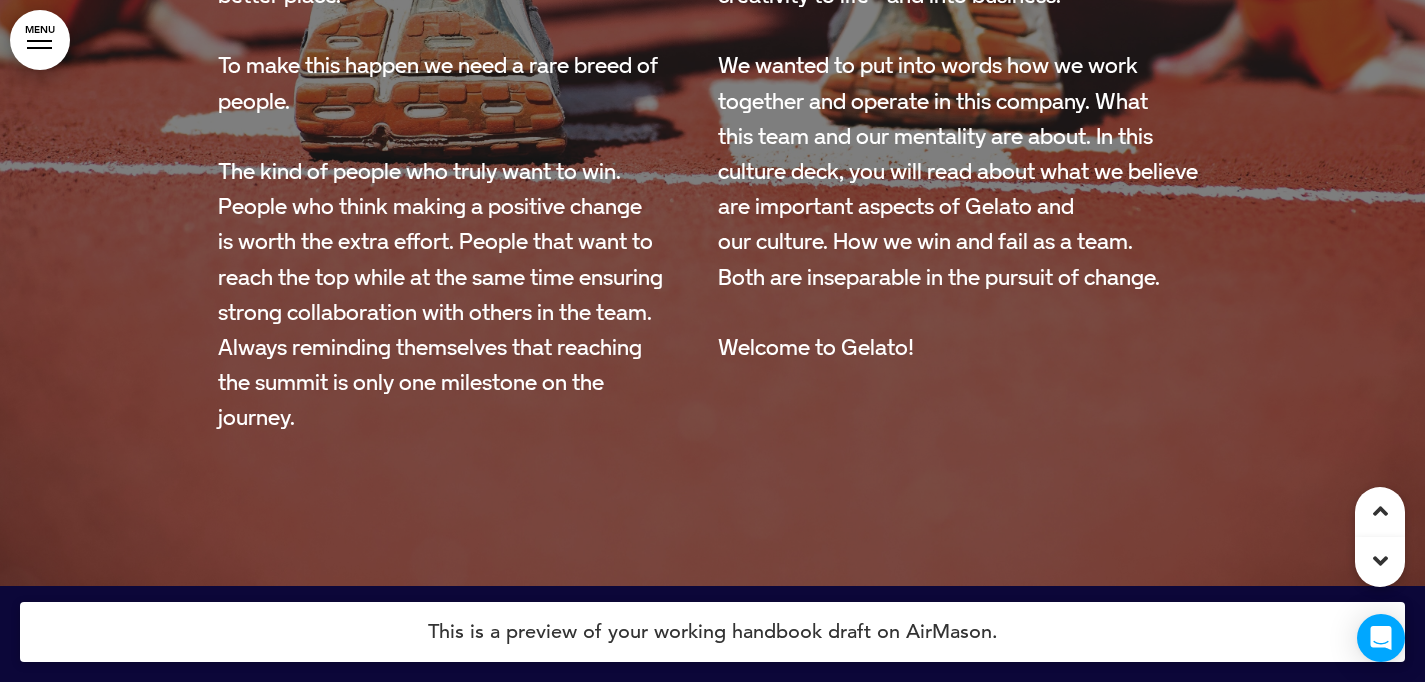 scroll, scrollTop: 8717, scrollLeft: 0, axis: vertical 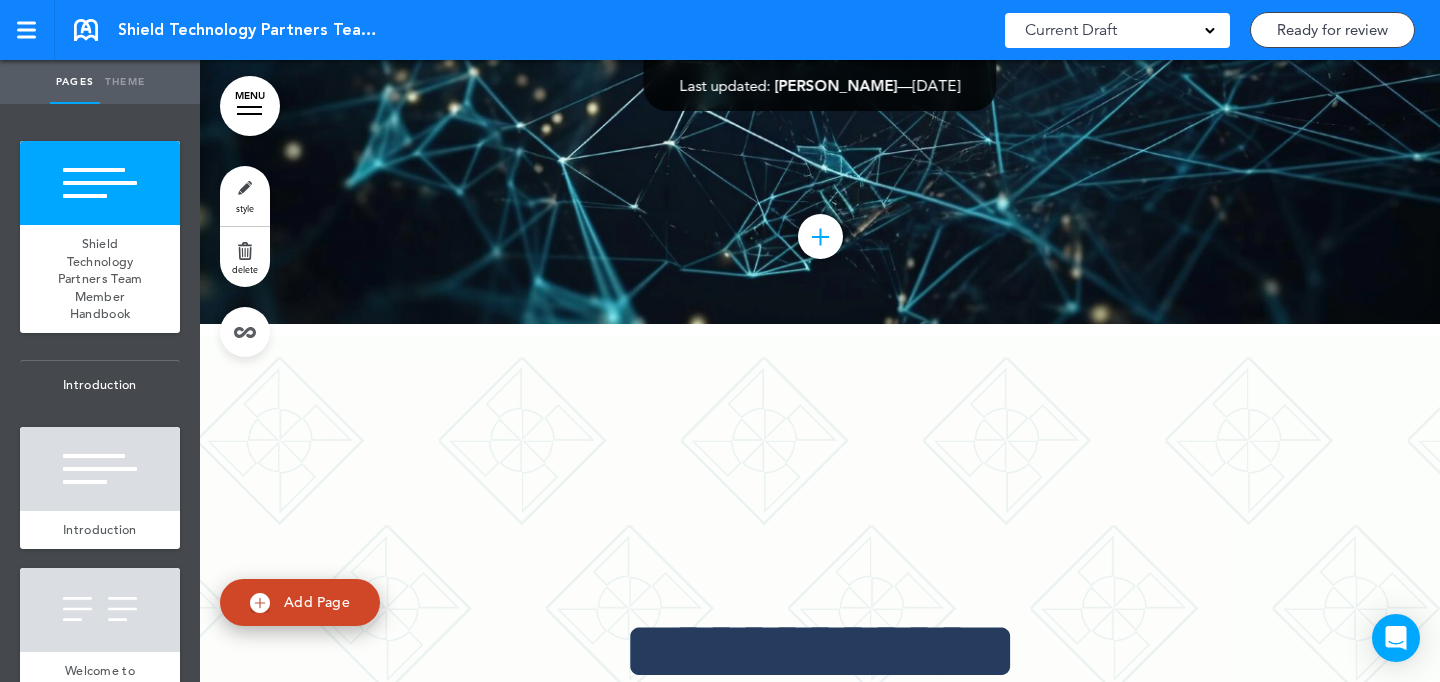 click on "Ready for review" at bounding box center [1332, 30] 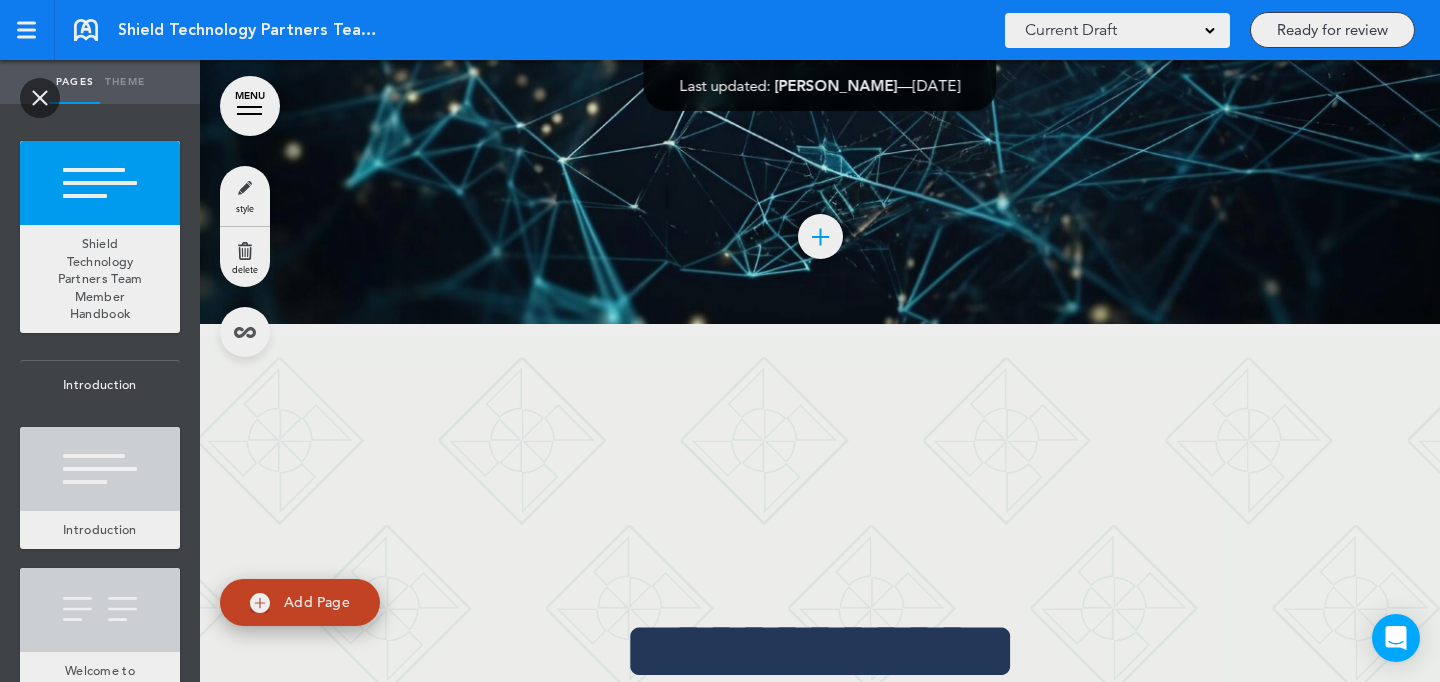 type on "**********" 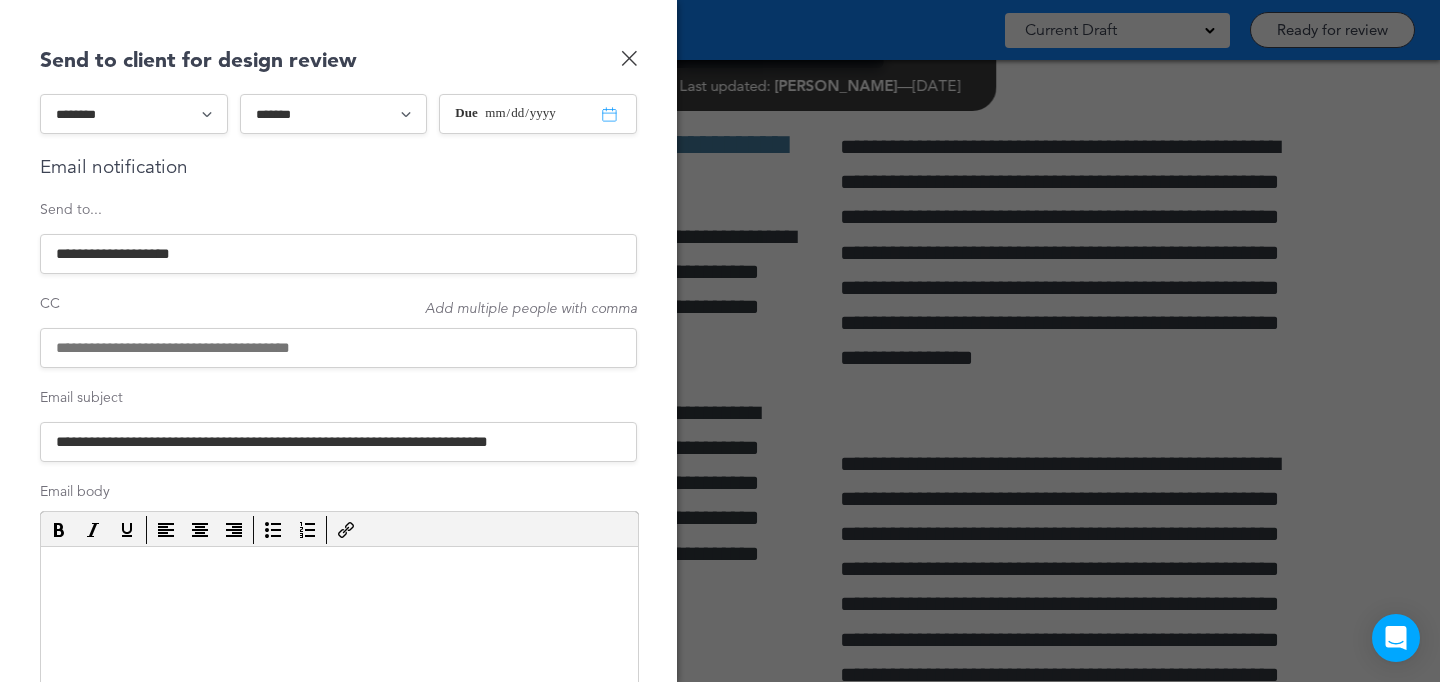 scroll, scrollTop: 0, scrollLeft: 0, axis: both 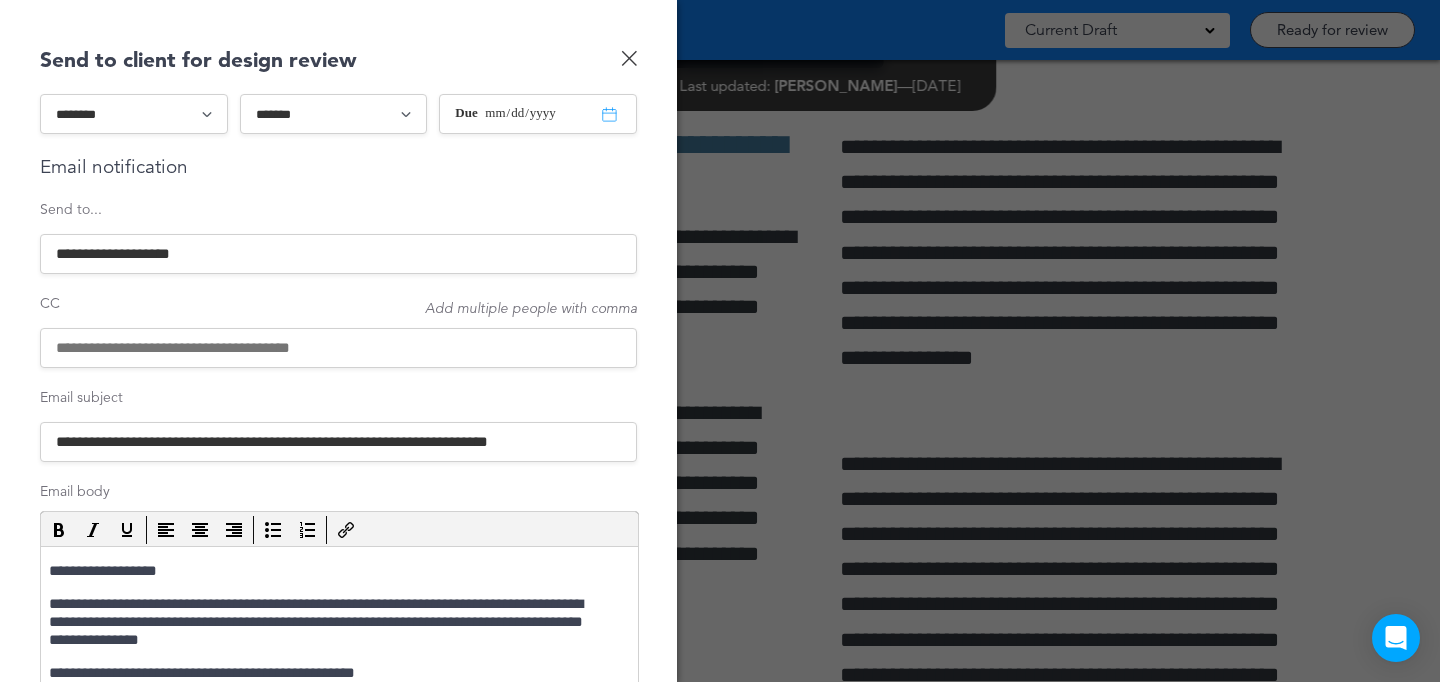 click at bounding box center [338, 348] 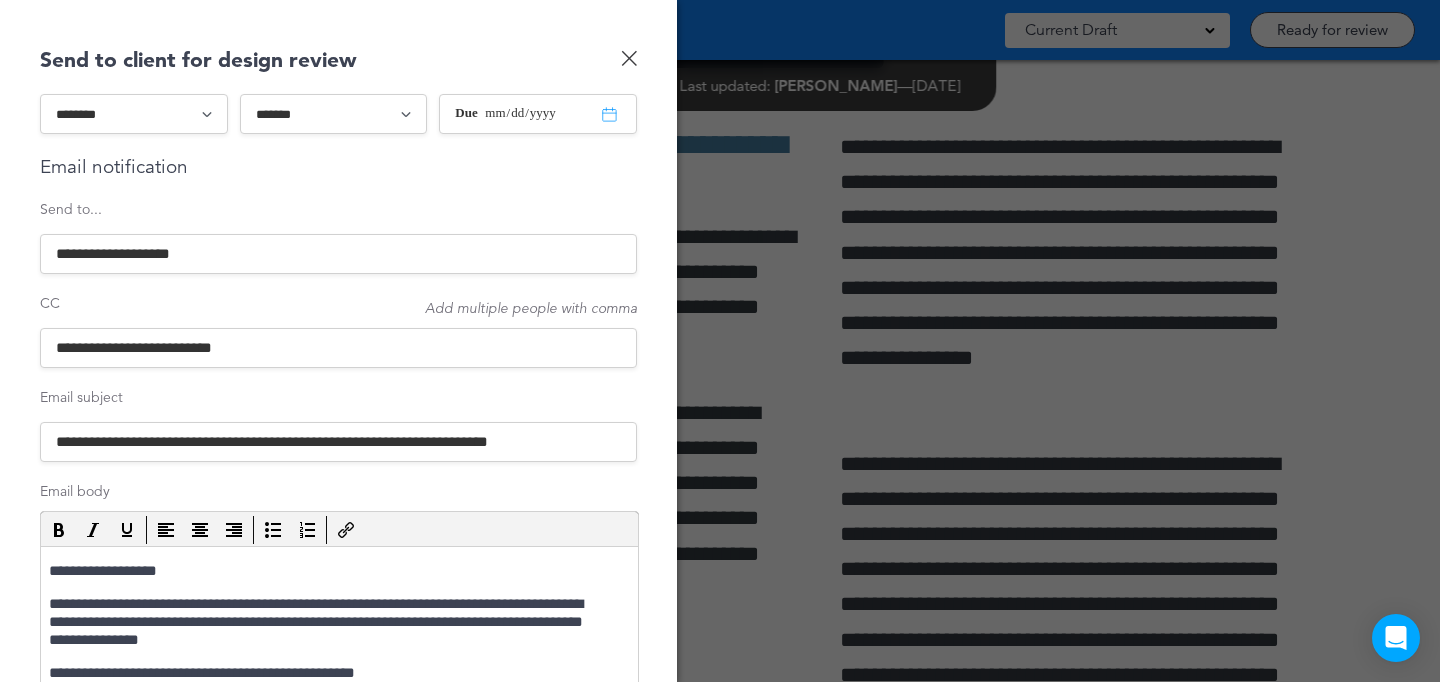 paste on "**********" 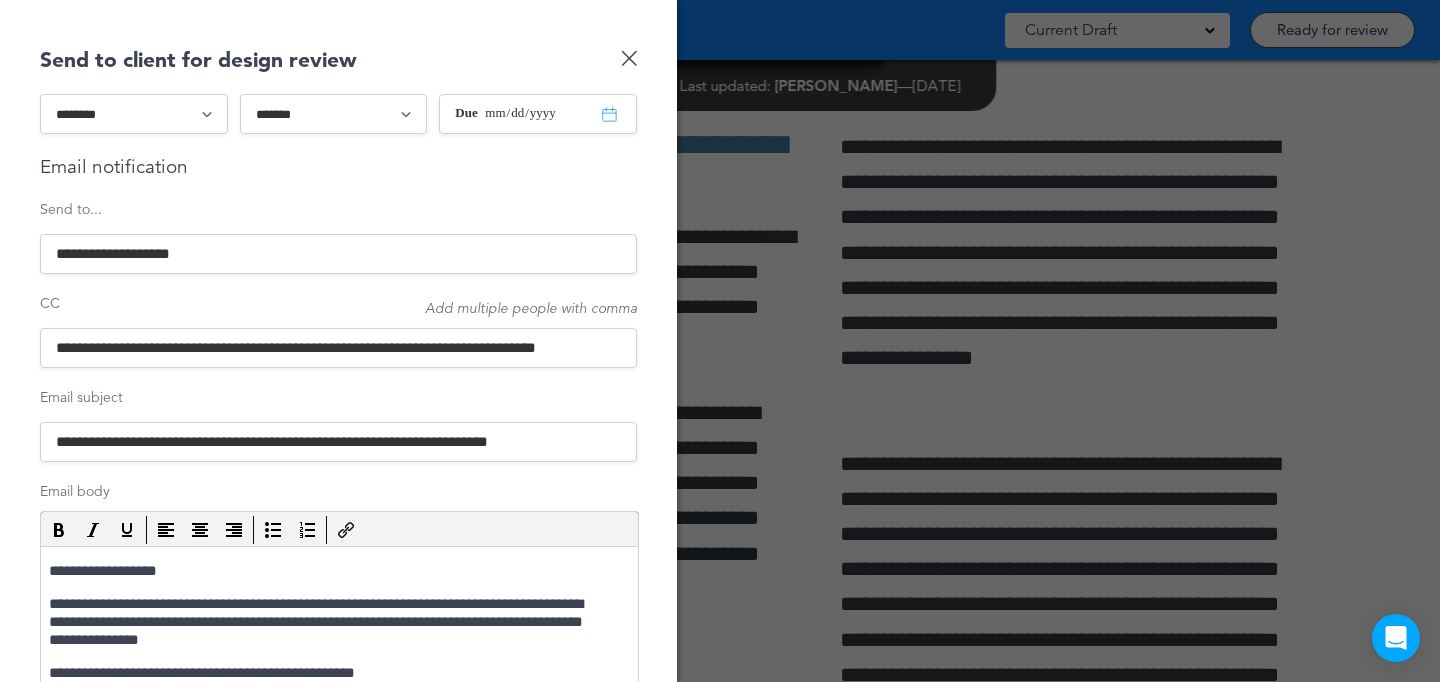 scroll, scrollTop: 0, scrollLeft: 41, axis: horizontal 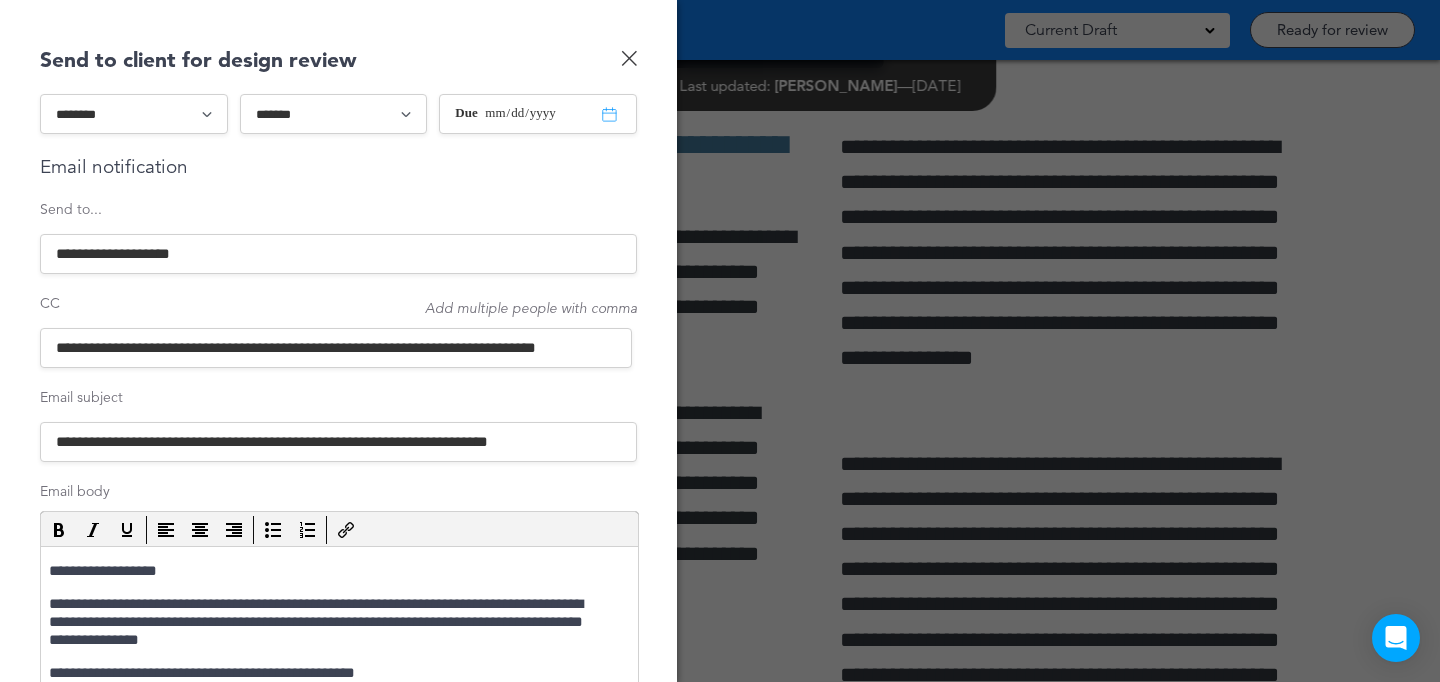 drag, startPoint x: 206, startPoint y: 352, endPoint x: 0, endPoint y: 364, distance: 206.34921 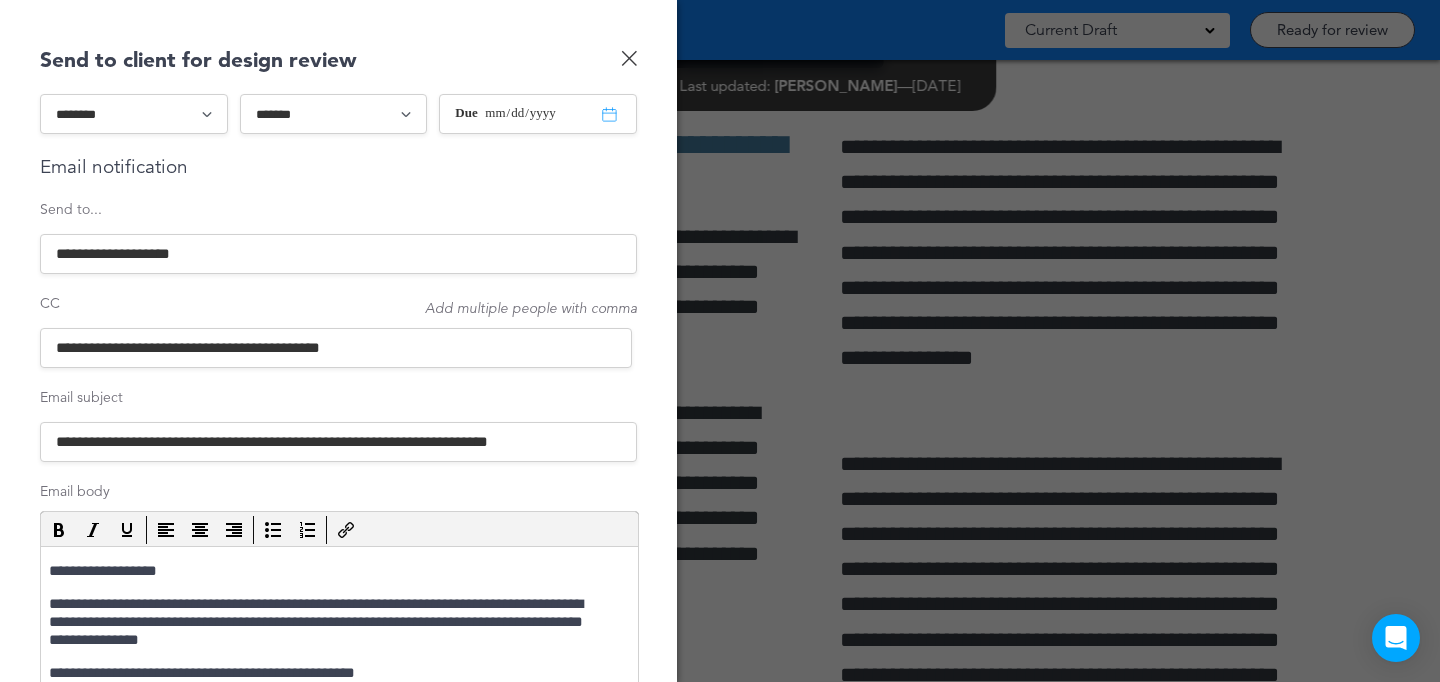 click on "**********" at bounding box center [336, 348] 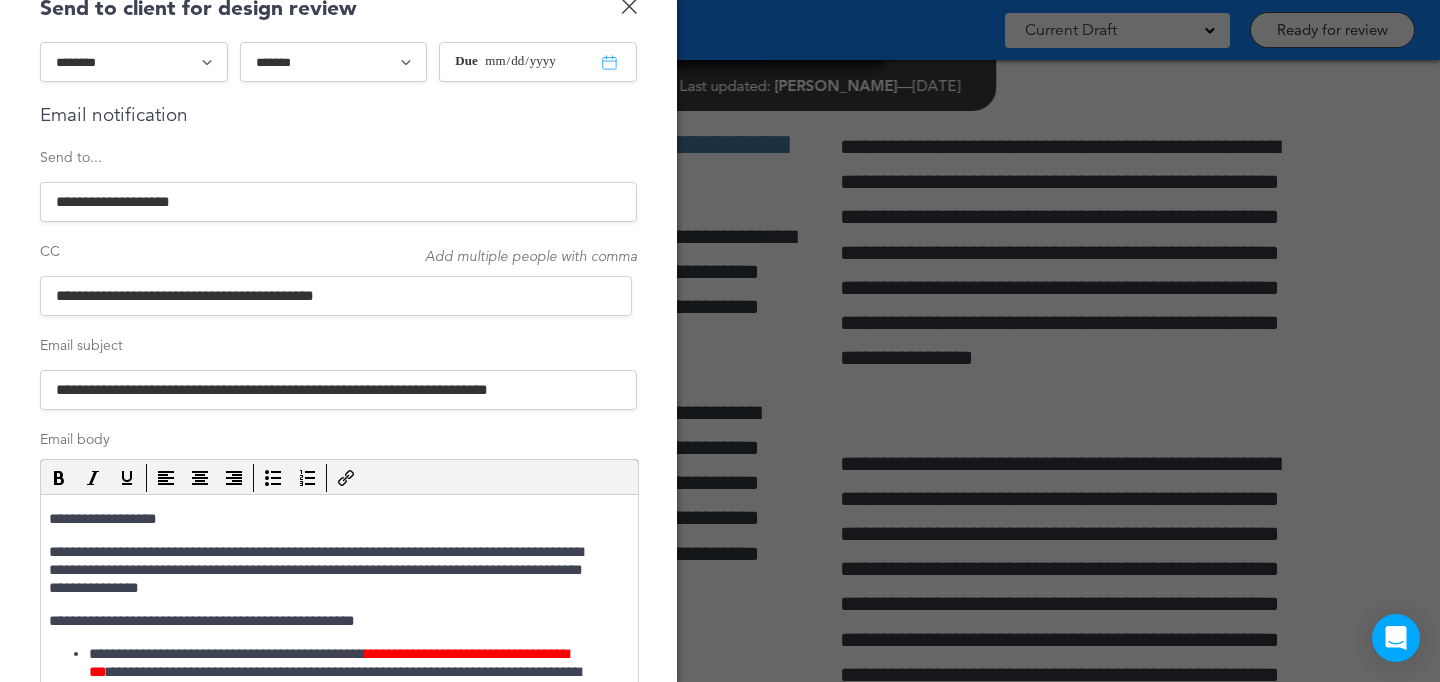 scroll, scrollTop: 48, scrollLeft: 0, axis: vertical 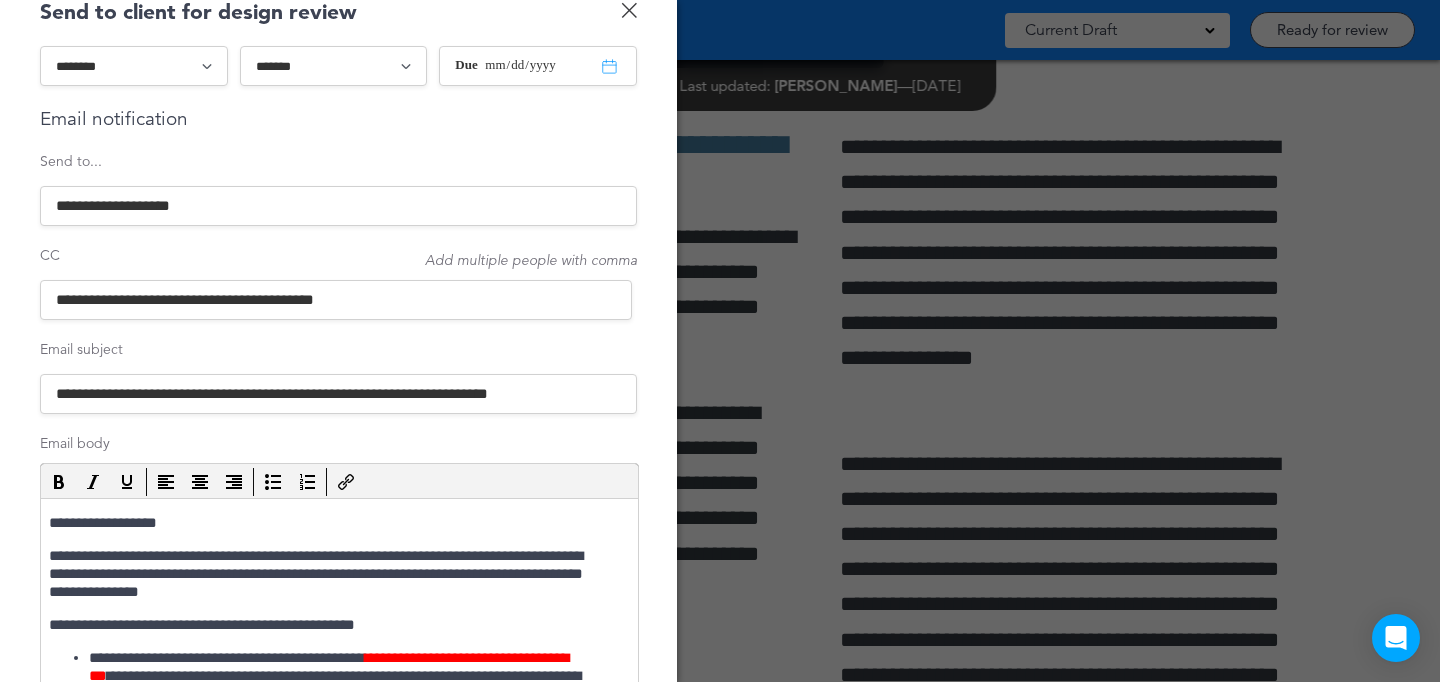 type on "**********" 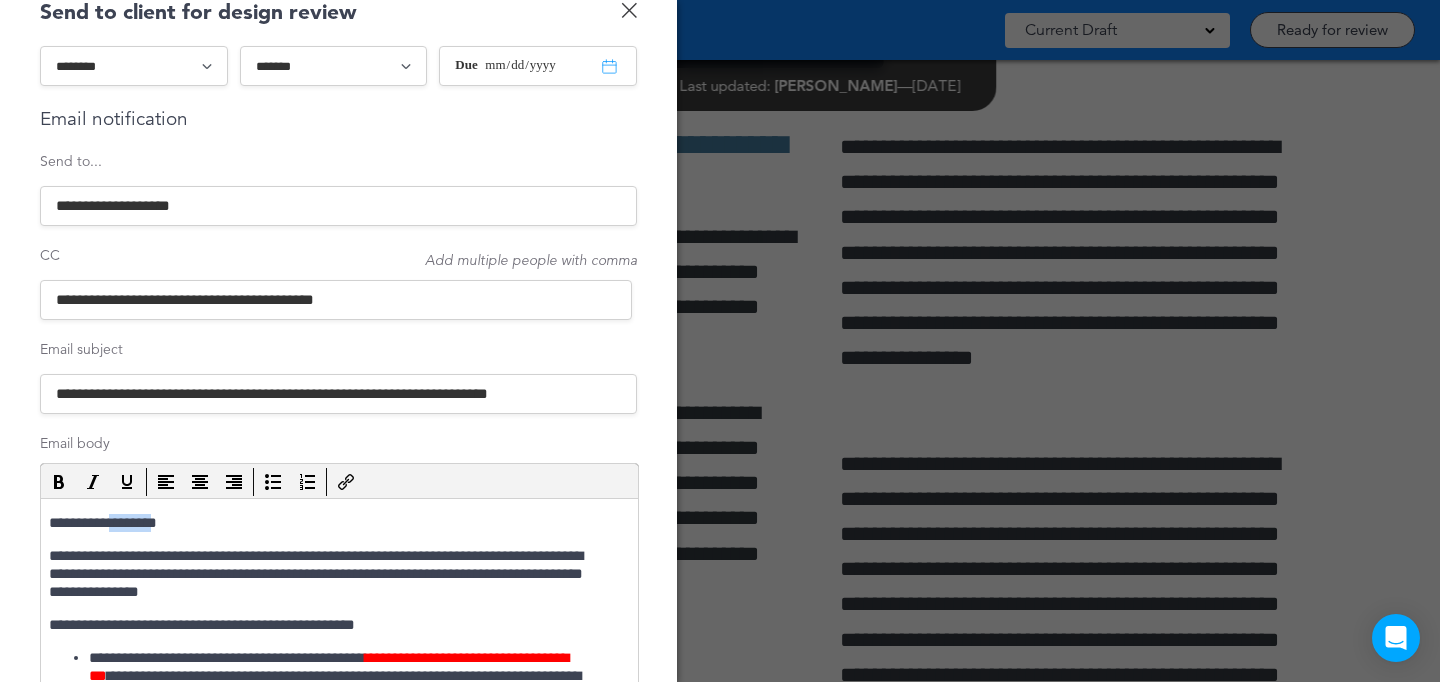 click on "**********" at bounding box center [329, 523] 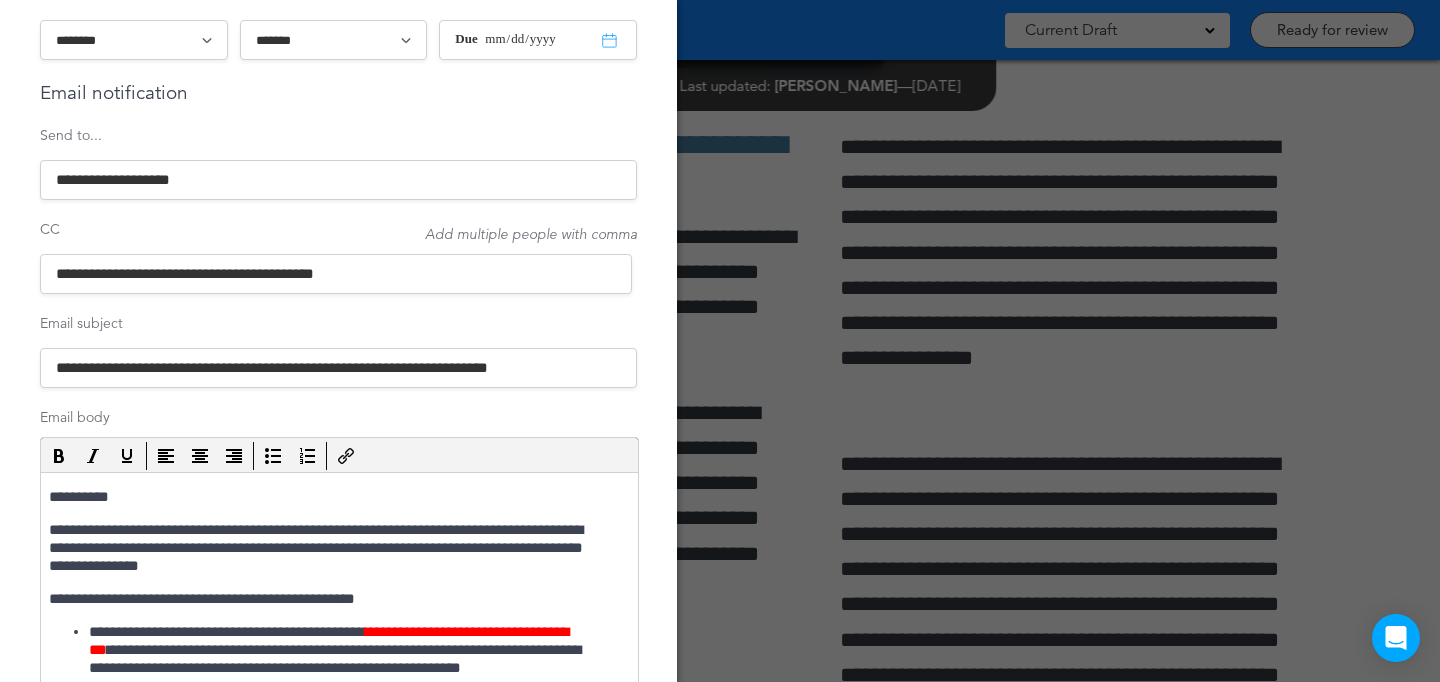 scroll, scrollTop: 70, scrollLeft: 0, axis: vertical 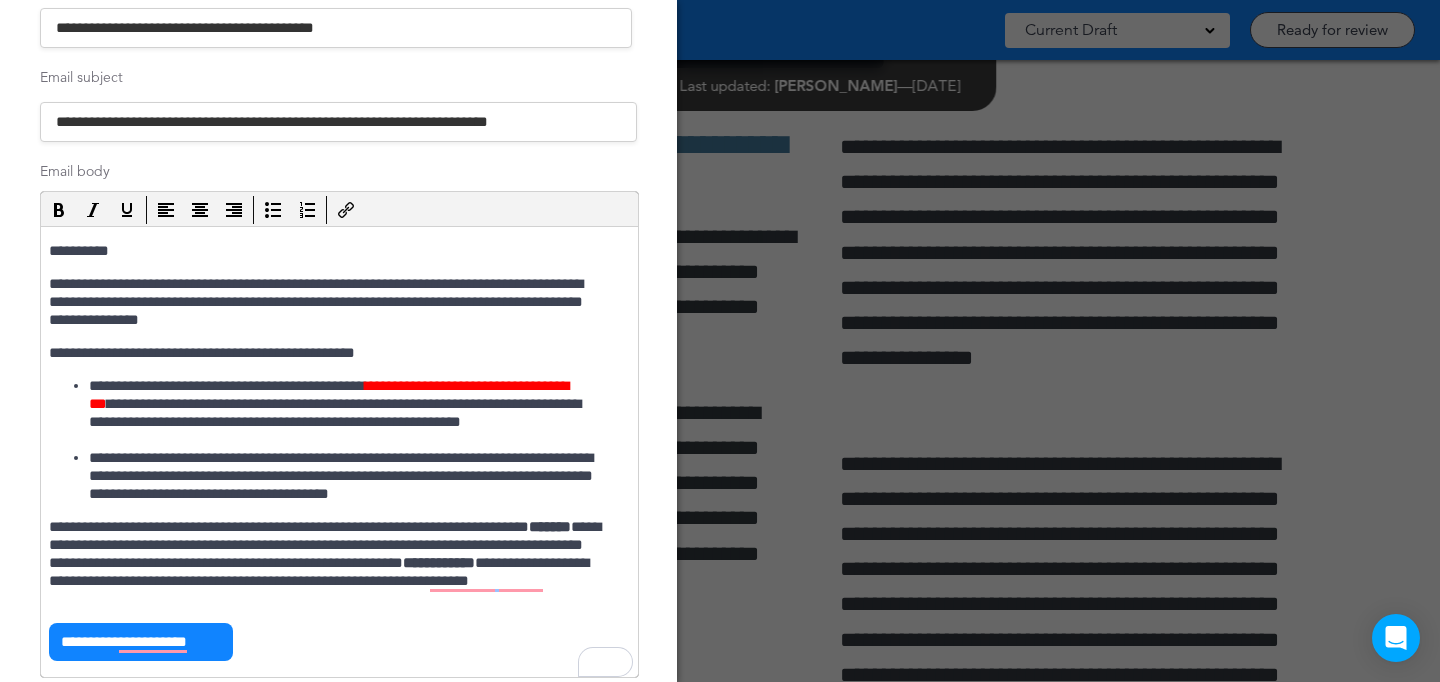 click on "**********" at bounding box center [329, 302] 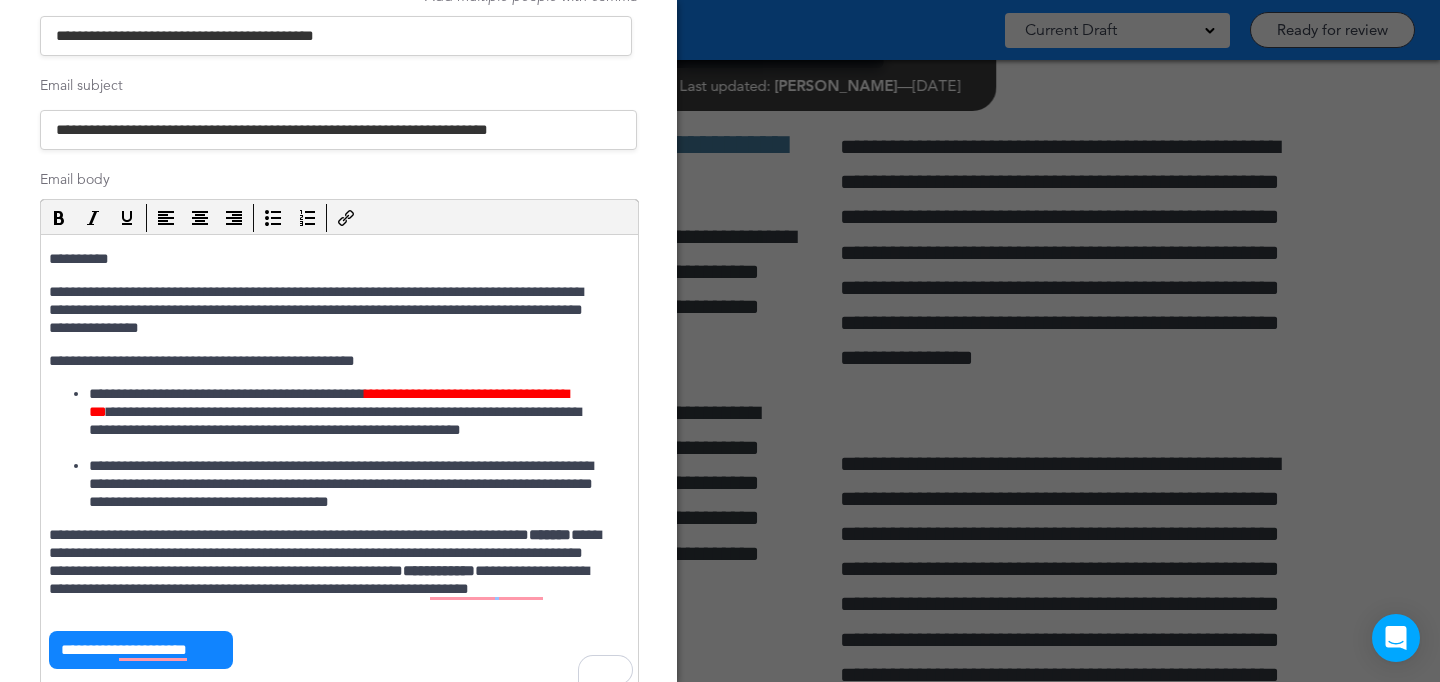 click on "**********" at bounding box center [329, 310] 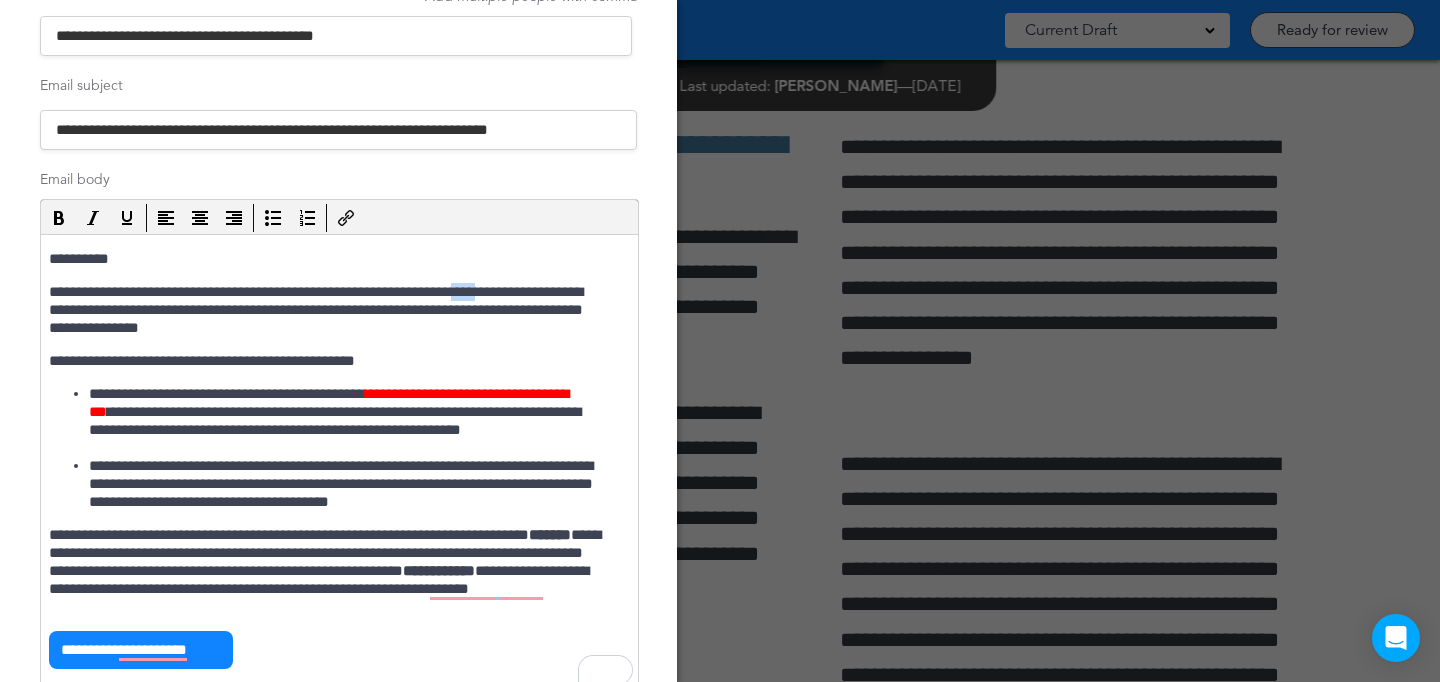 click on "**********" at bounding box center [329, 310] 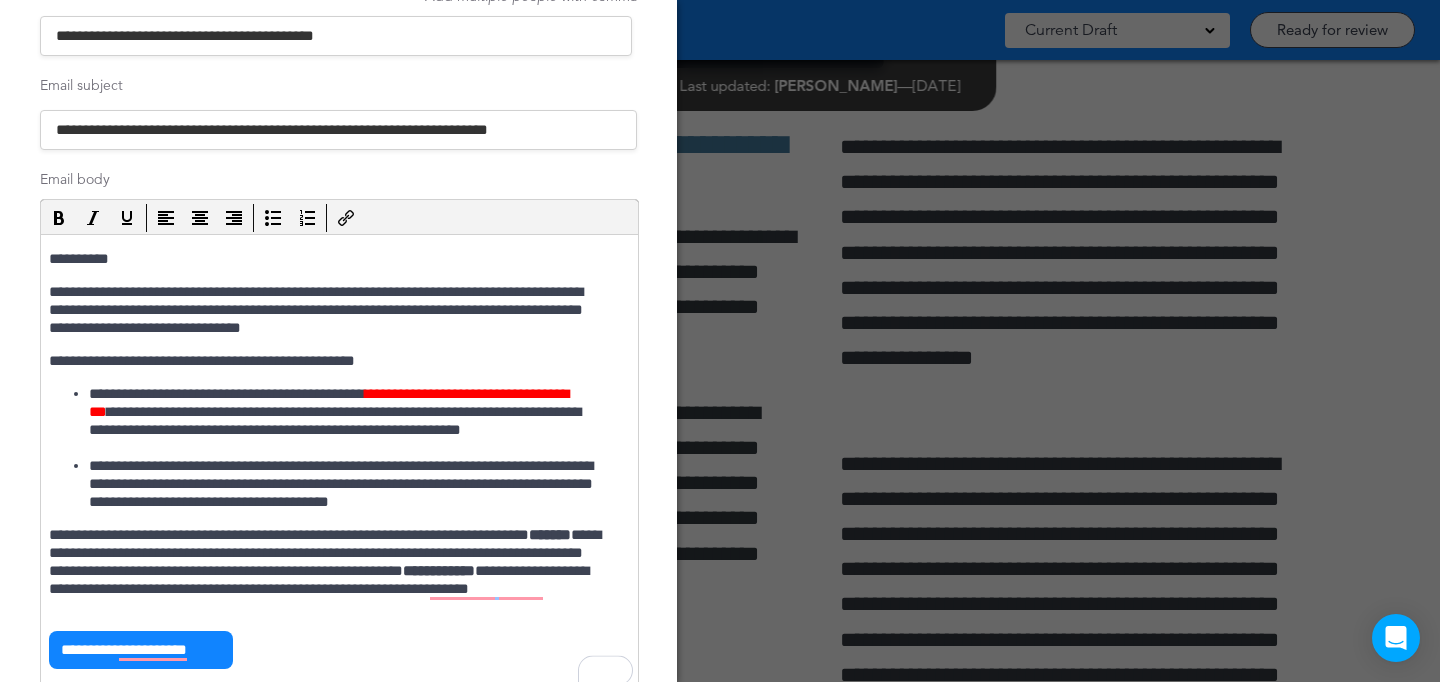 click on "**********" at bounding box center (329, 310) 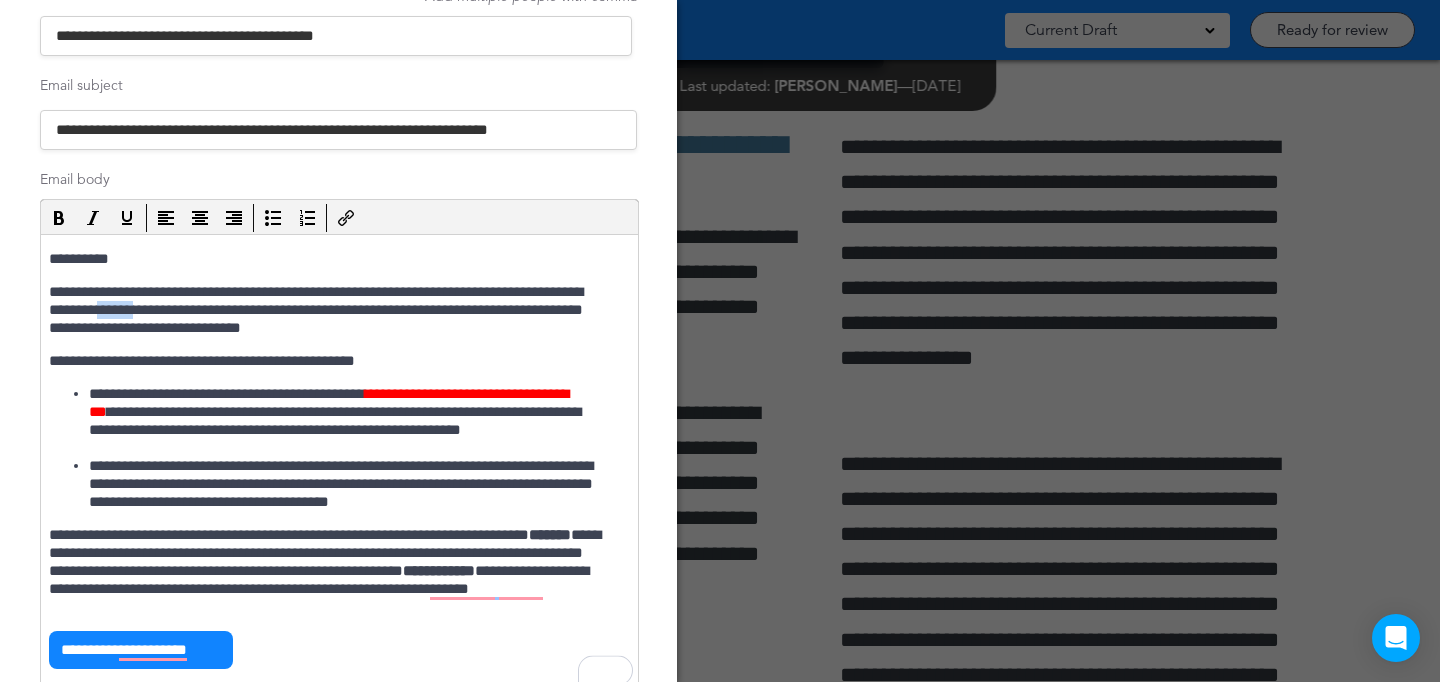click on "**********" at bounding box center [329, 310] 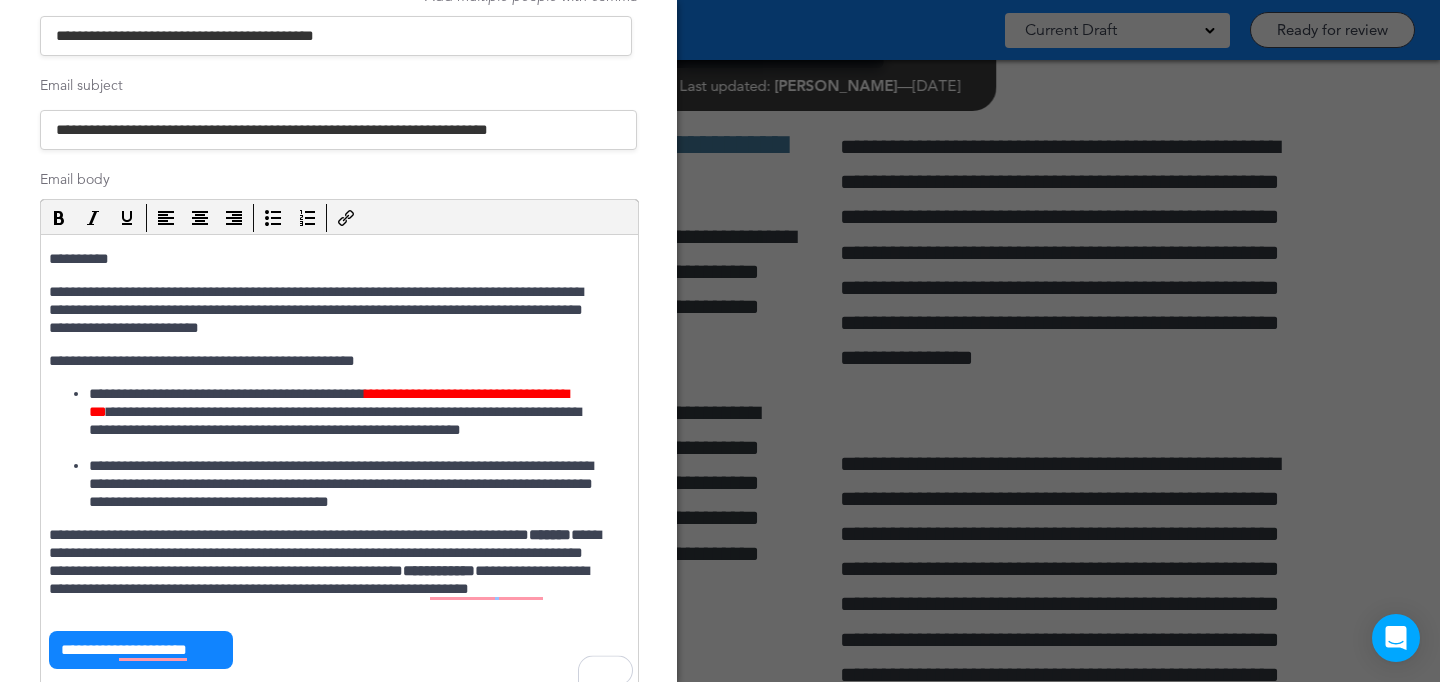click on "**********" at bounding box center [329, 310] 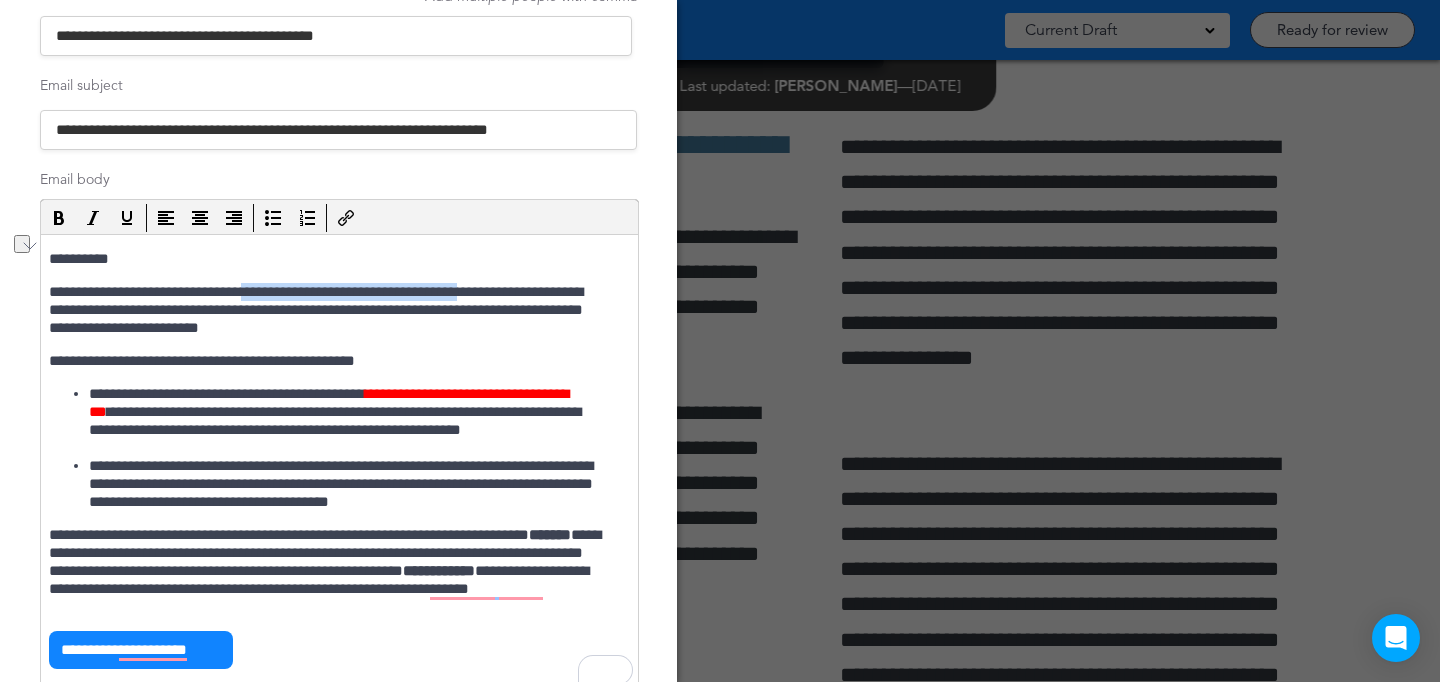 drag, startPoint x: 266, startPoint y: 293, endPoint x: 512, endPoint y: 292, distance: 246.00203 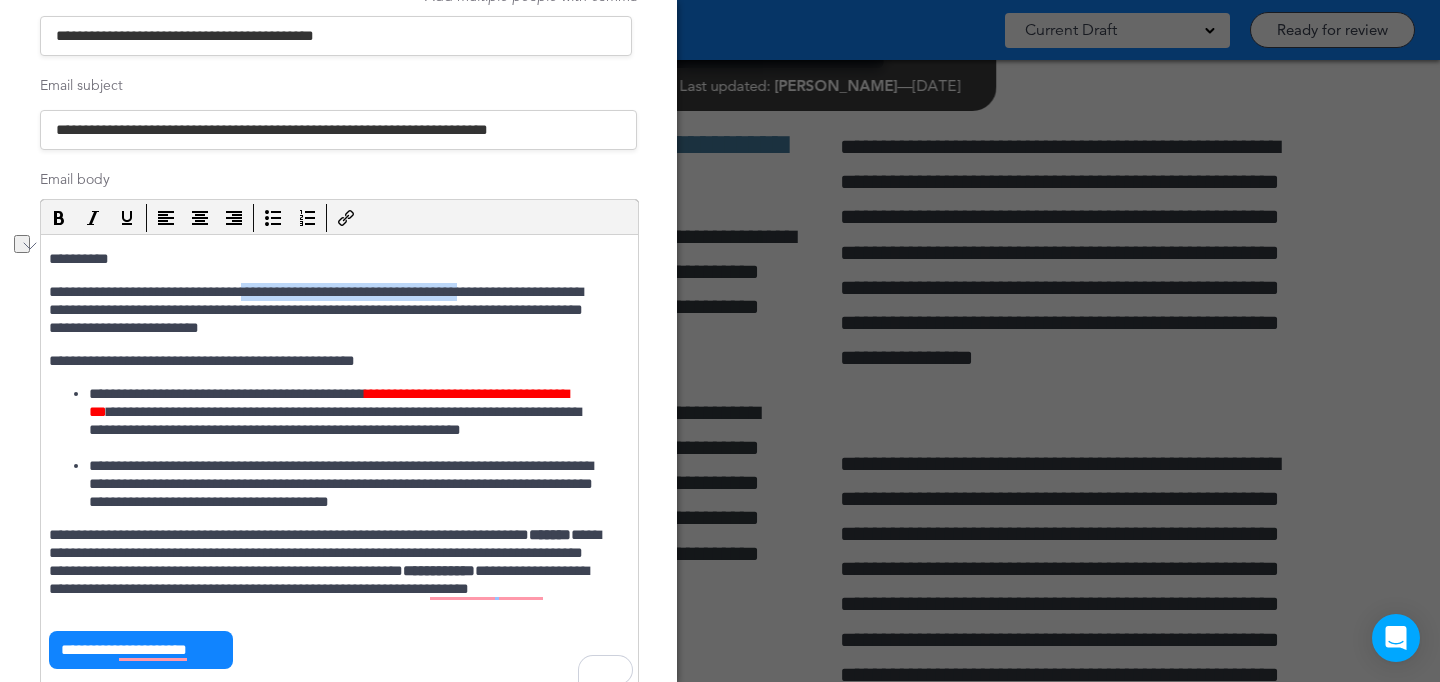click on "**********" at bounding box center (329, 310) 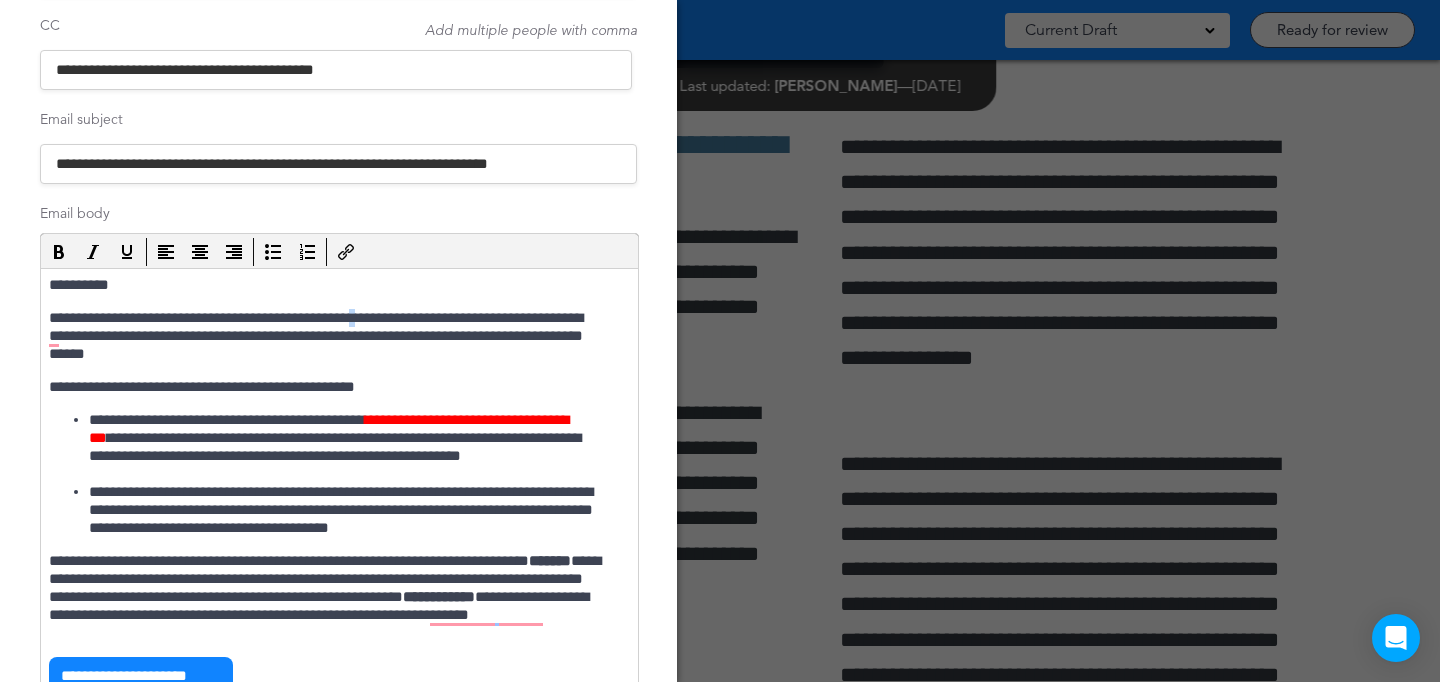 click on "**********" at bounding box center [329, 336] 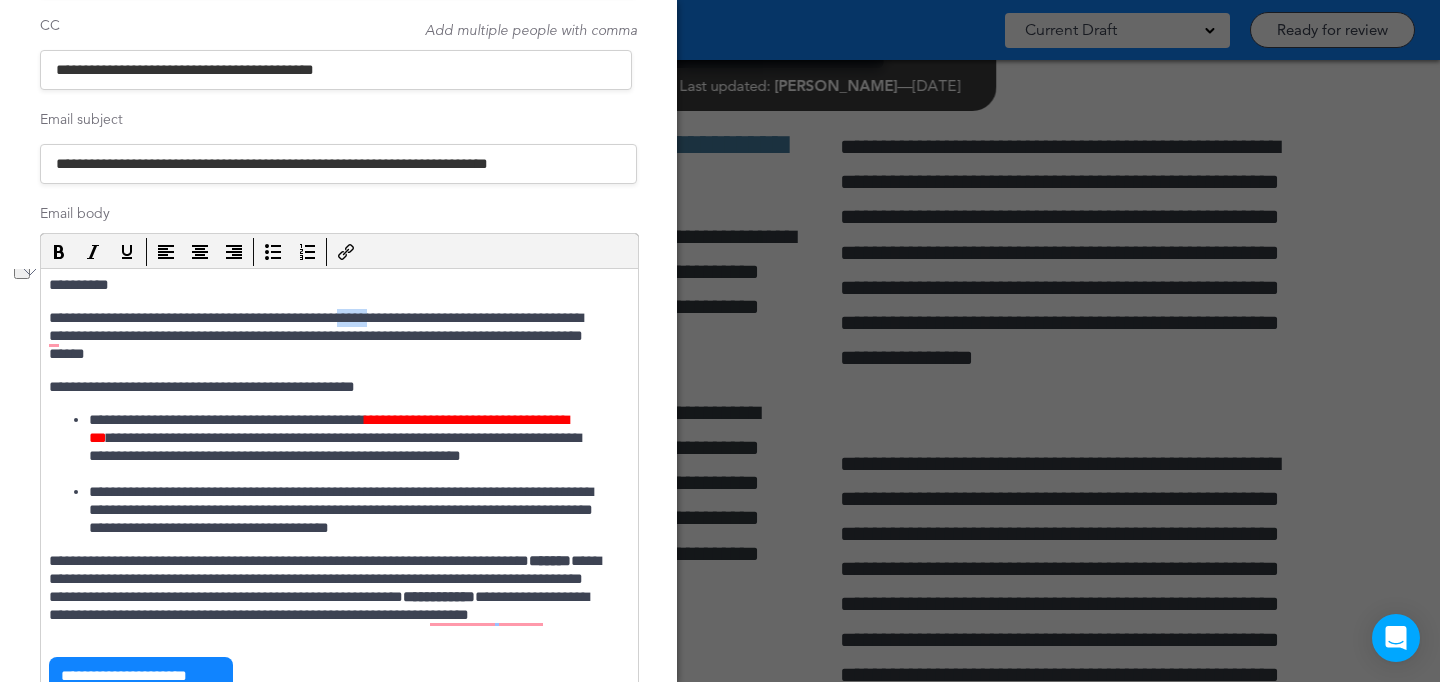 drag, startPoint x: 388, startPoint y: 319, endPoint x: 425, endPoint y: 321, distance: 37.054016 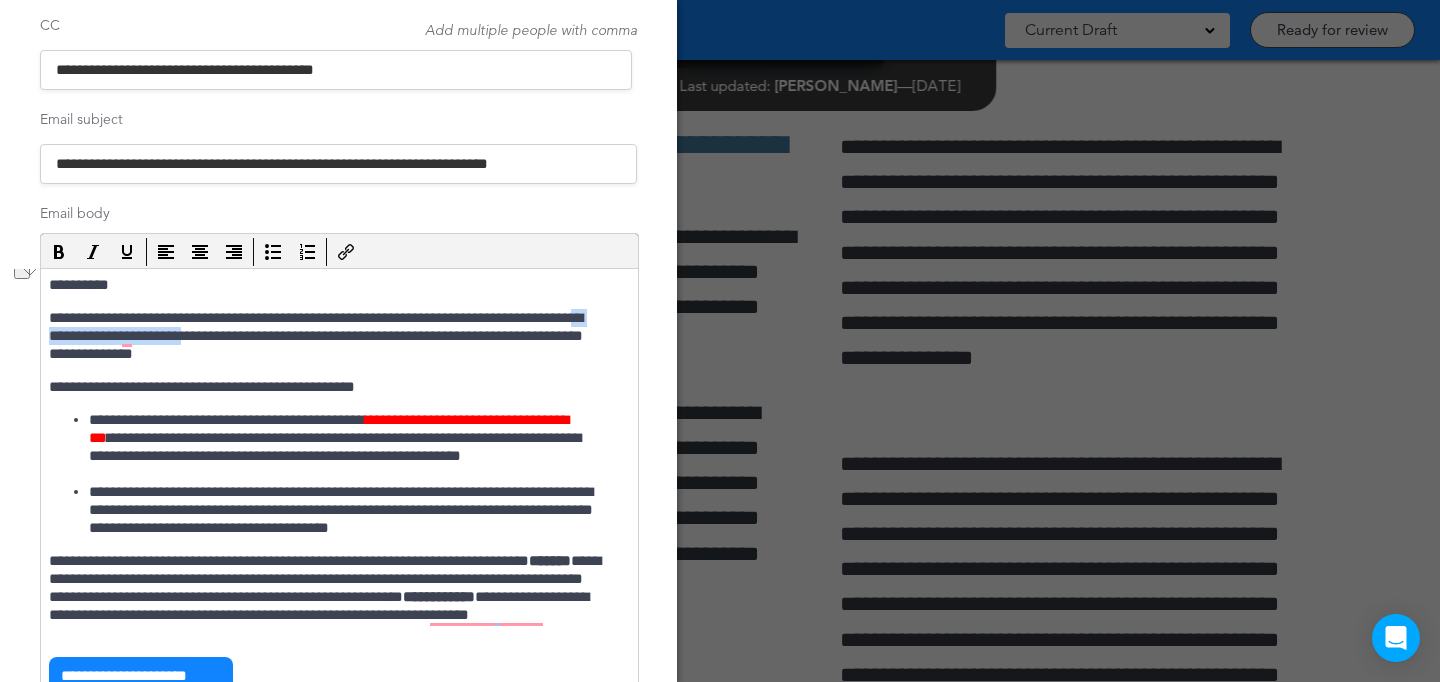 drag, startPoint x: 120, startPoint y: 336, endPoint x: 305, endPoint y: 339, distance: 185.02432 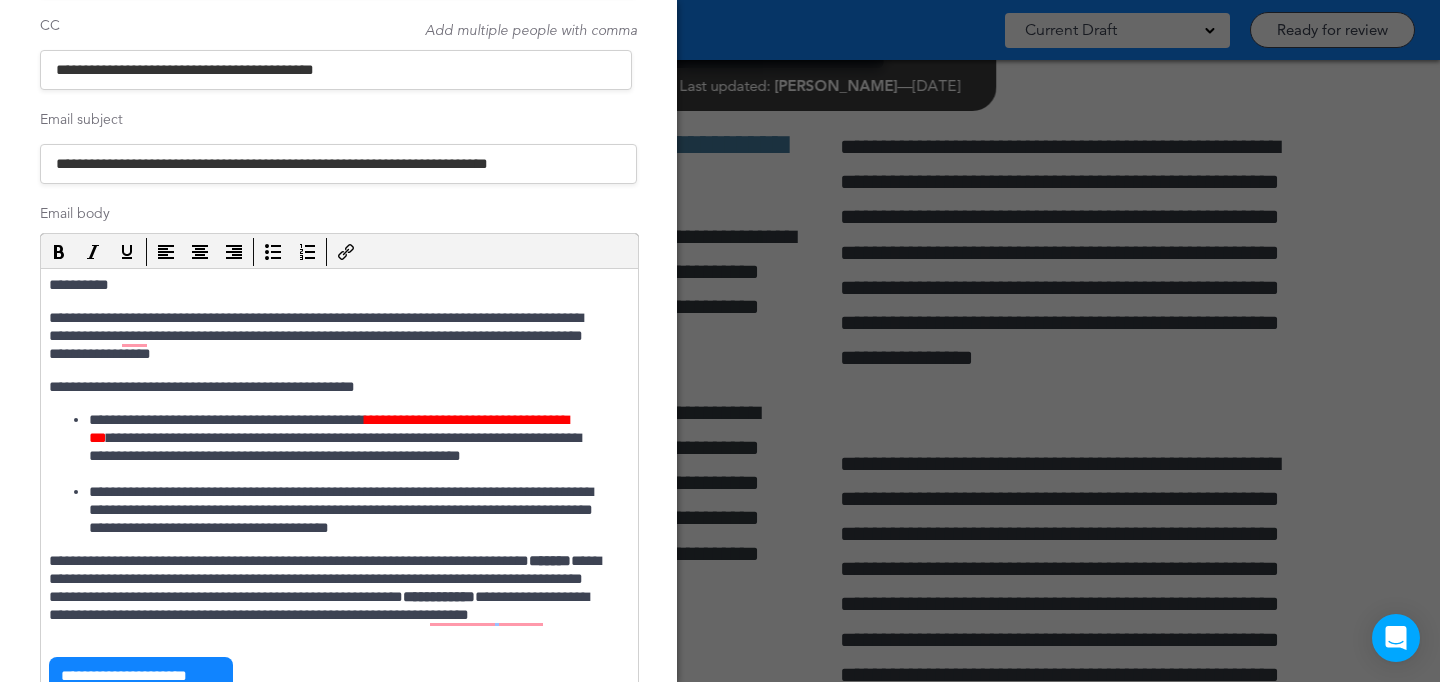 click on "**********" at bounding box center [329, 336] 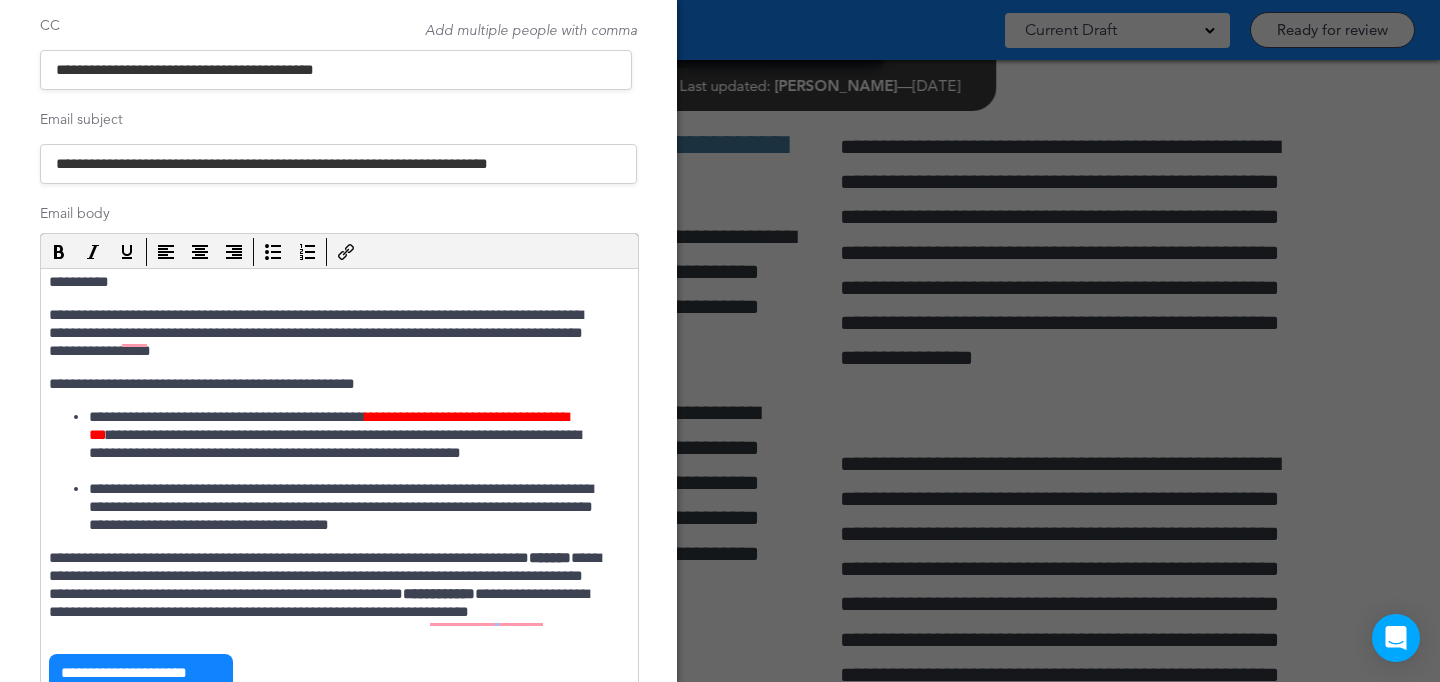 scroll, scrollTop: 12, scrollLeft: 0, axis: vertical 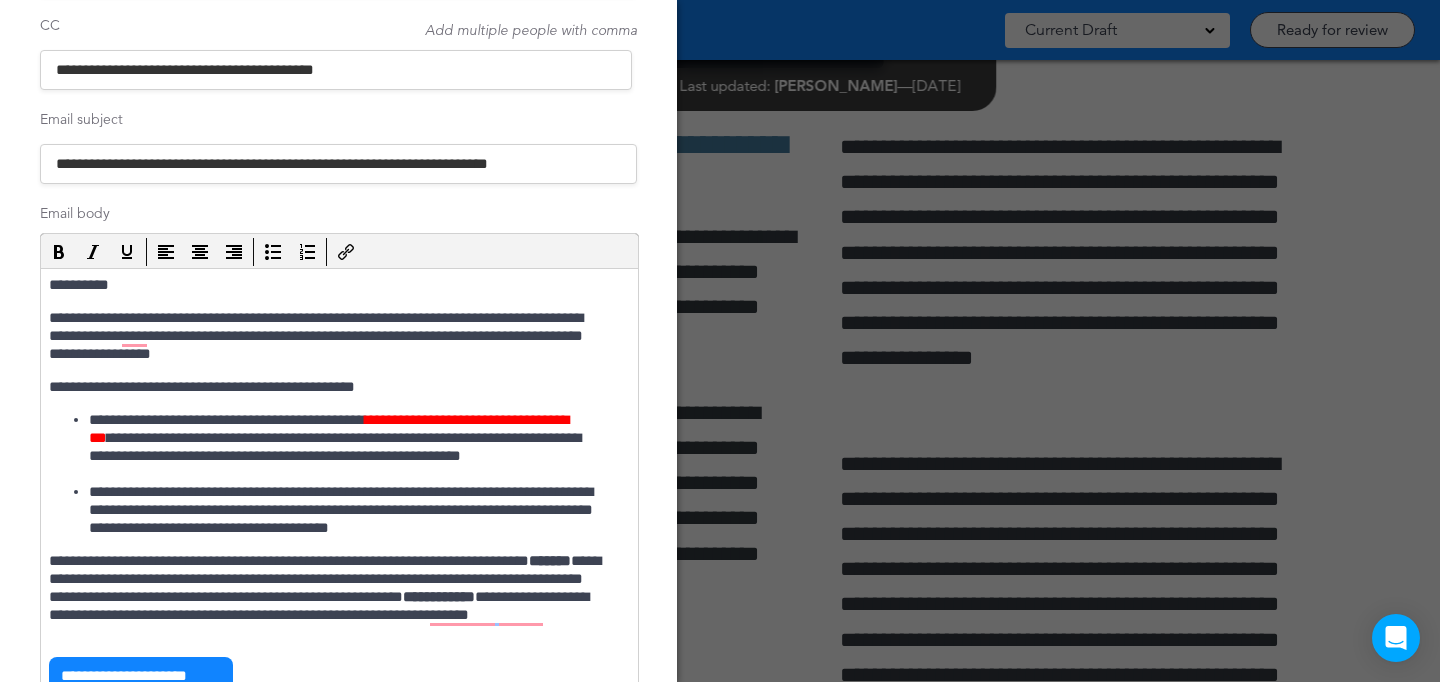 click on "**********" at bounding box center [329, 387] 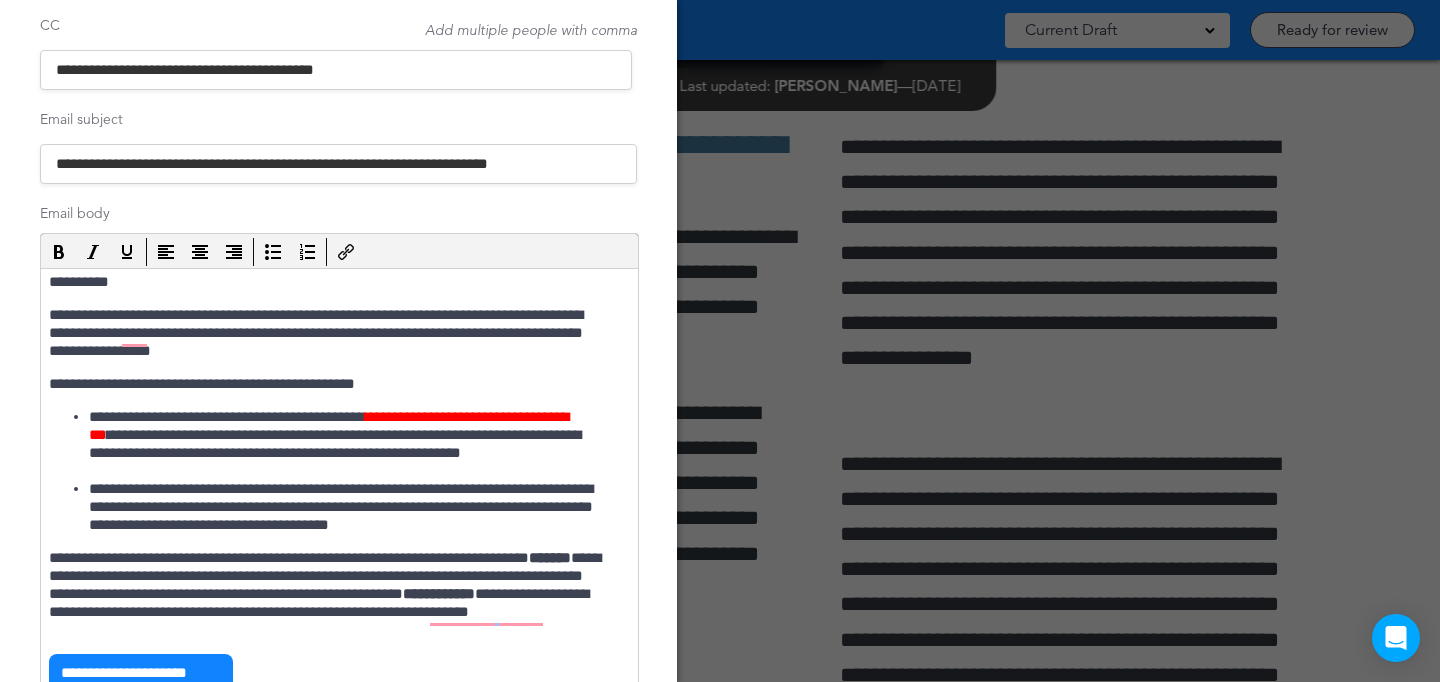 scroll, scrollTop: 11, scrollLeft: 0, axis: vertical 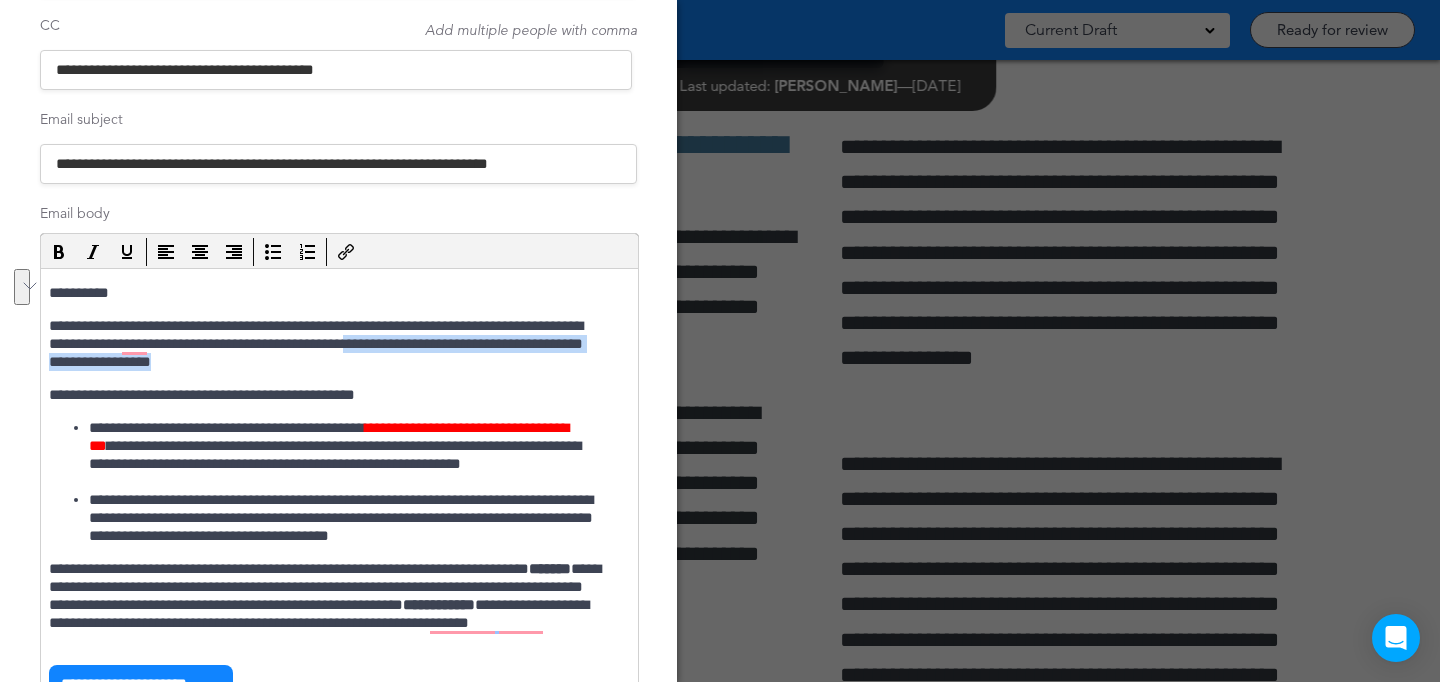 drag, startPoint x: 494, startPoint y: 360, endPoint x: 483, endPoint y: 349, distance: 15.556349 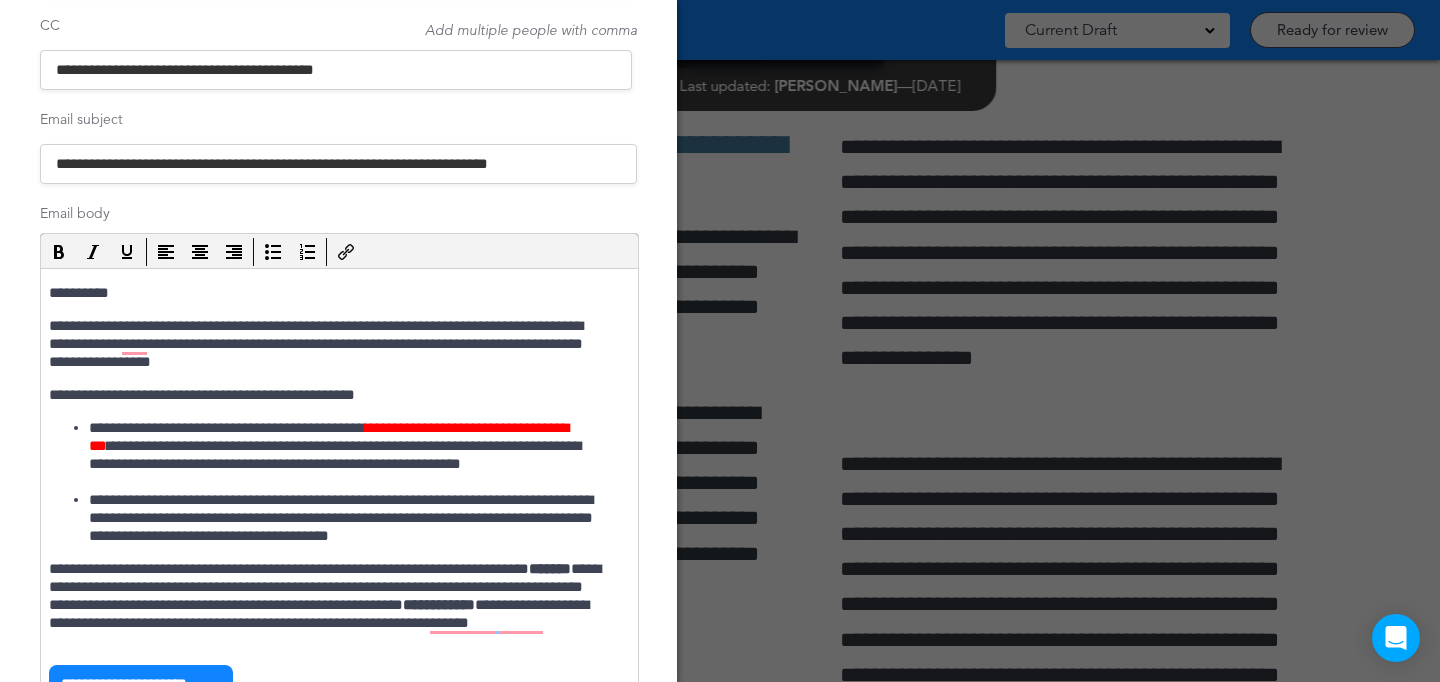click on "**********" at bounding box center [349, 455] 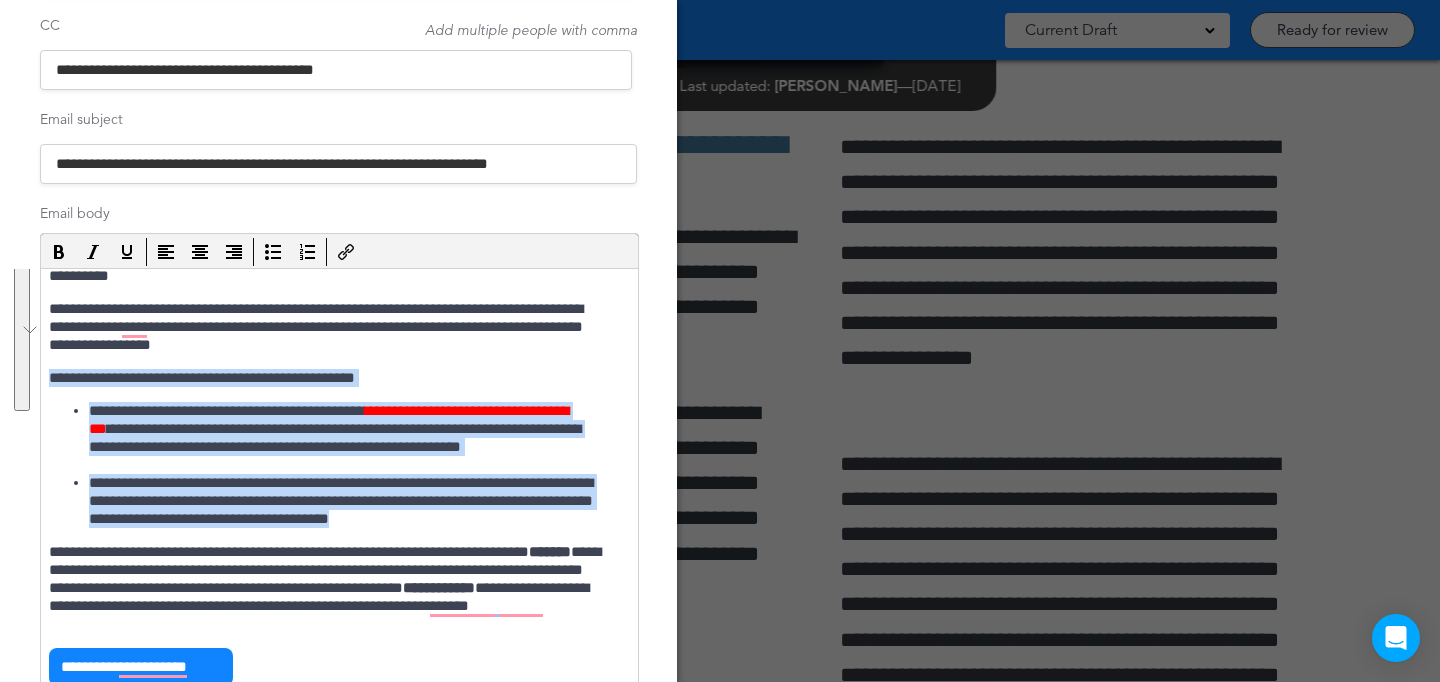 drag, startPoint x: 524, startPoint y: 519, endPoint x: 43, endPoint y: 383, distance: 499.857 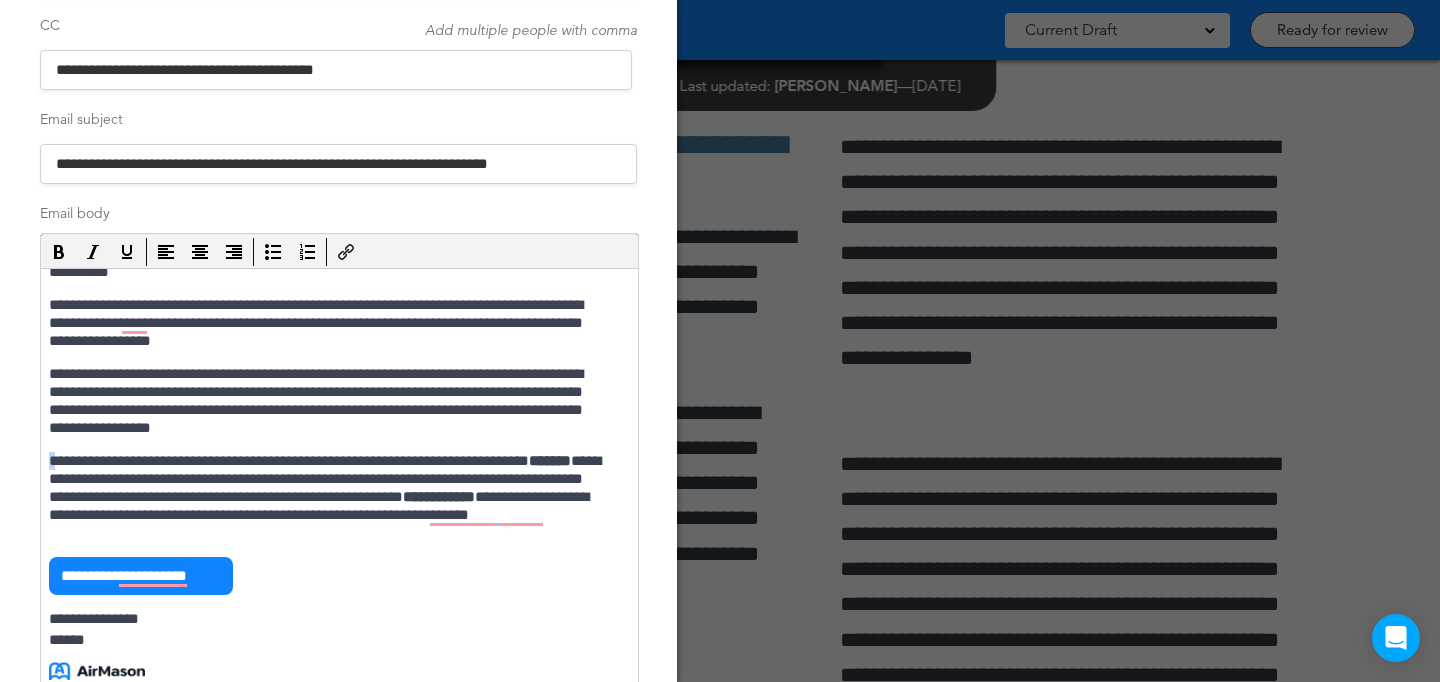 click on "**********" at bounding box center (339, 517) 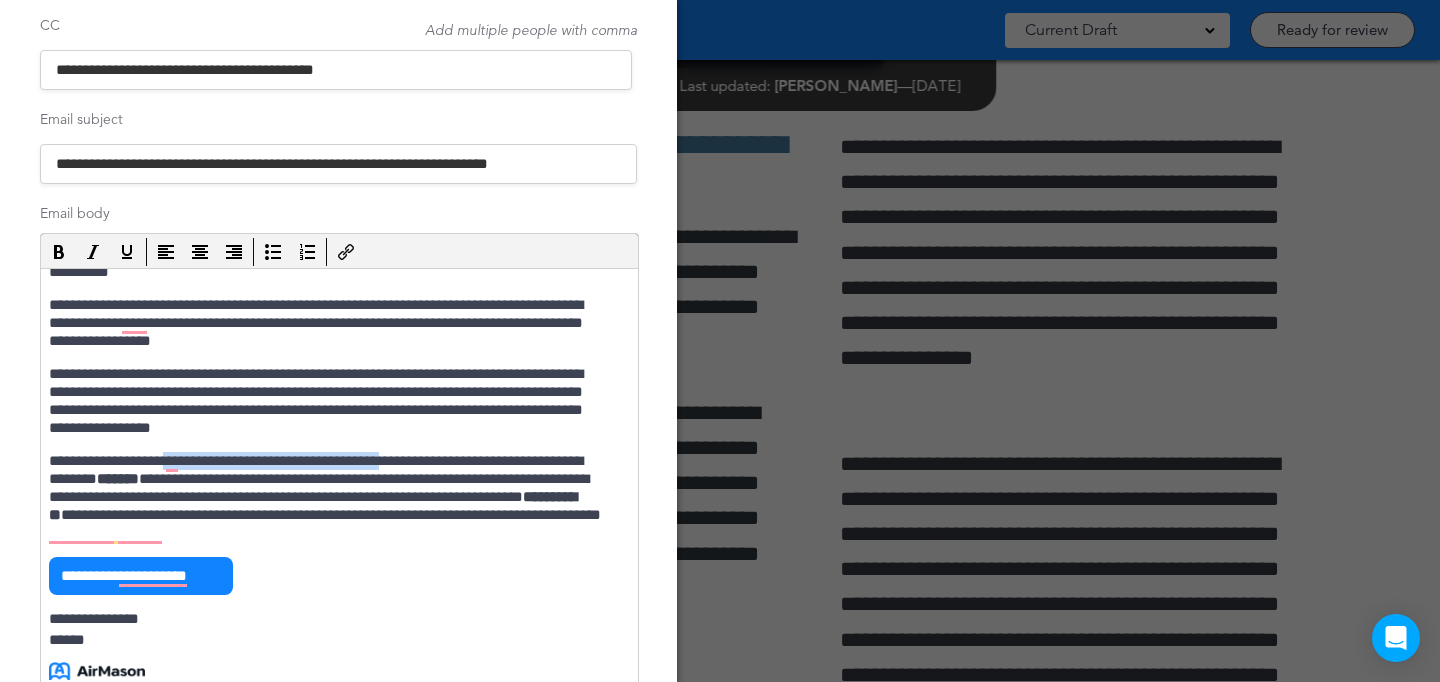 drag, startPoint x: 255, startPoint y: 462, endPoint x: 418, endPoint y: 457, distance: 163.07668 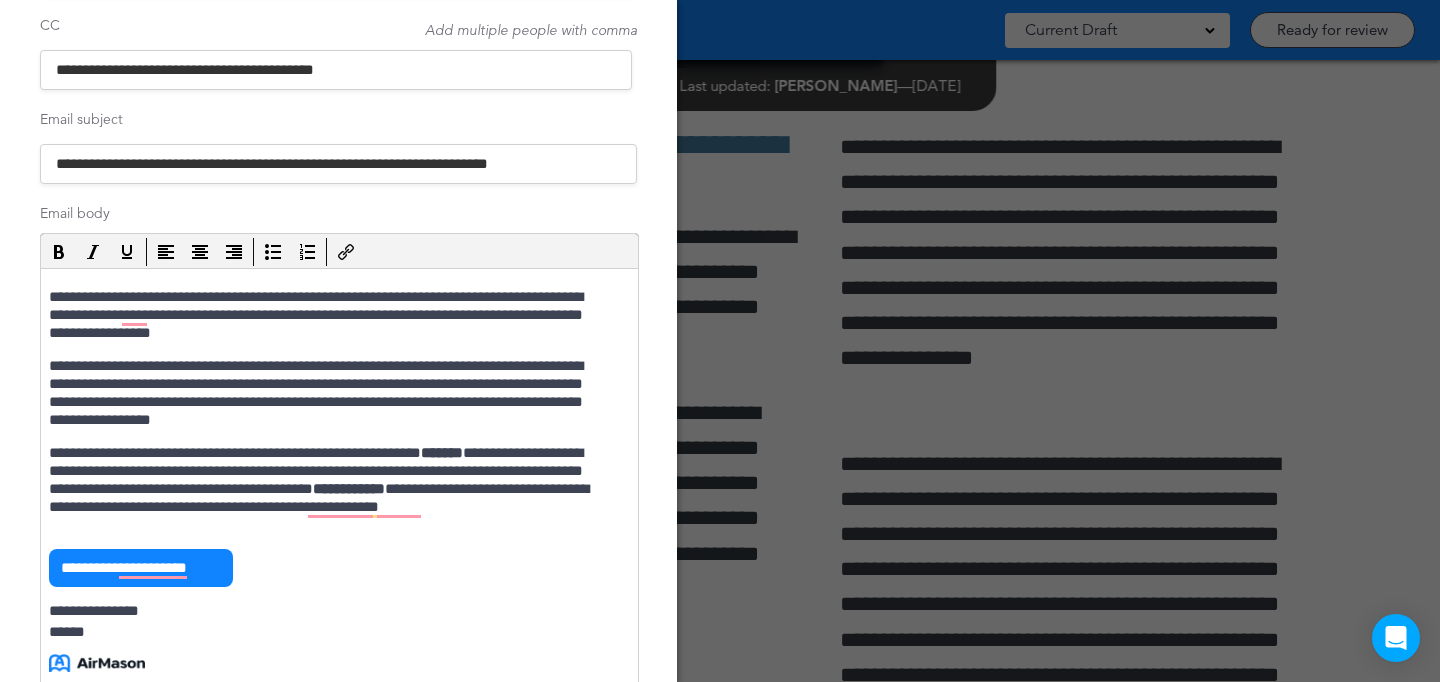 click on "**********" at bounding box center [329, 489] 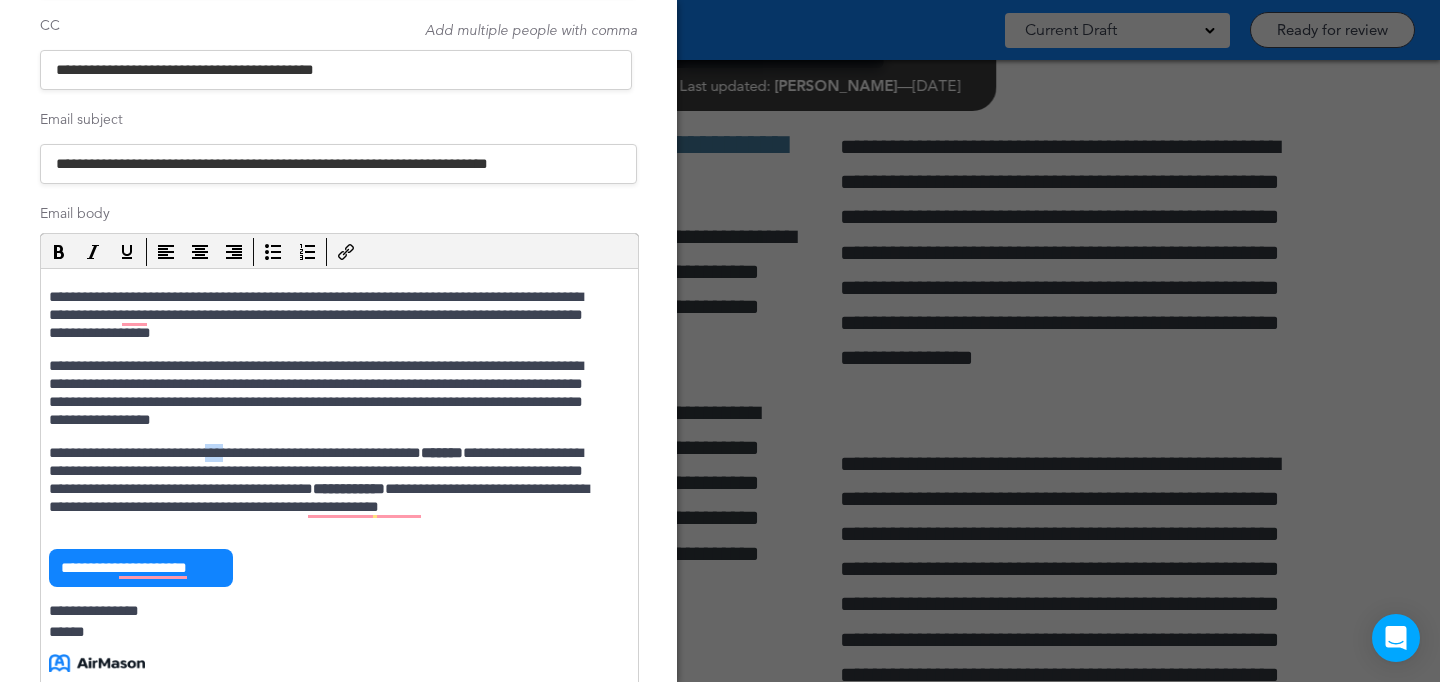 click on "**********" at bounding box center [329, 489] 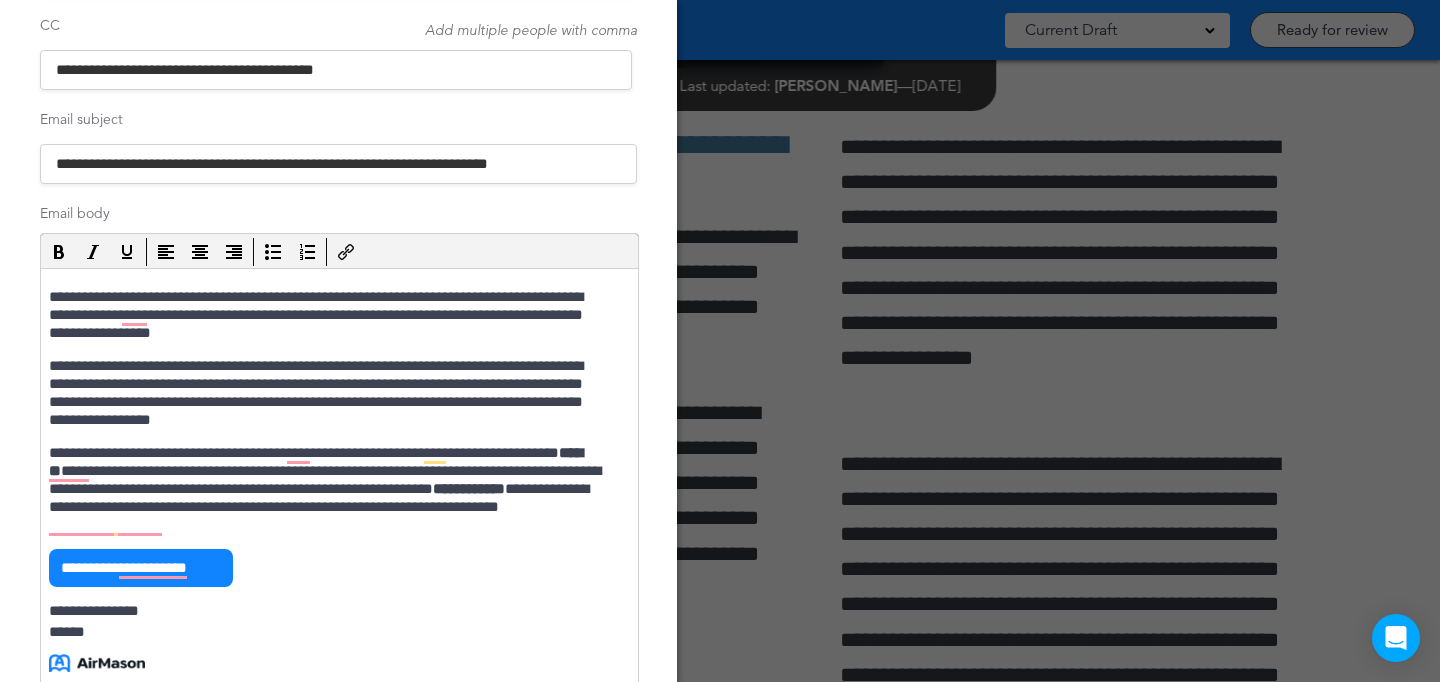 click on "**********" at bounding box center (329, 489) 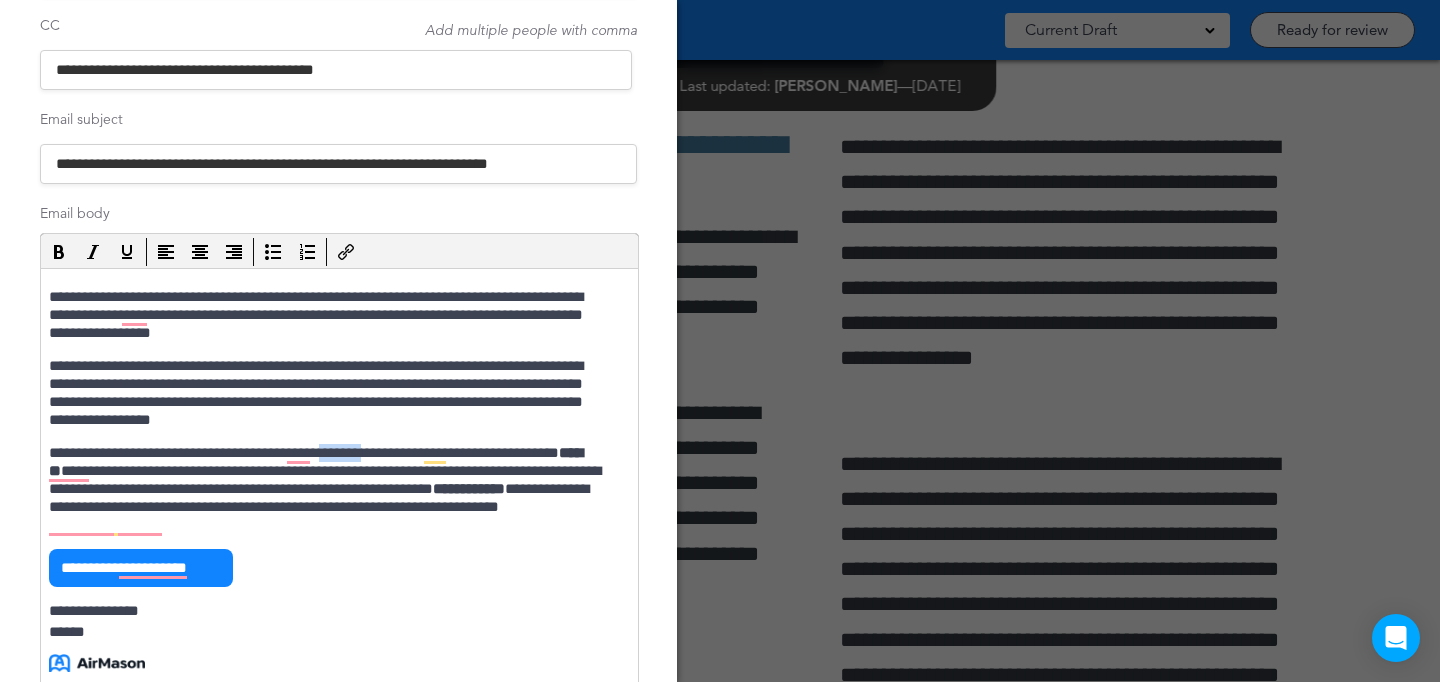 click on "**********" at bounding box center [329, 489] 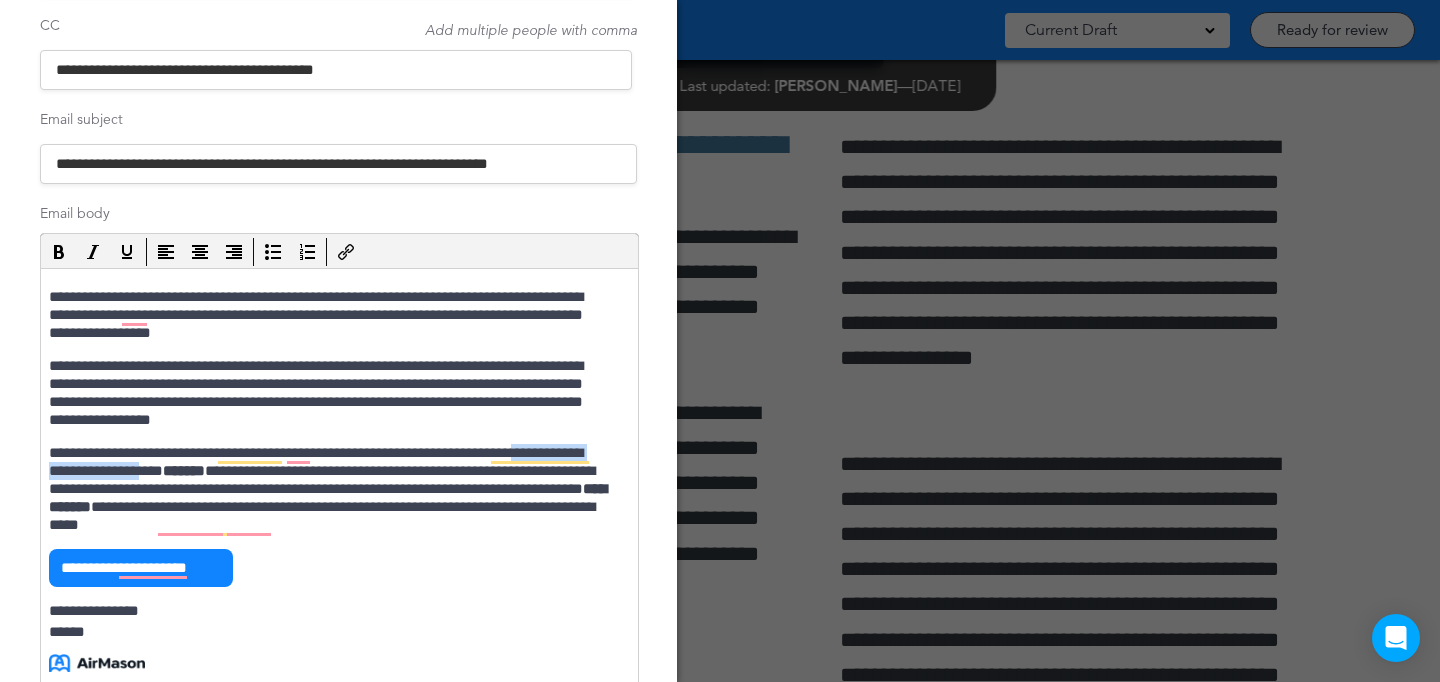 drag, startPoint x: 257, startPoint y: 470, endPoint x: 45, endPoint y: 465, distance: 212.05896 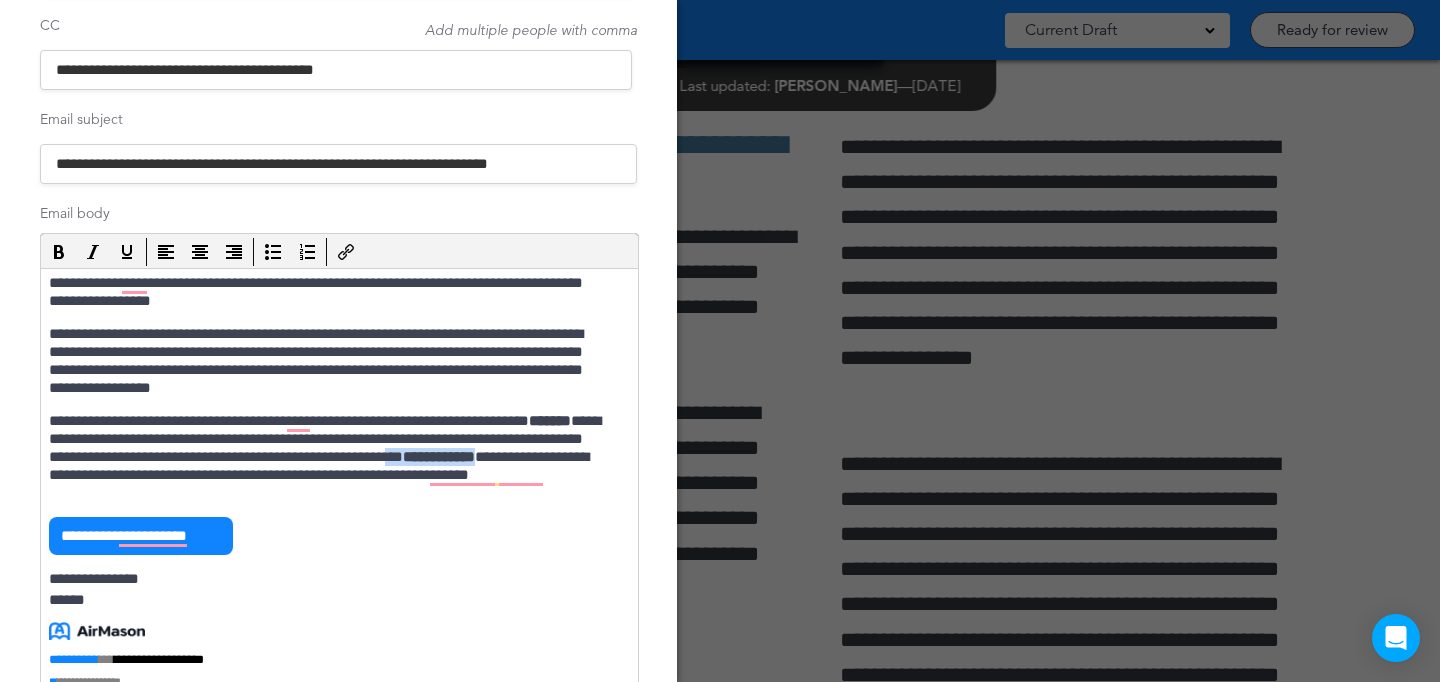 drag, startPoint x: 206, startPoint y: 476, endPoint x: 124, endPoint y: 461, distance: 83.360664 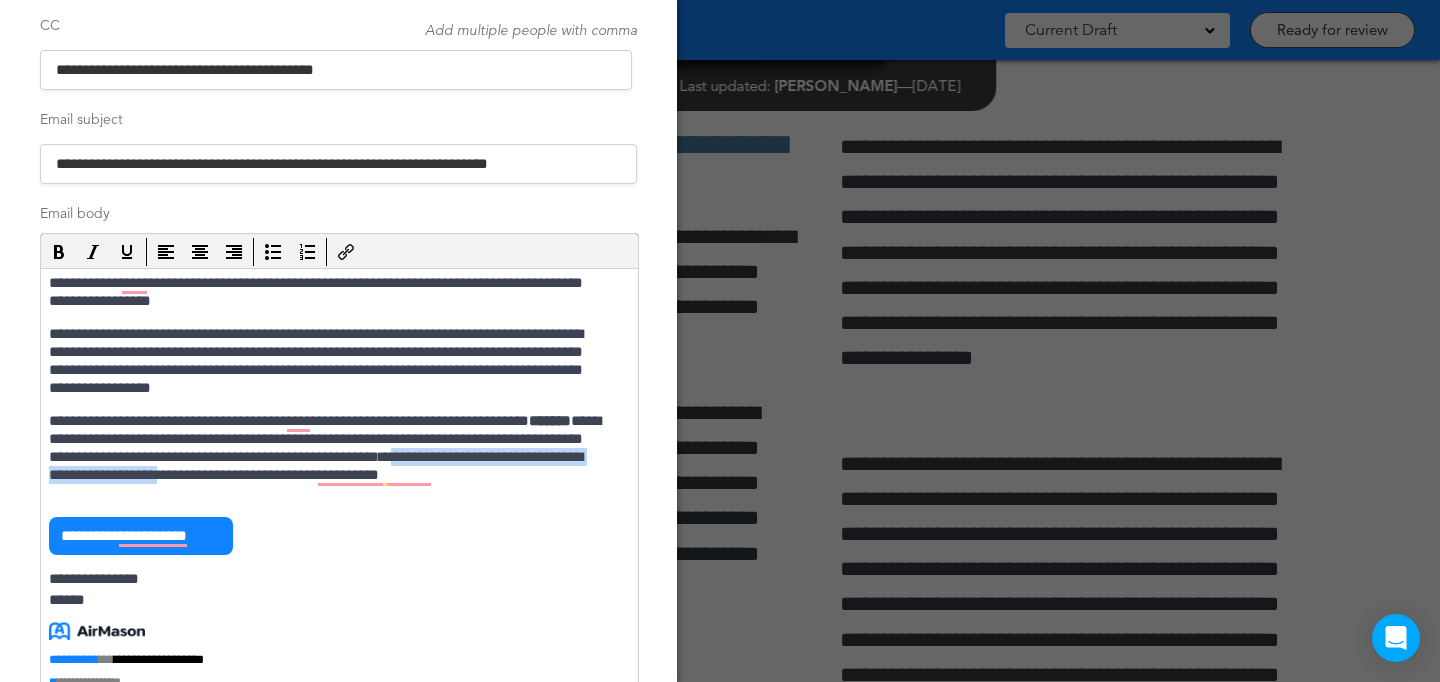 drag, startPoint x: 119, startPoint y: 477, endPoint x: 440, endPoint y: 474, distance: 321.014 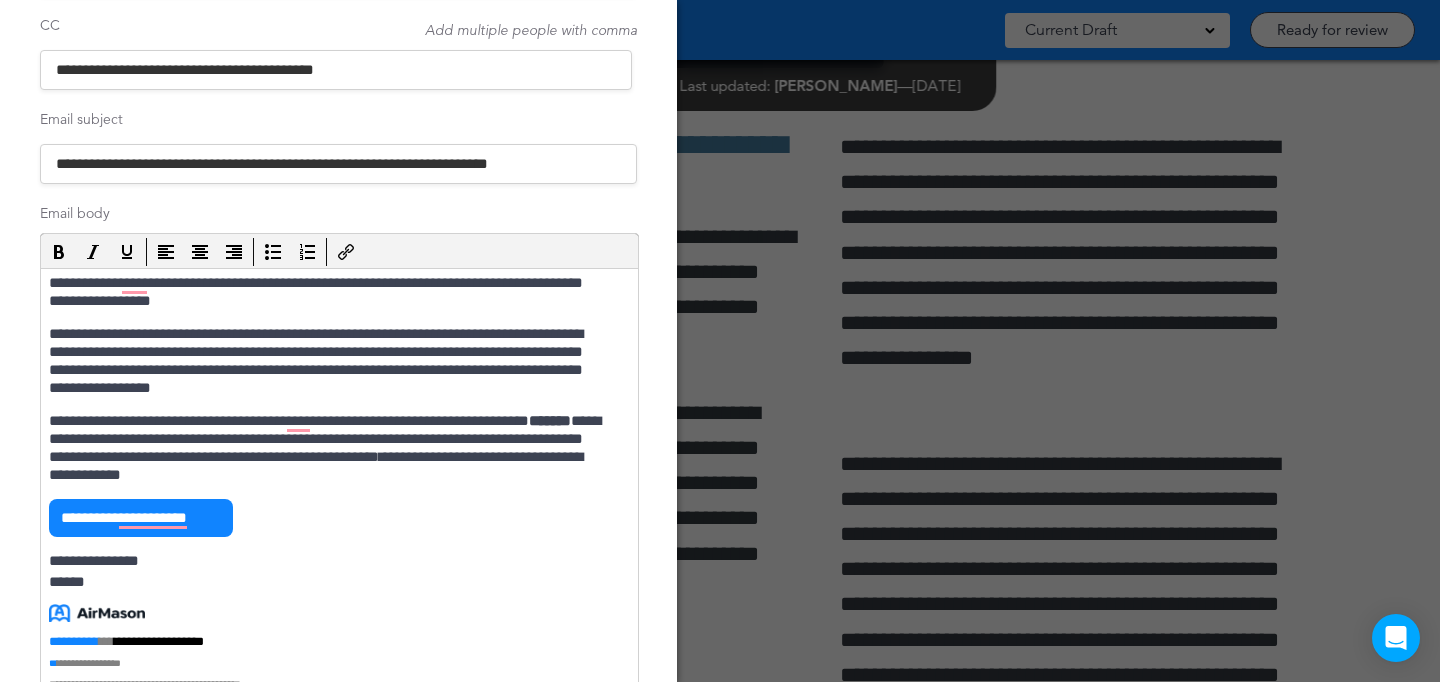 click on "**********" at bounding box center (329, 448) 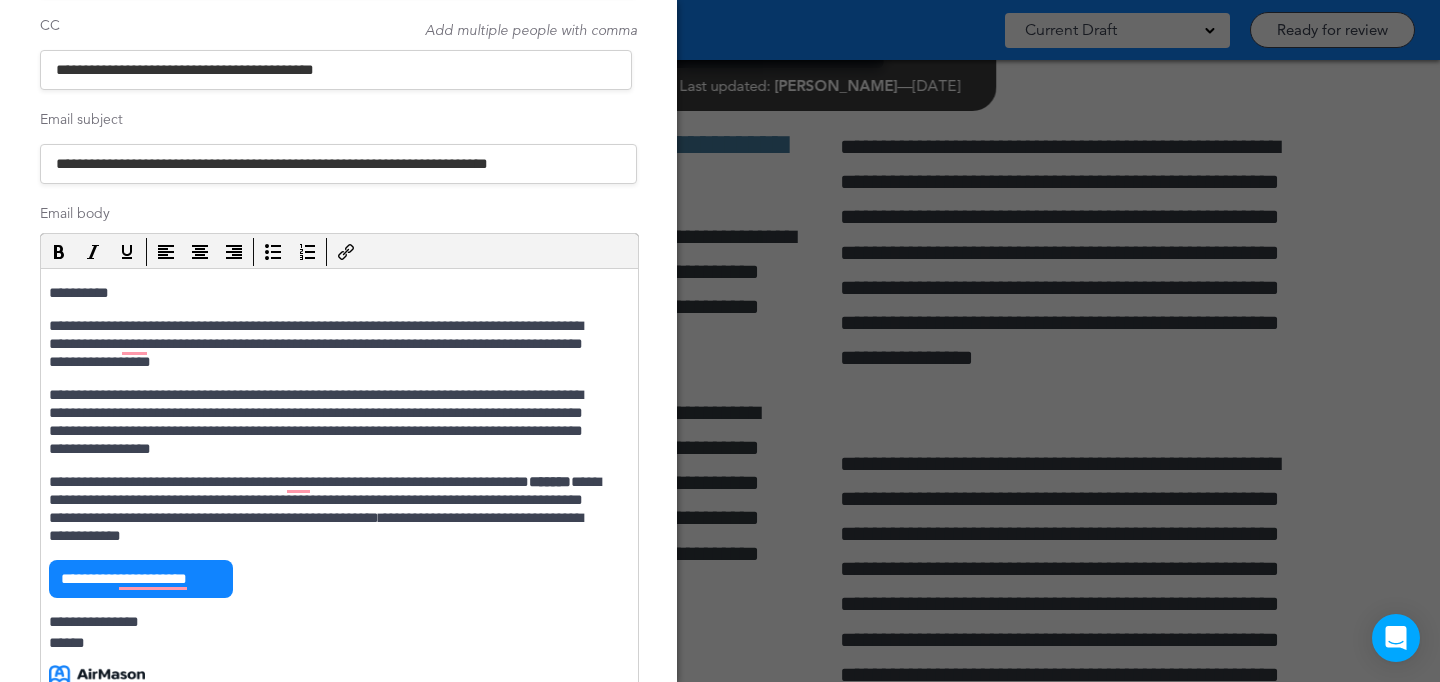 click on "**********" at bounding box center (339, 529) 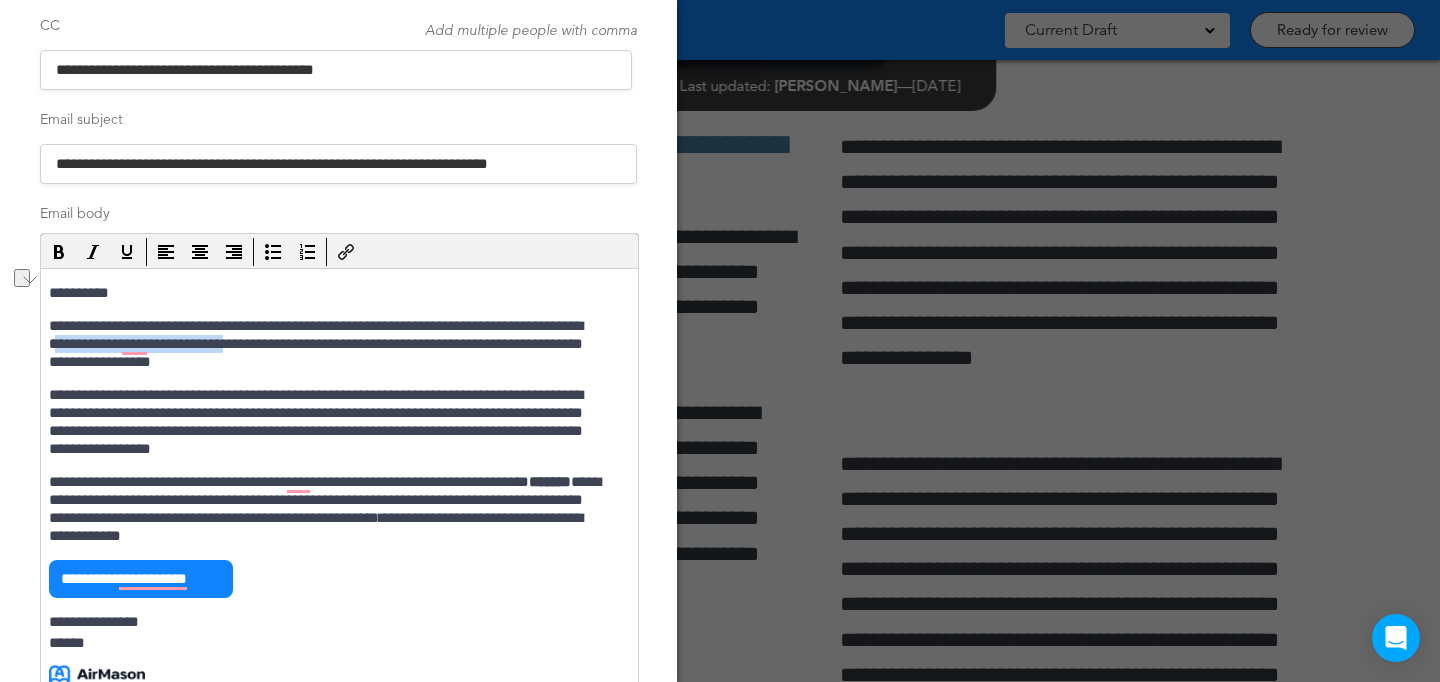 drag, startPoint x: 153, startPoint y: 342, endPoint x: 341, endPoint y: 343, distance: 188.00266 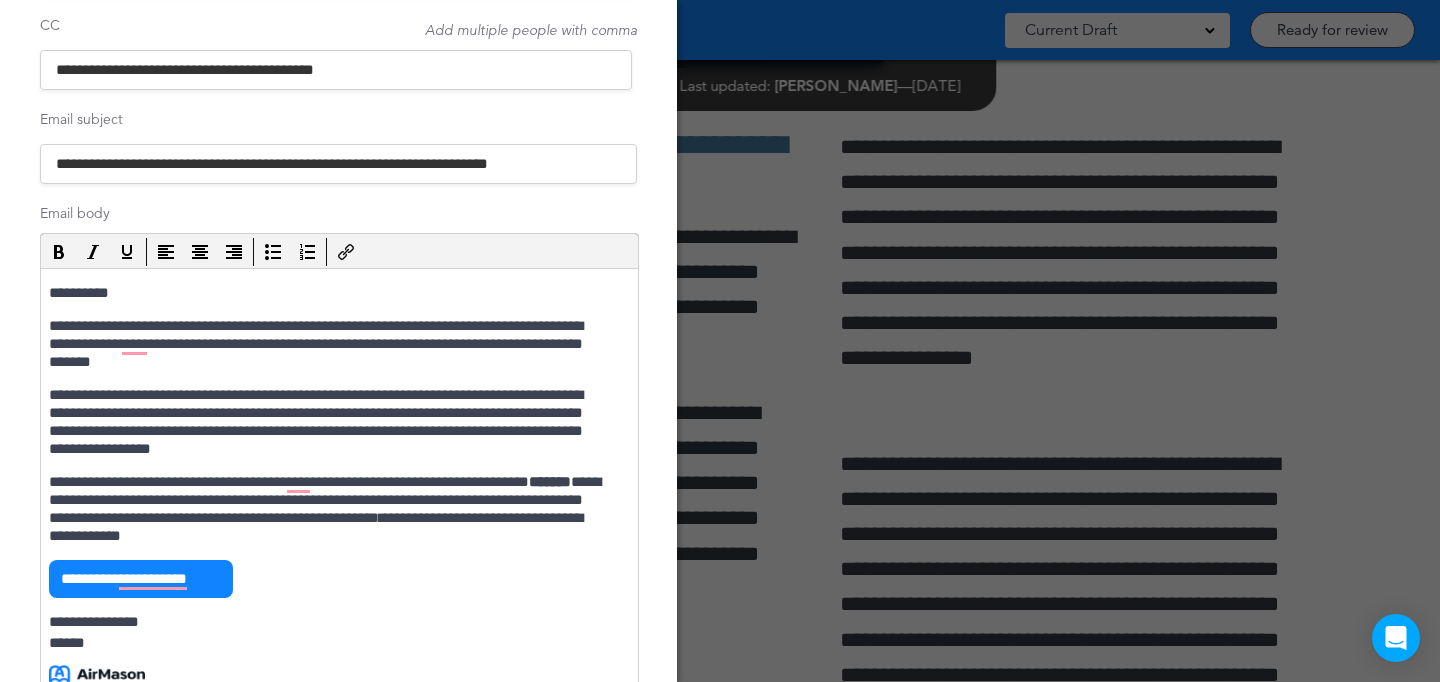 click on "**********" at bounding box center (329, 344) 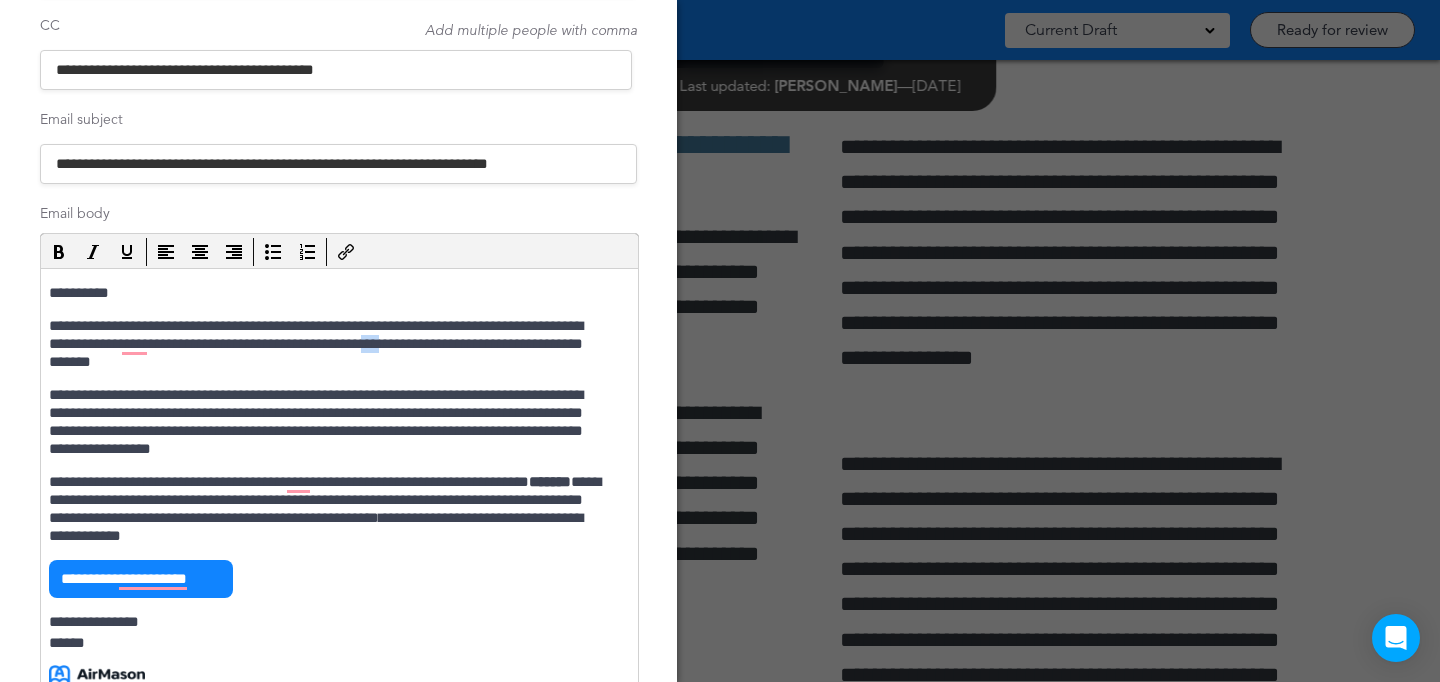 click on "**********" at bounding box center (329, 344) 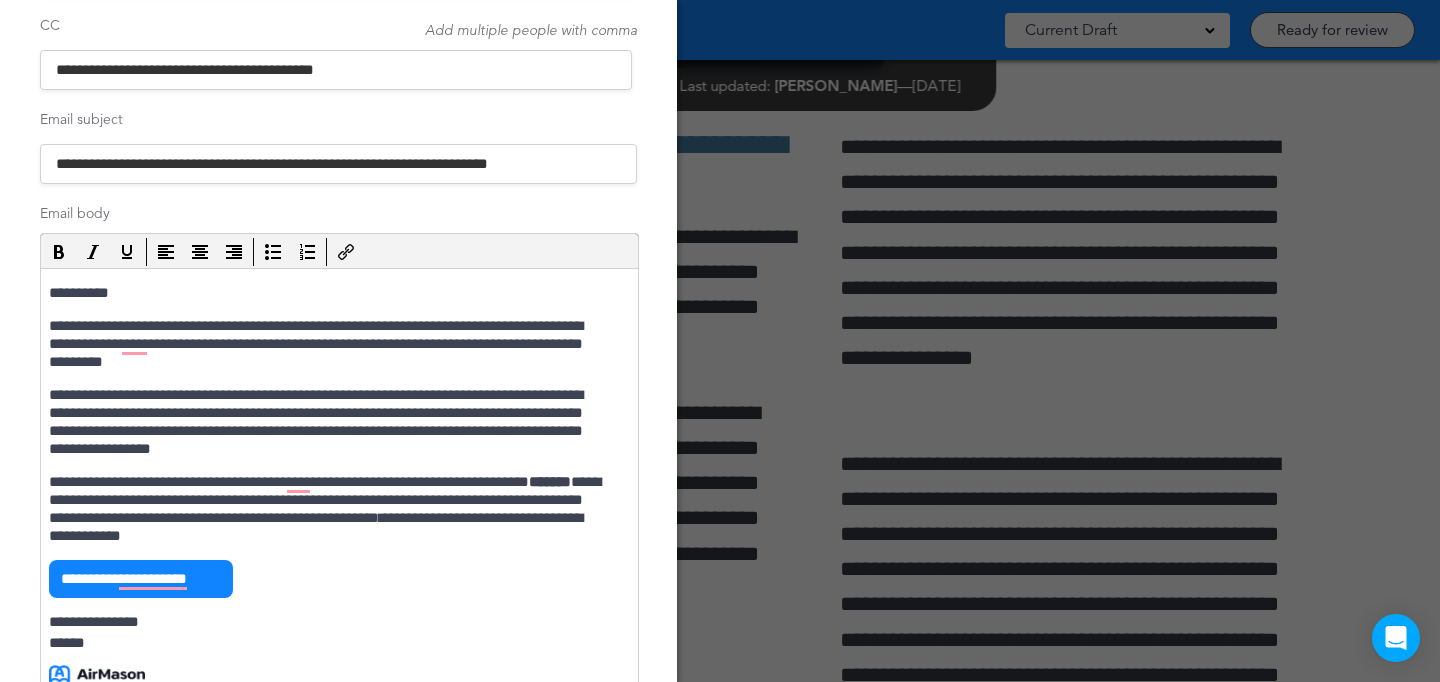 click on "**********" at bounding box center (329, 344) 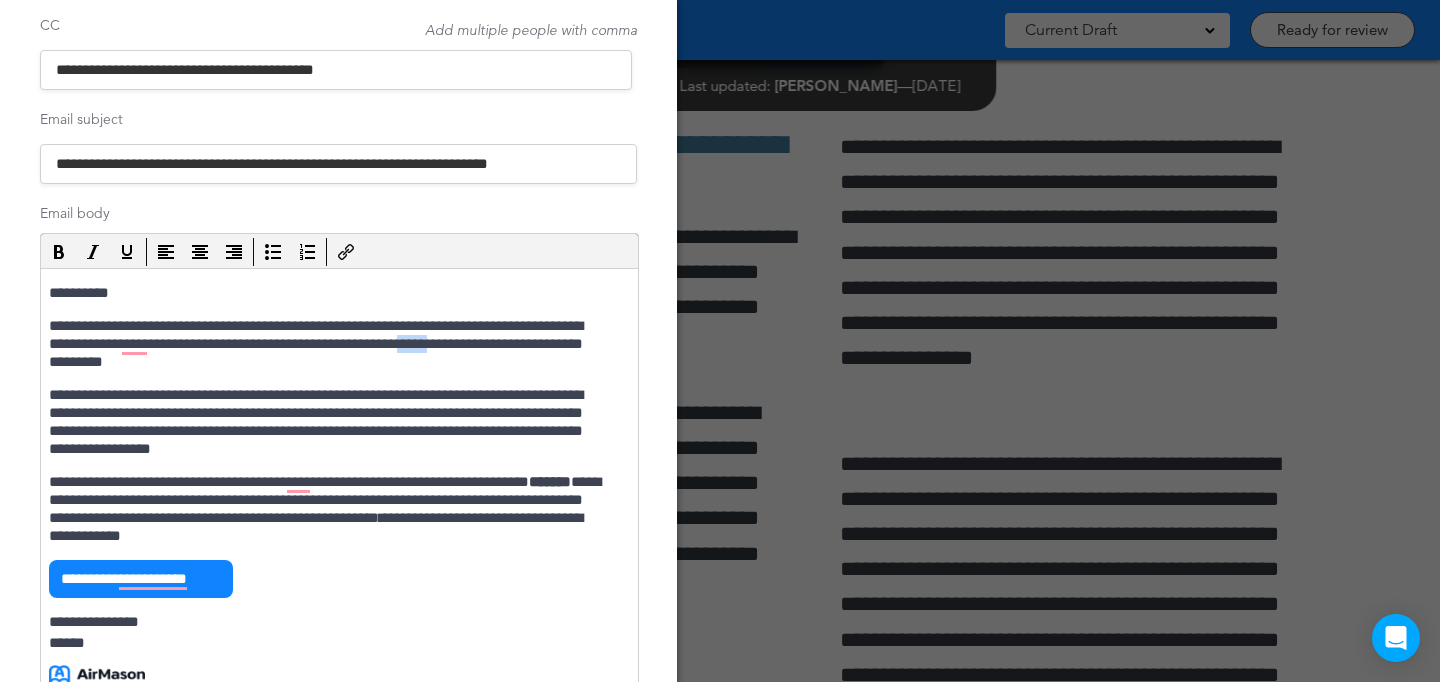 click on "**********" at bounding box center [329, 344] 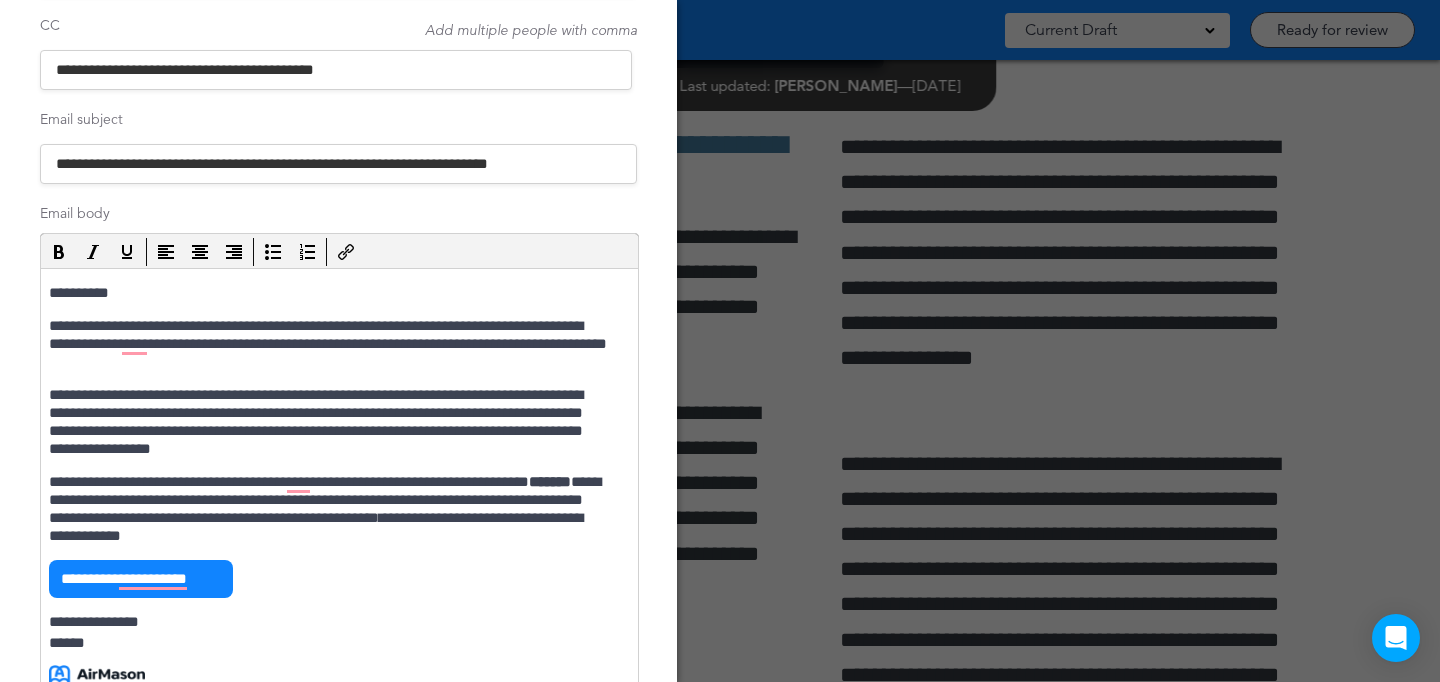 click on "**********" at bounding box center (329, 344) 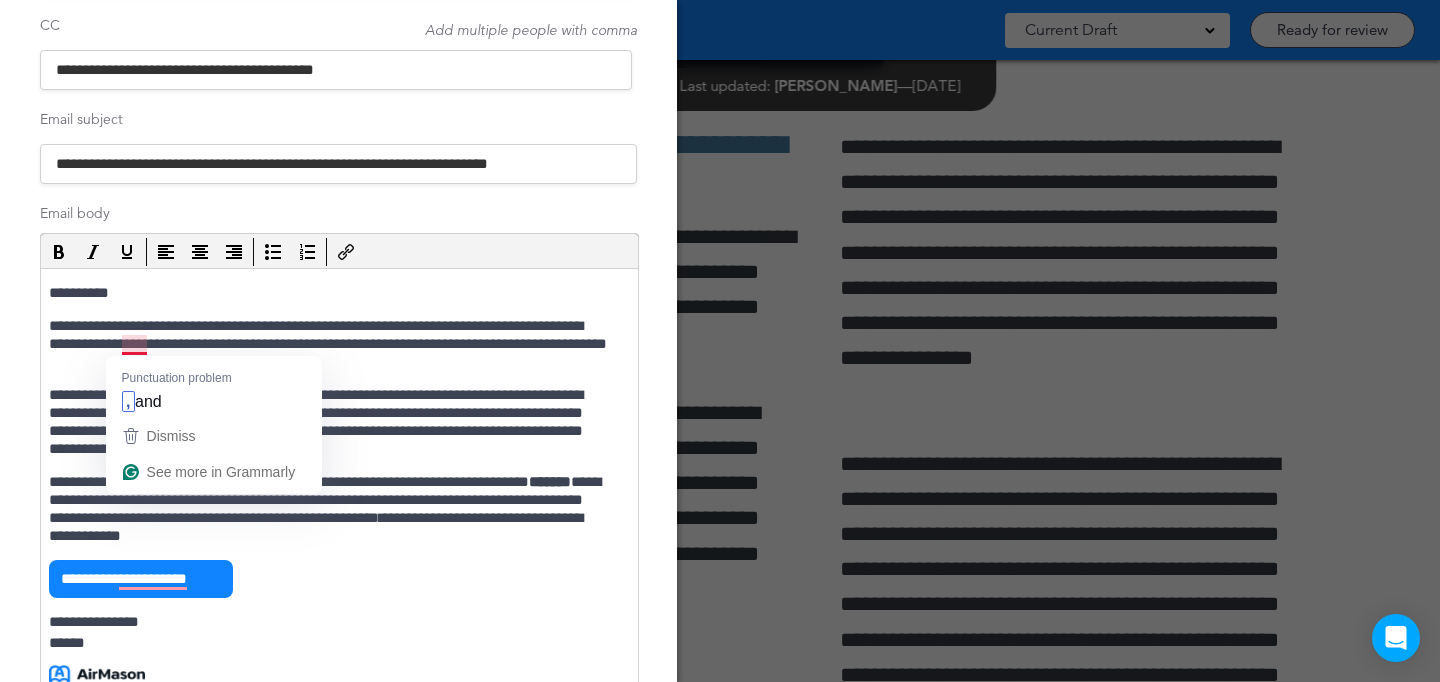 click on "**********" at bounding box center (329, 422) 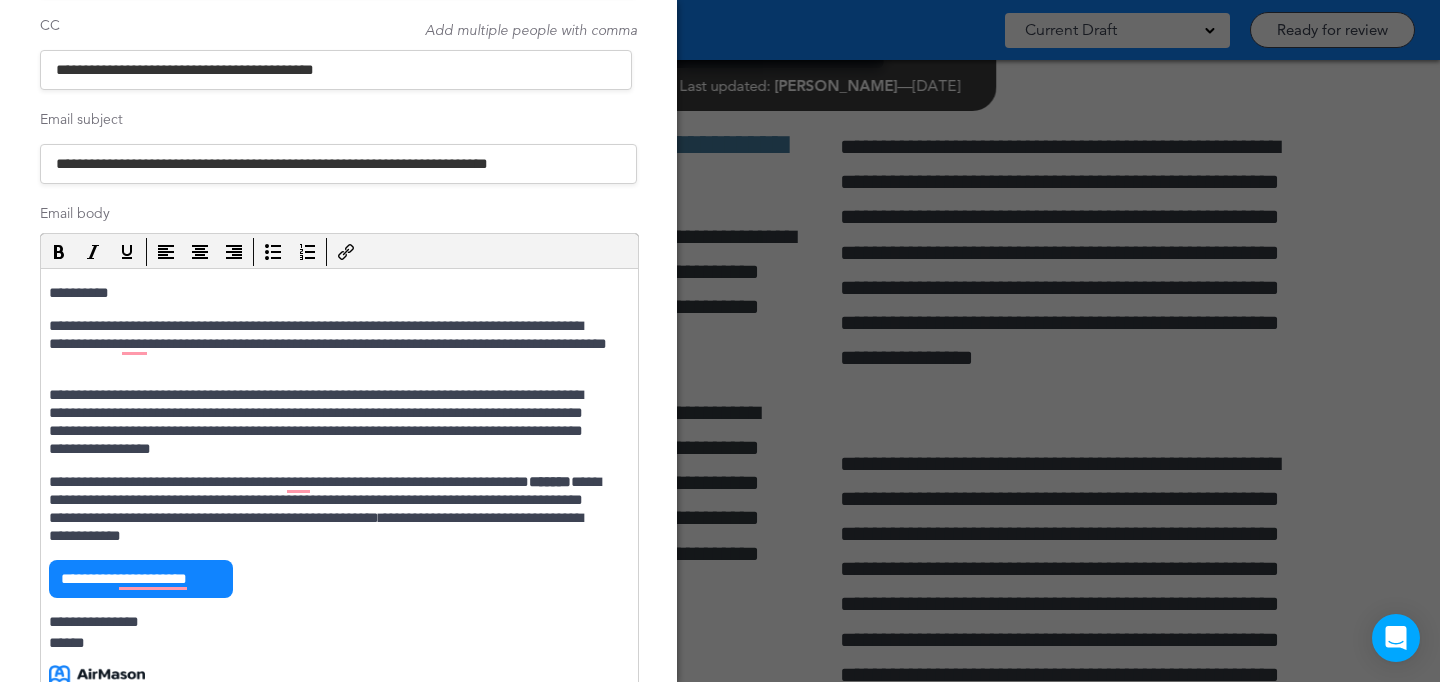 click on "**********" at bounding box center (329, 422) 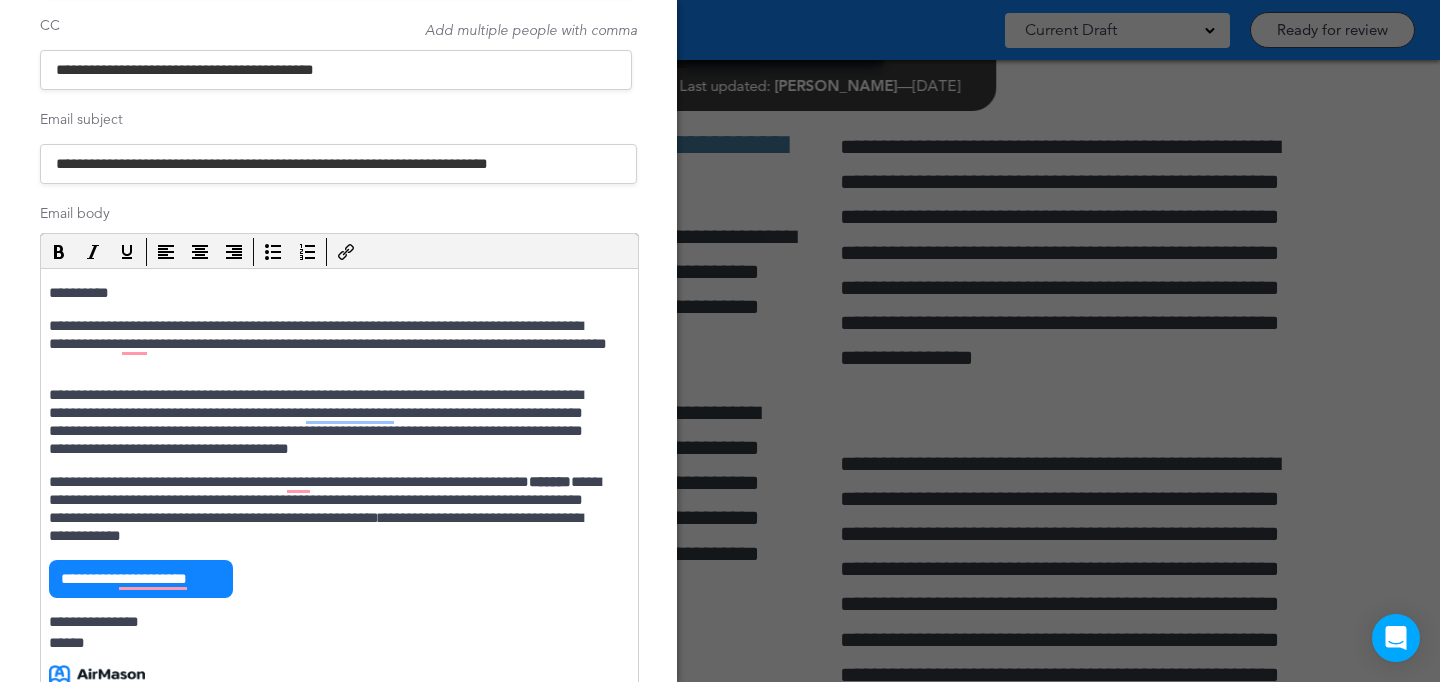 drag, startPoint x: 193, startPoint y: 394, endPoint x: 233, endPoint y: 384, distance: 41.231056 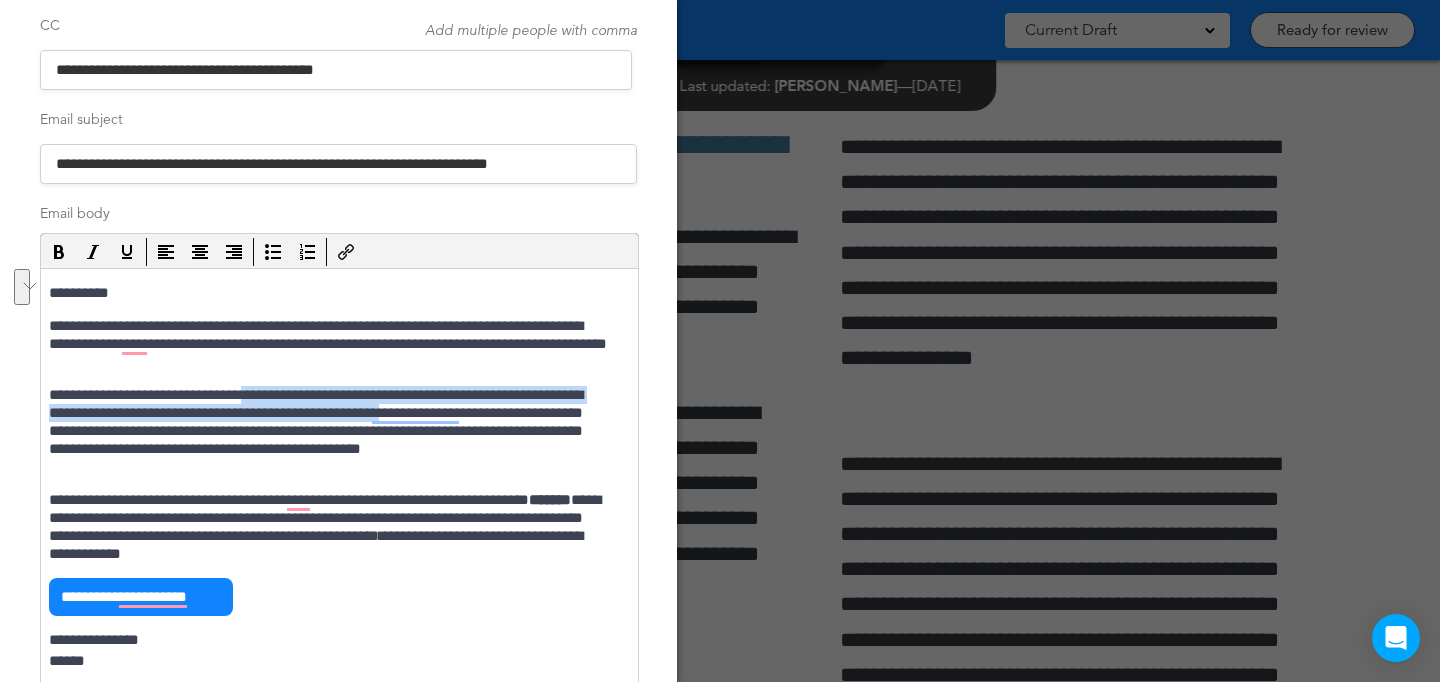 drag, startPoint x: 280, startPoint y: 395, endPoint x: 537, endPoint y: 410, distance: 257.43738 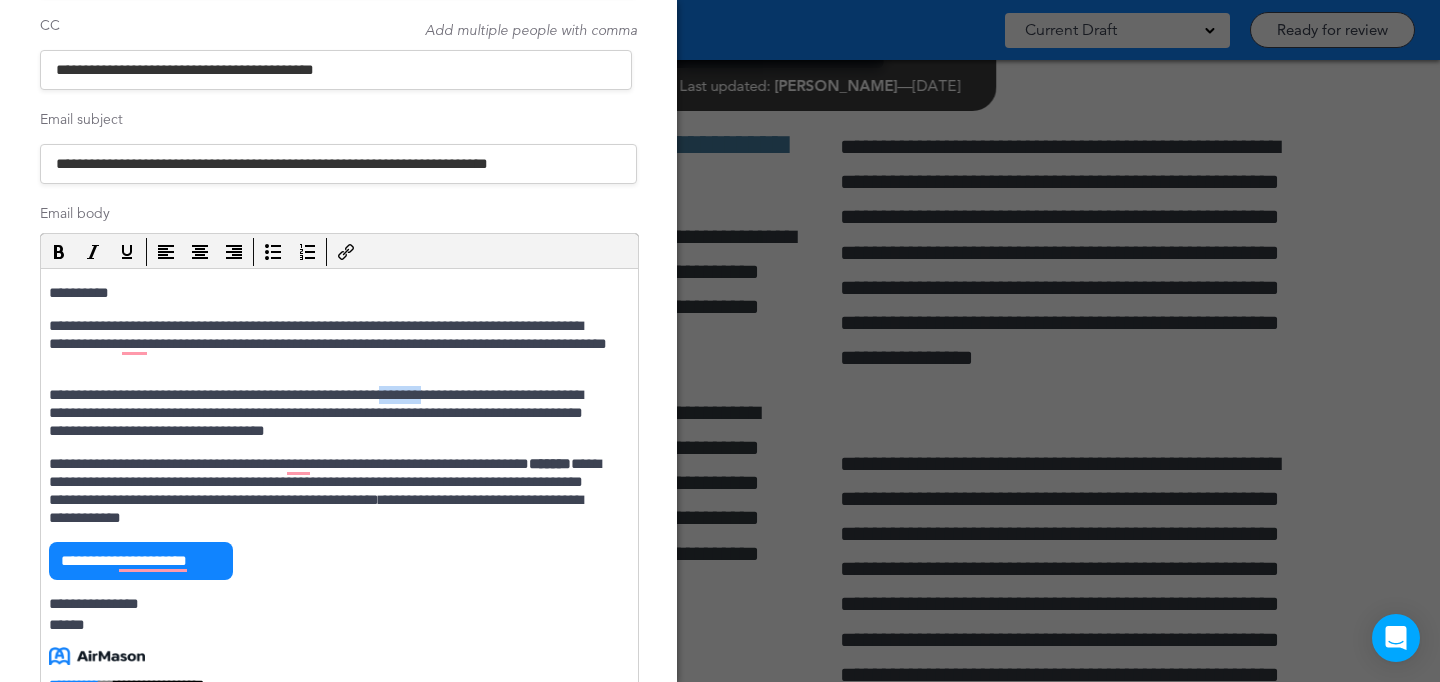 drag, startPoint x: 472, startPoint y: 400, endPoint x: 482, endPoint y: 398, distance: 10.198039 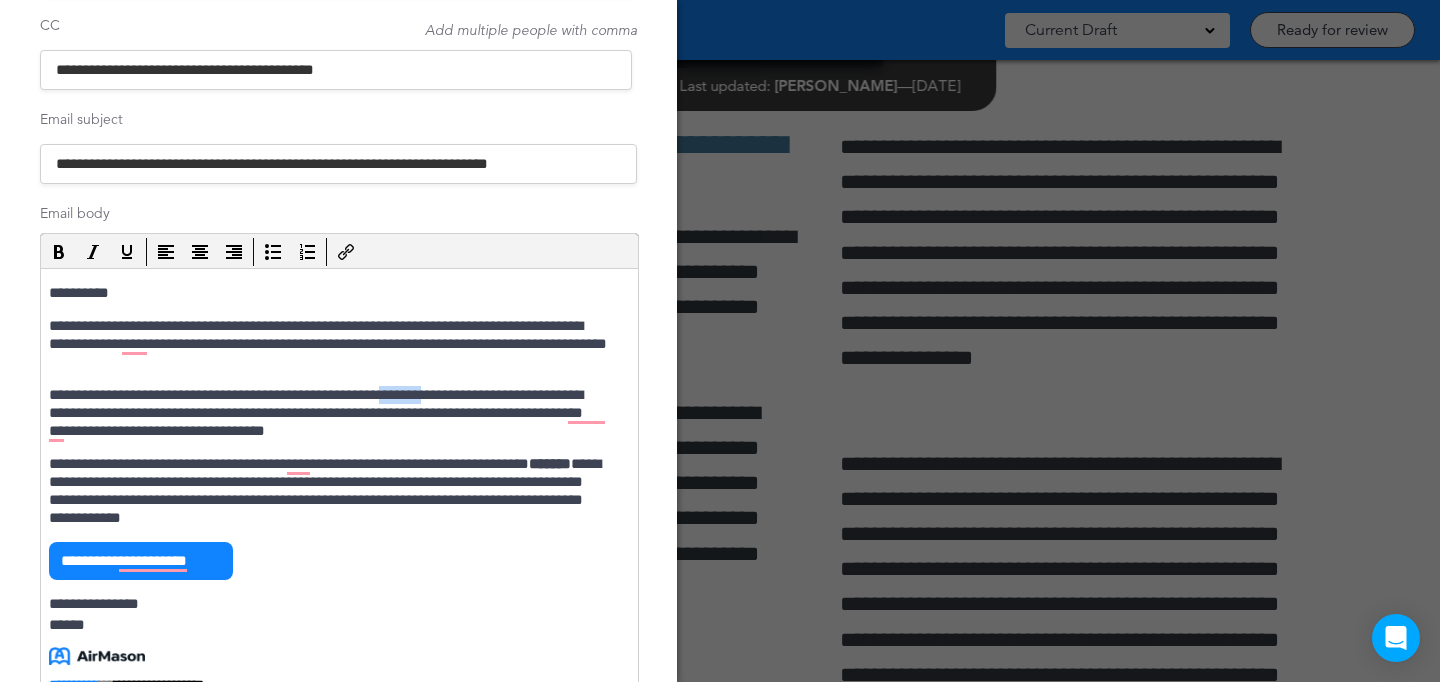 click on "**********" at bounding box center (329, 413) 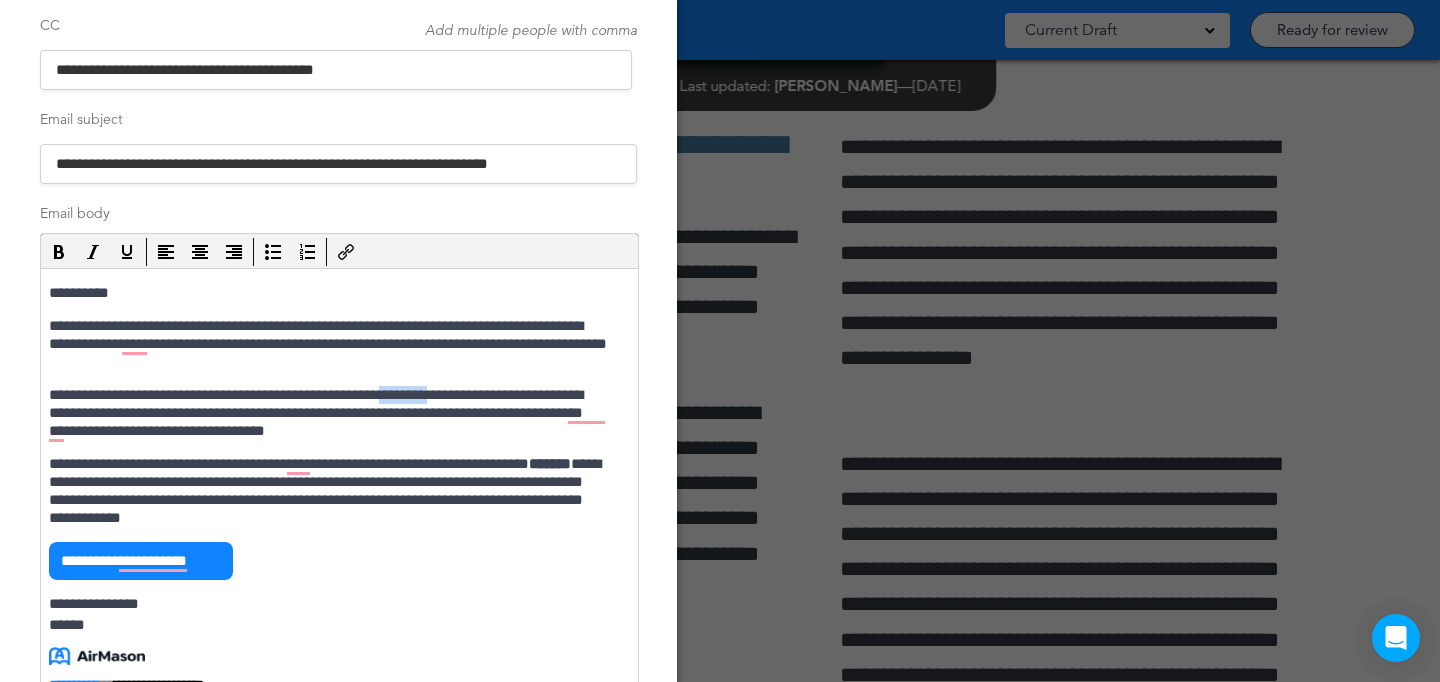 drag, startPoint x: 429, startPoint y: 395, endPoint x: 483, endPoint y: 402, distance: 54.451813 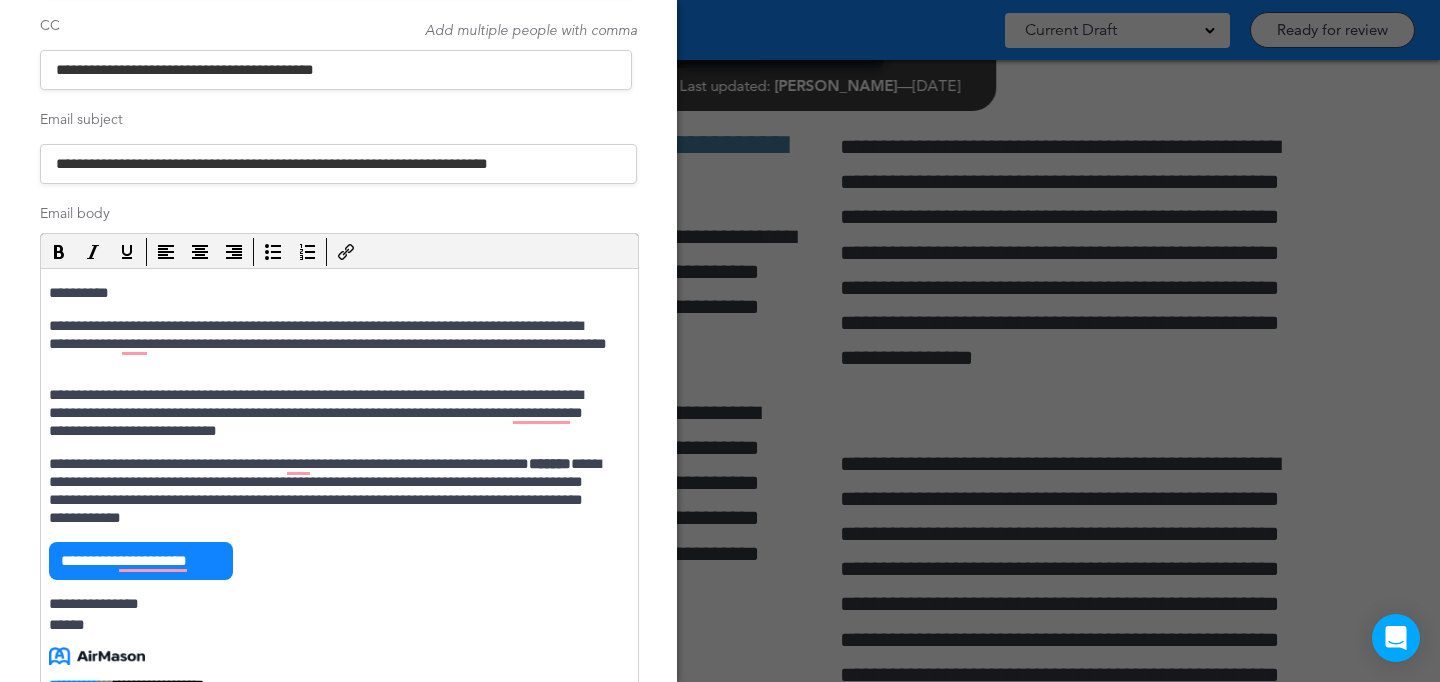 click on "**********" at bounding box center [329, 413] 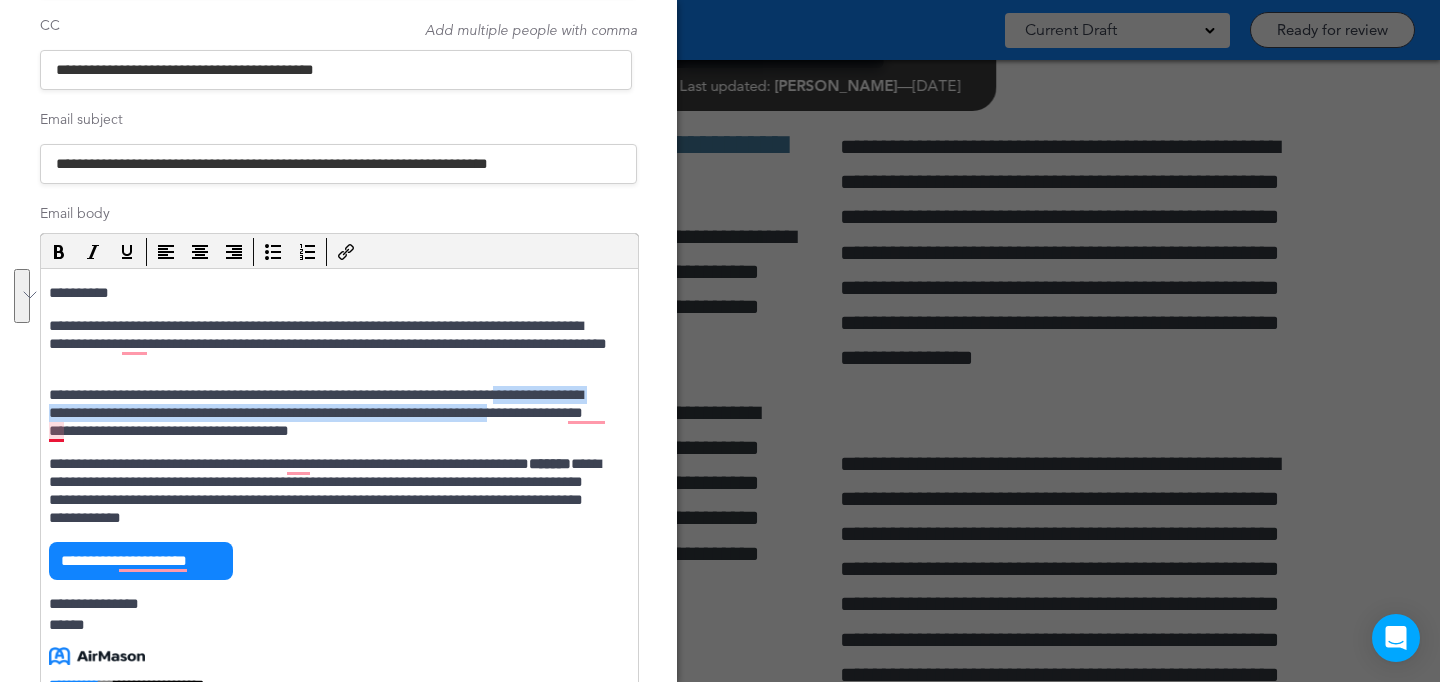drag, startPoint x: 557, startPoint y: 390, endPoint x: 58, endPoint y: 432, distance: 500.7644 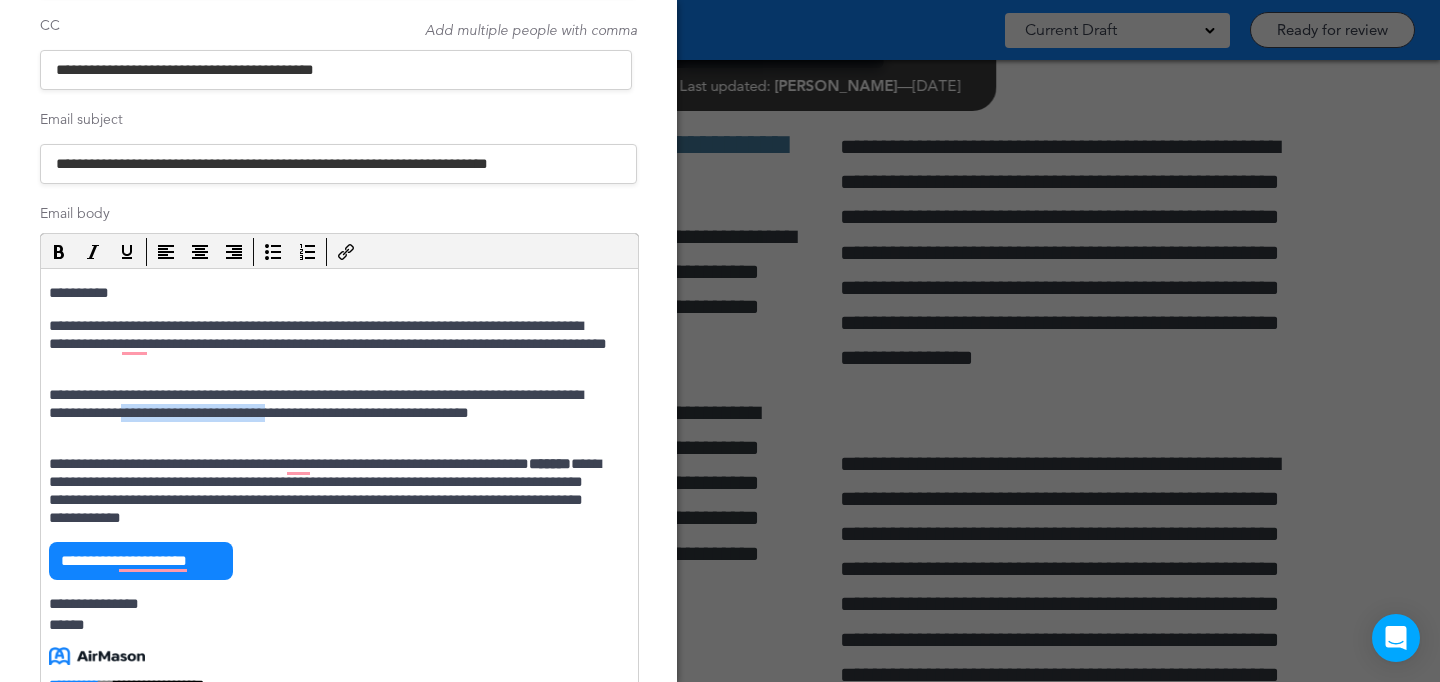drag, startPoint x: 219, startPoint y: 414, endPoint x: 375, endPoint y: 407, distance: 156.15697 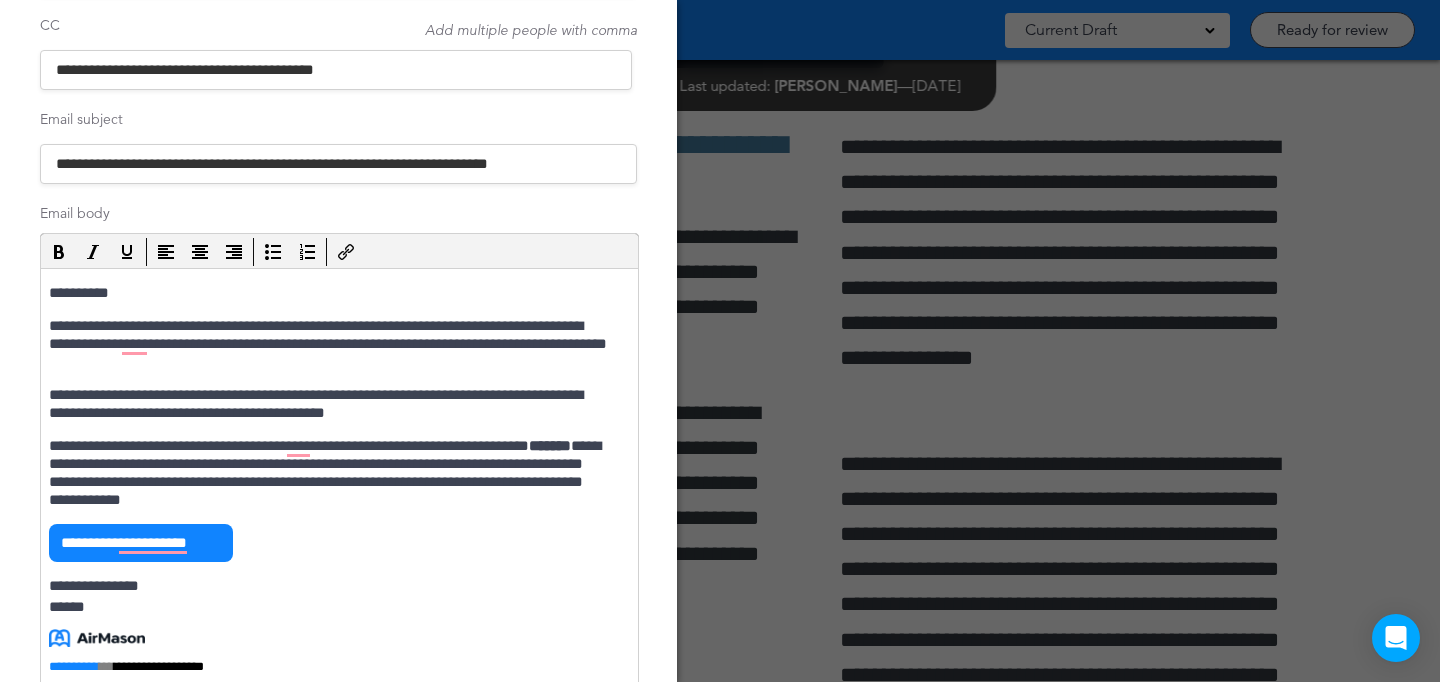 click on "**********" at bounding box center (329, 404) 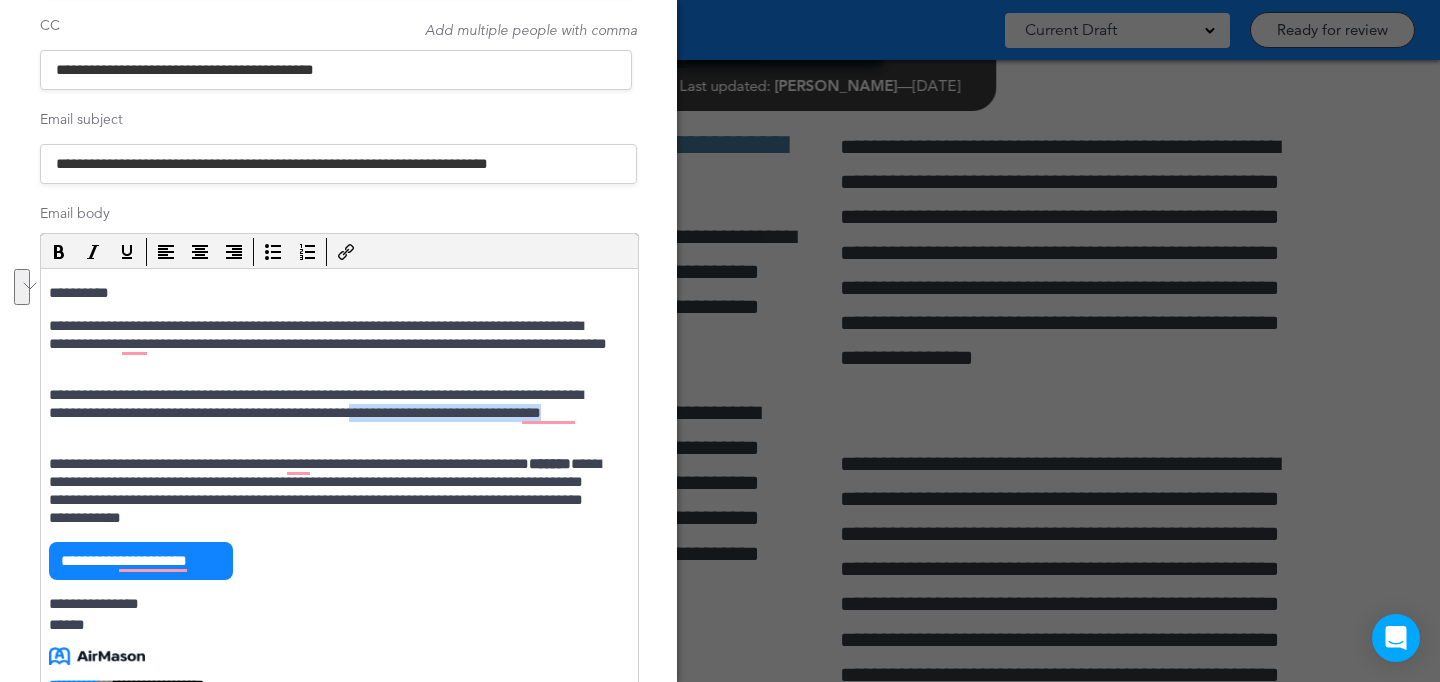 drag, startPoint x: 487, startPoint y: 413, endPoint x: 498, endPoint y: 428, distance: 18.601076 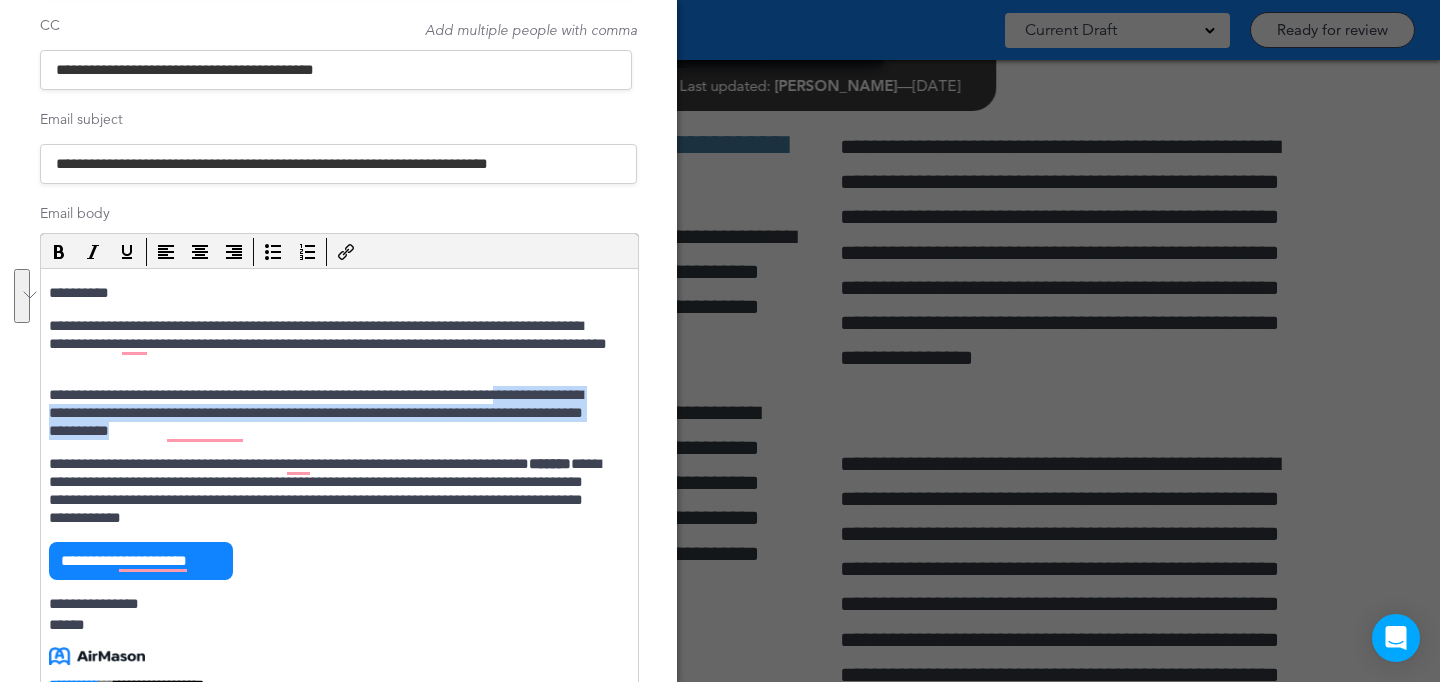 drag, startPoint x: 556, startPoint y: 433, endPoint x: 556, endPoint y: 399, distance: 34 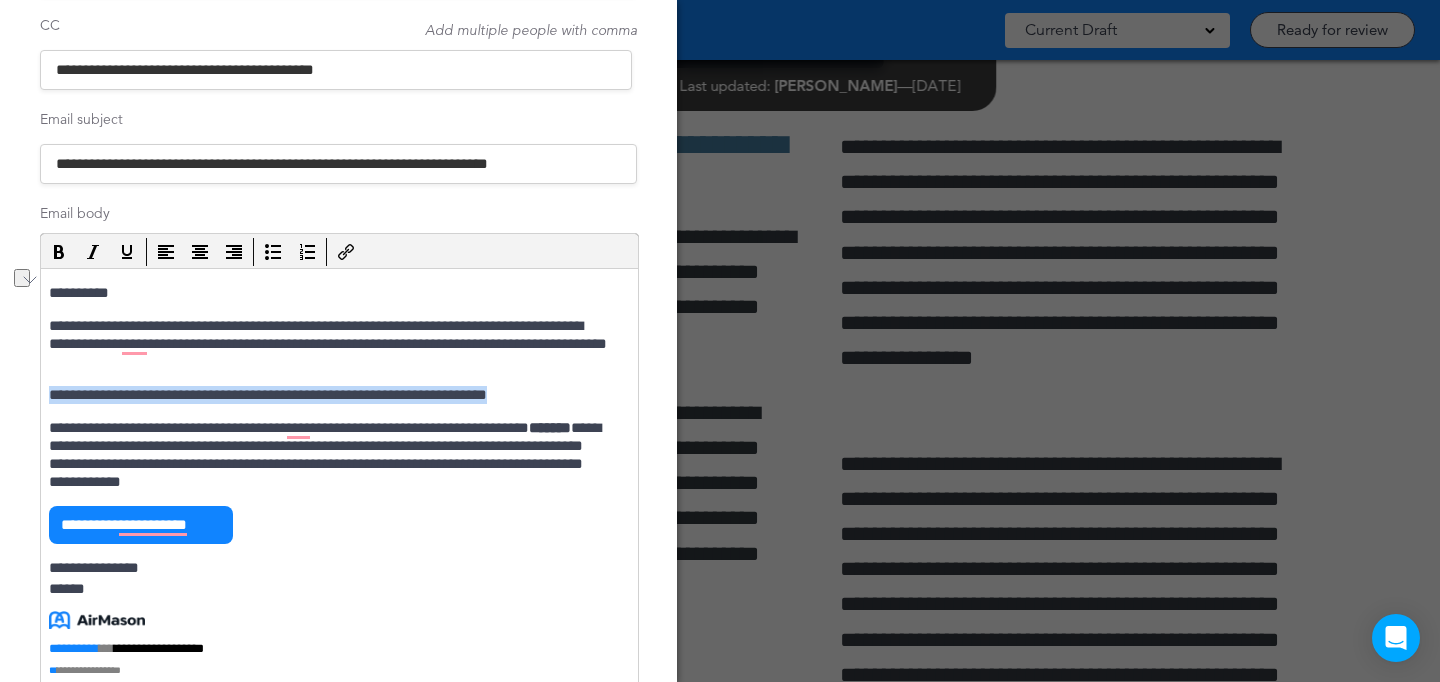 drag, startPoint x: 575, startPoint y: 401, endPoint x: 78, endPoint y: 664, distance: 562.29706 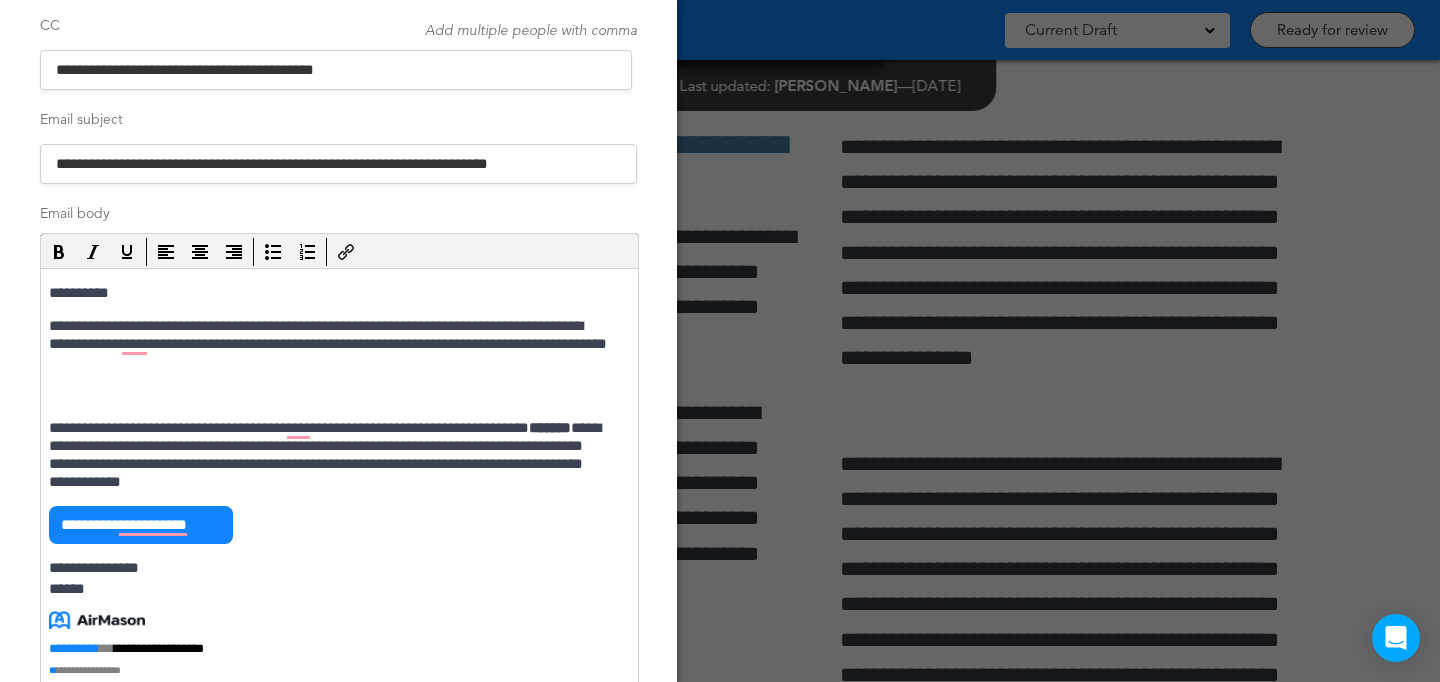 click on "**********" at bounding box center (329, 344) 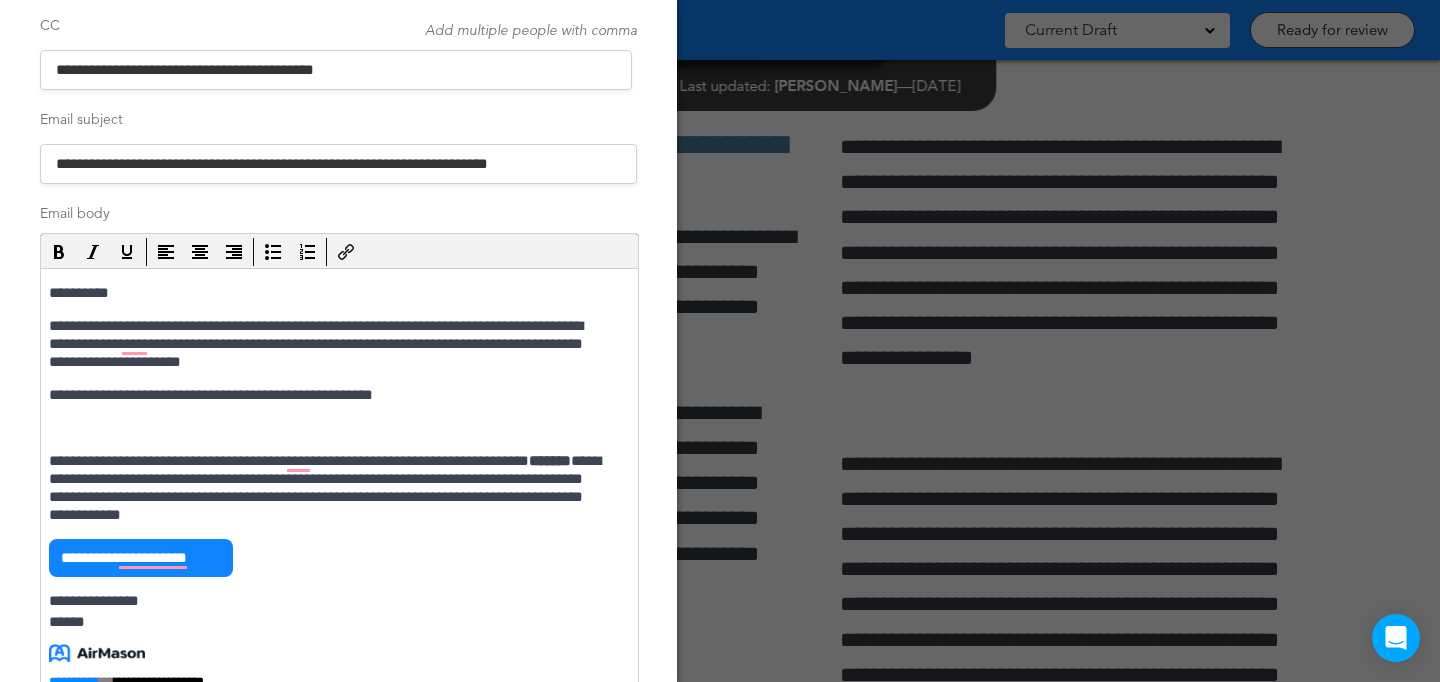 click at bounding box center [329, 428] 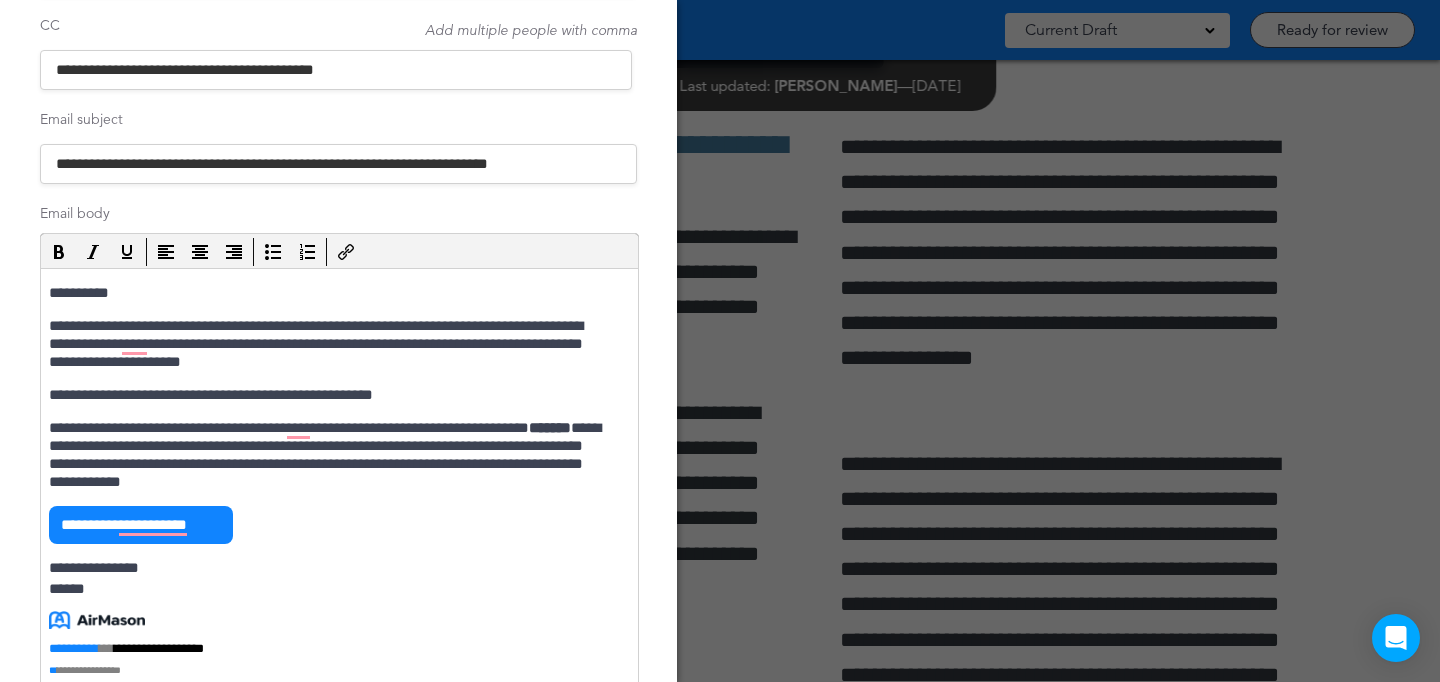 click on "**********" at bounding box center (329, 344) 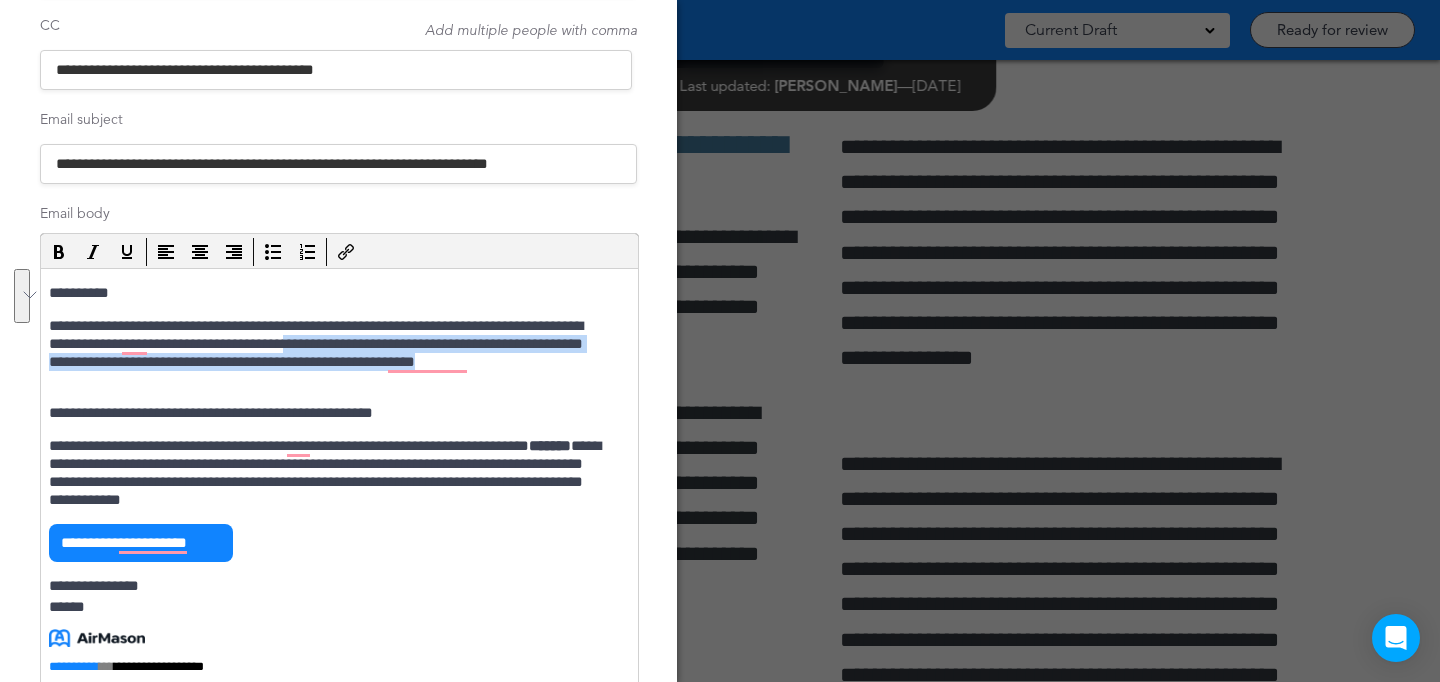 drag, startPoint x: 420, startPoint y: 363, endPoint x: 407, endPoint y: 341, distance: 25.553865 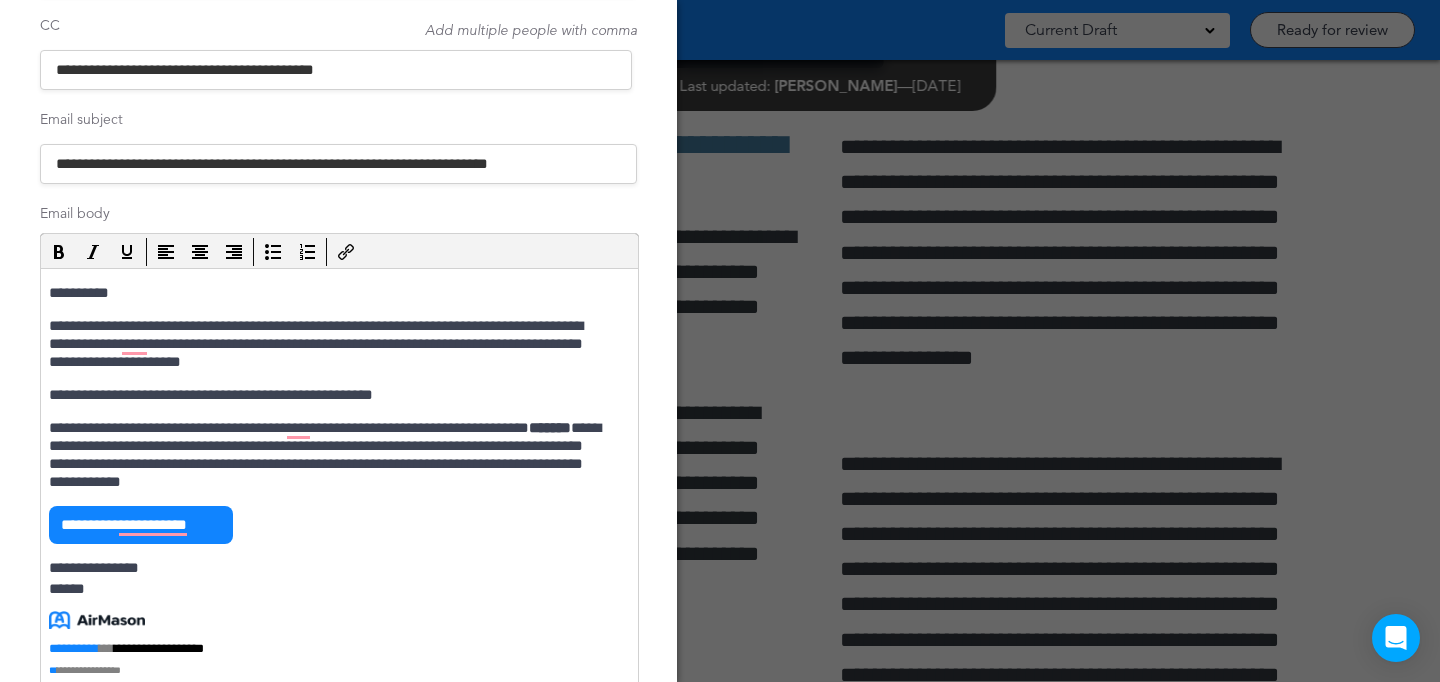 click on "**********" at bounding box center [329, 455] 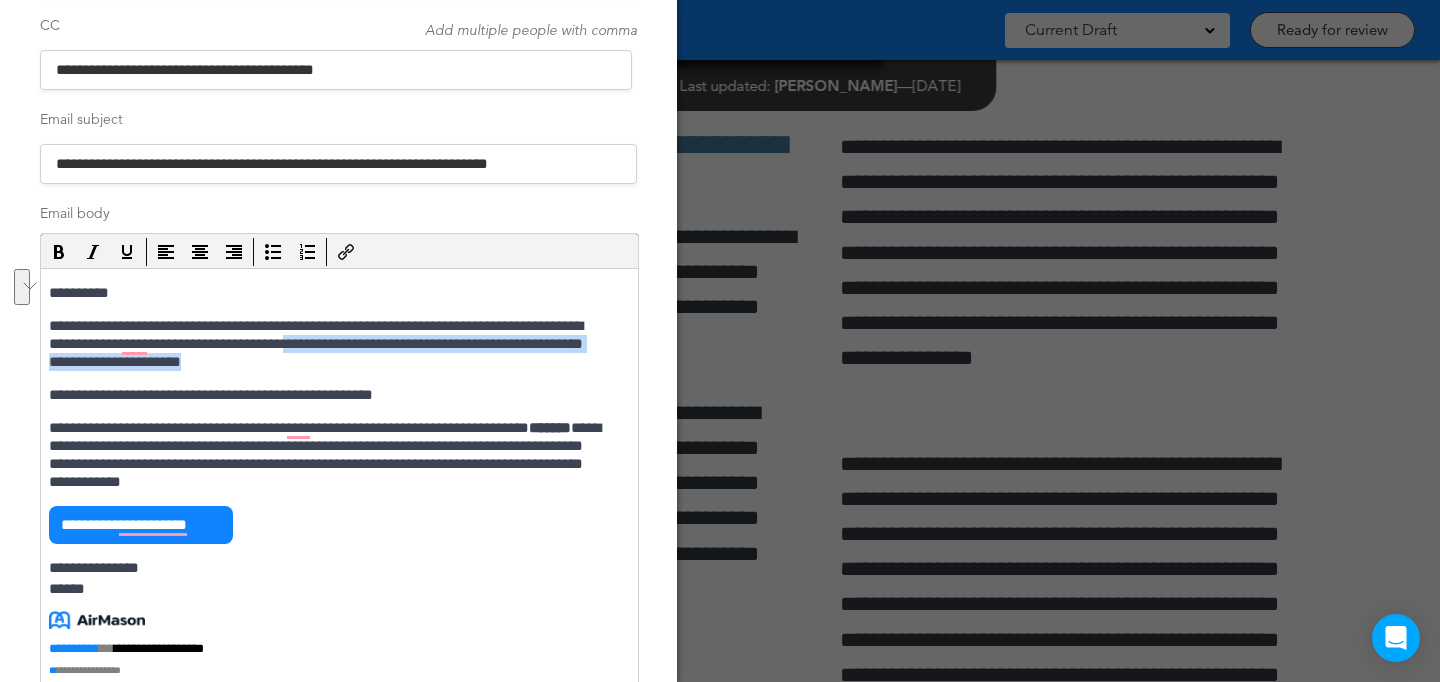 drag, startPoint x: 397, startPoint y: 361, endPoint x: 410, endPoint y: 347, distance: 19.104973 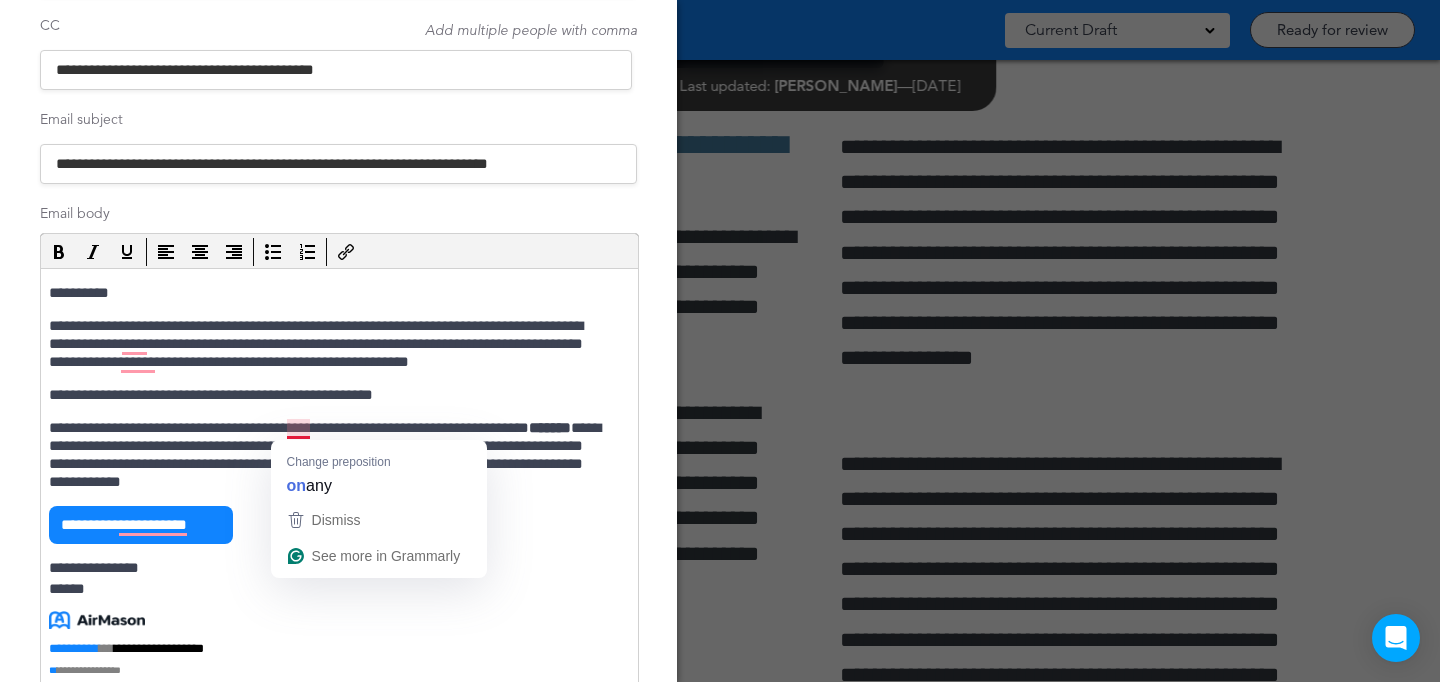 click on "**********" at bounding box center (329, 455) 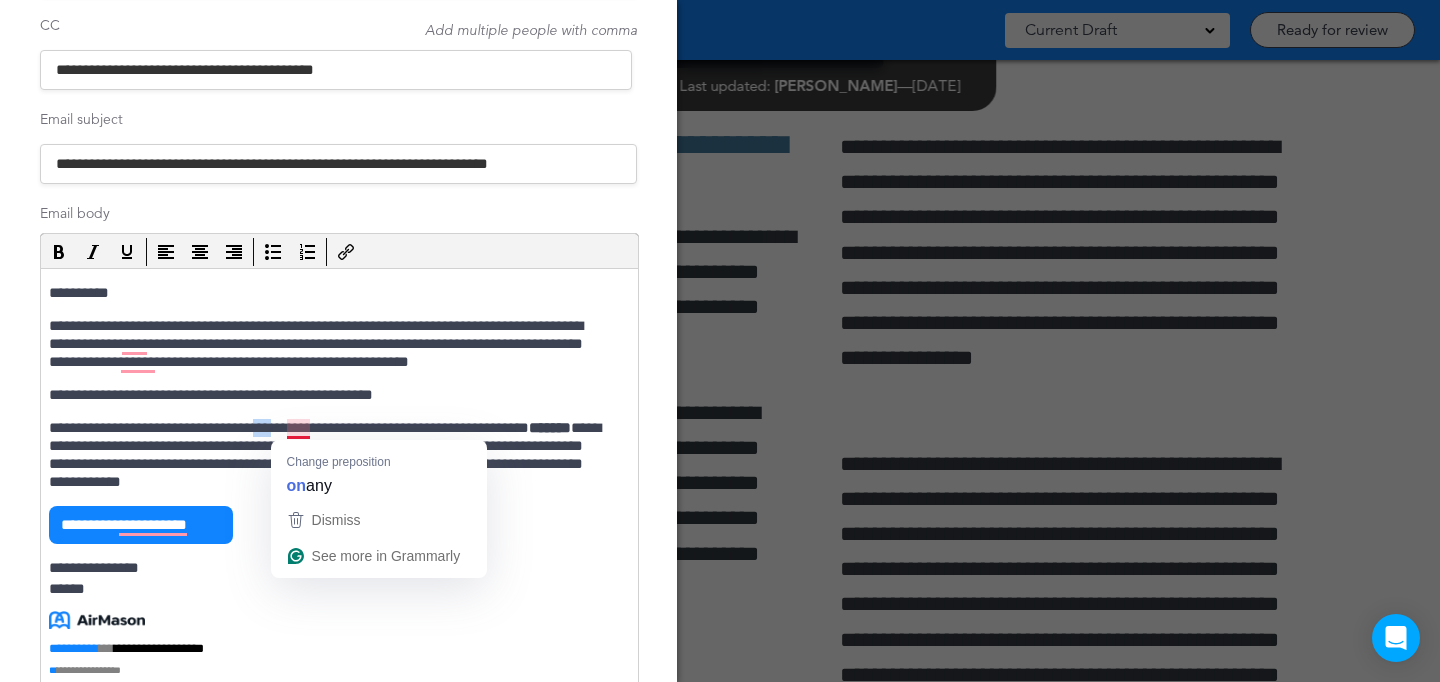 click on "**********" at bounding box center (329, 455) 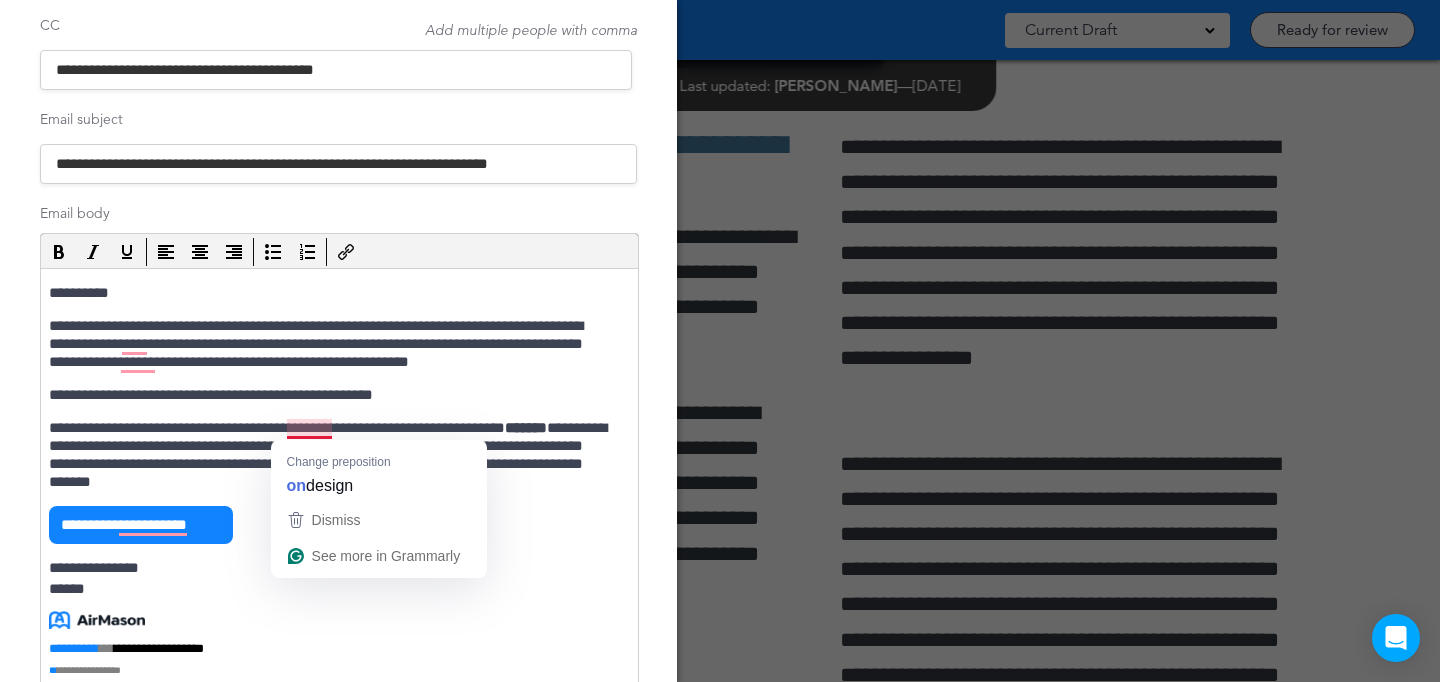 click on "**********" at bounding box center [329, 455] 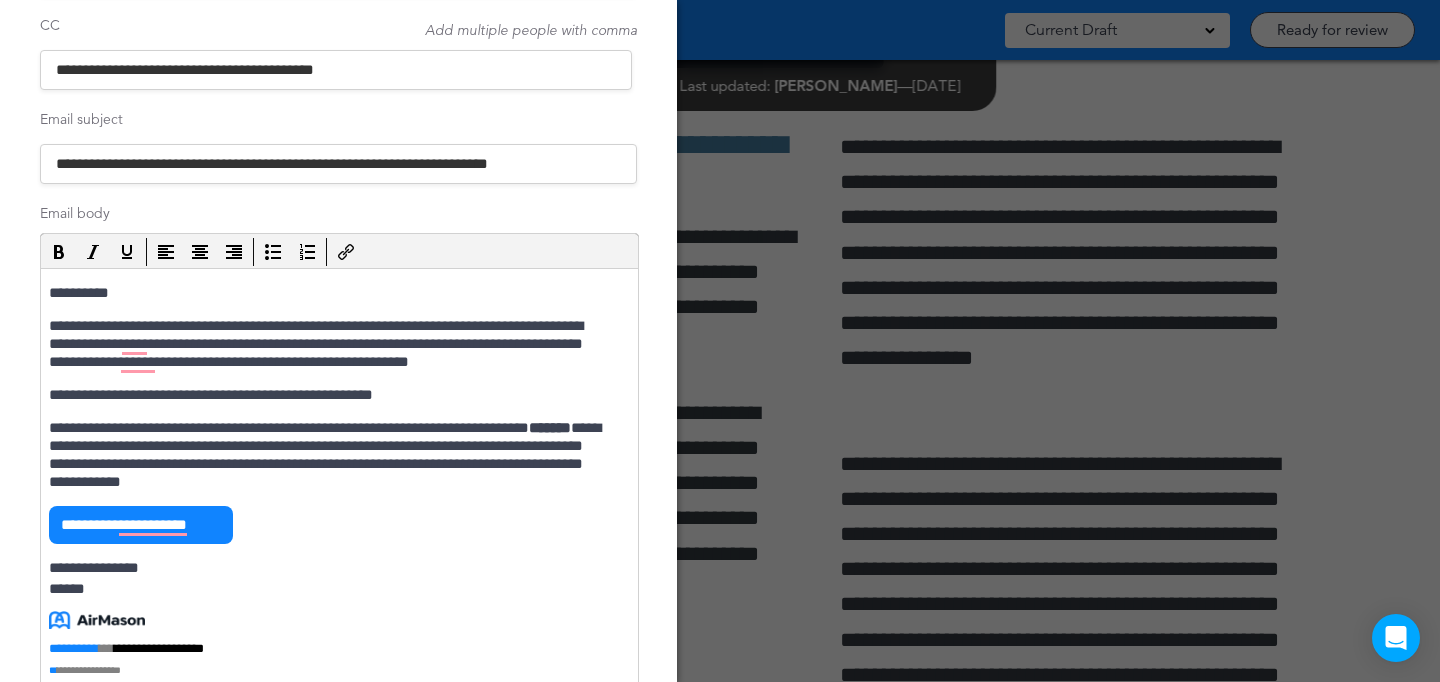 click on "**********" at bounding box center (339, 502) 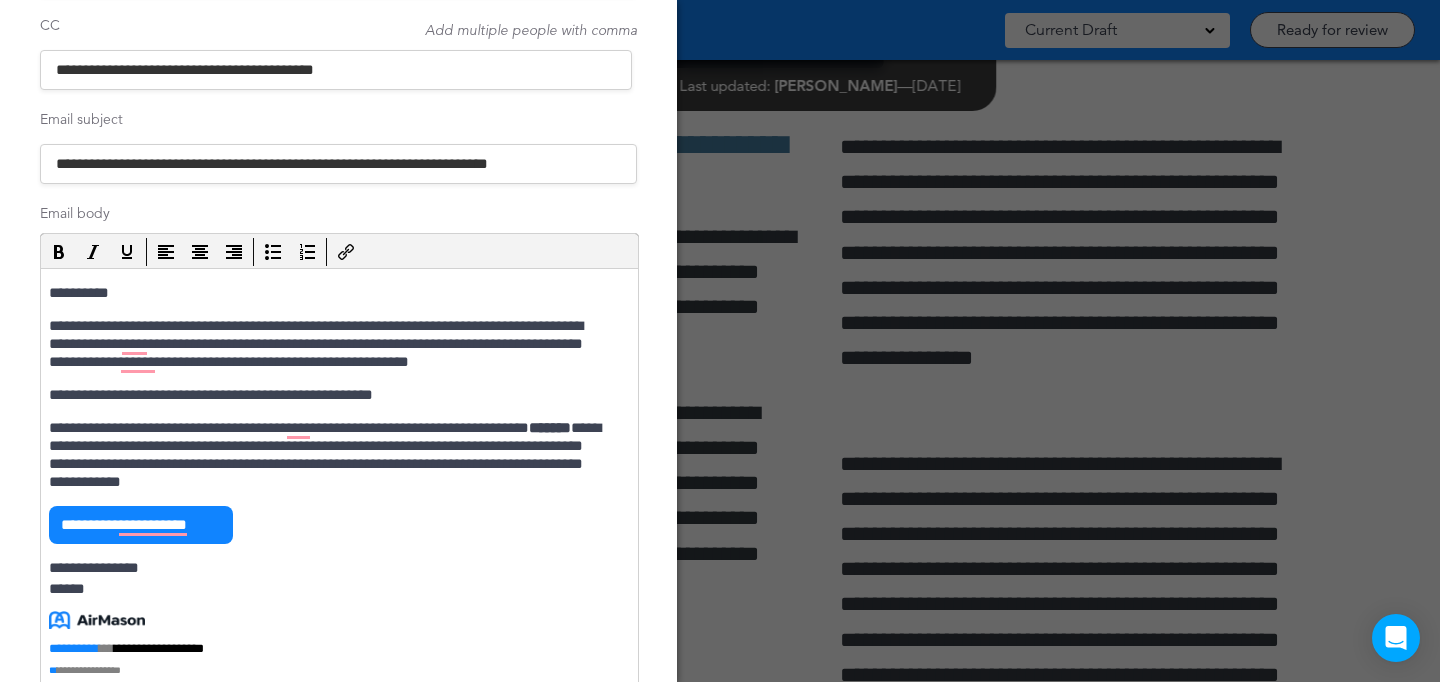 click on "**********" at bounding box center (329, 455) 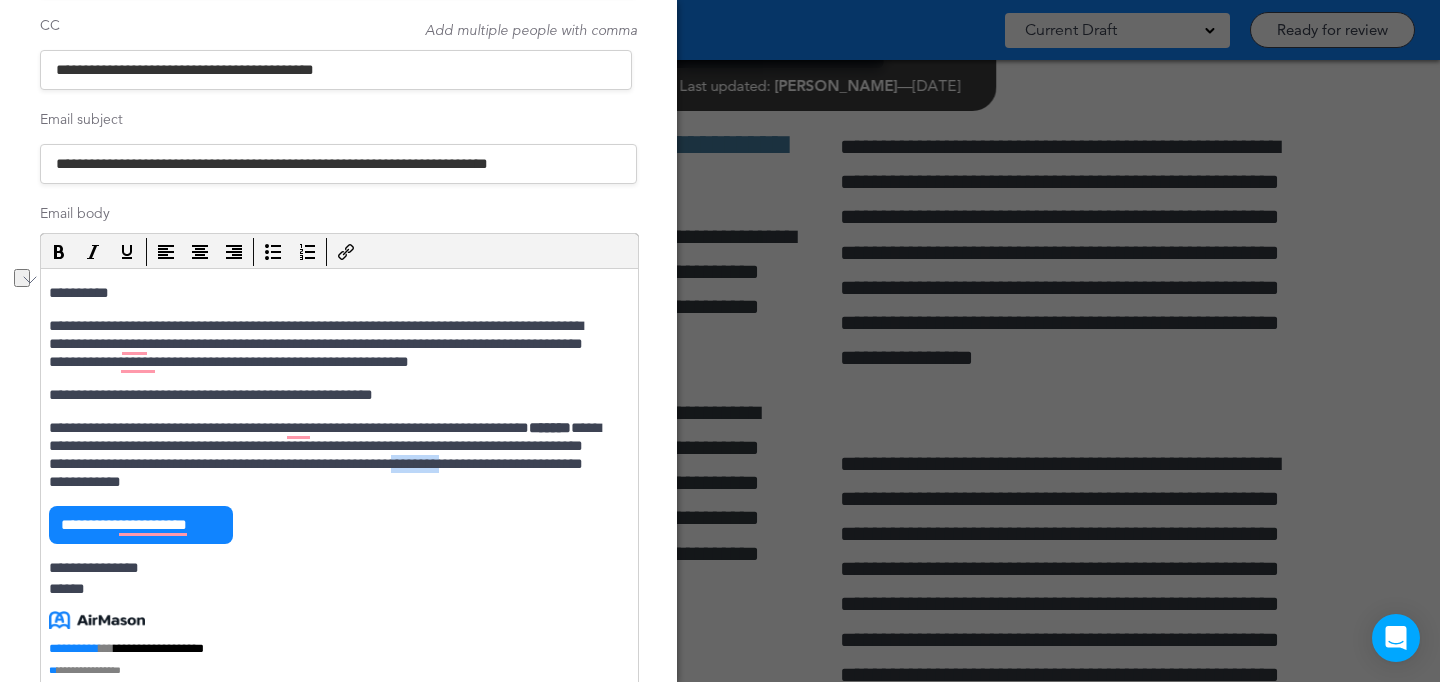 drag, startPoint x: 127, startPoint y: 482, endPoint x: 155, endPoint y: 481, distance: 28.01785 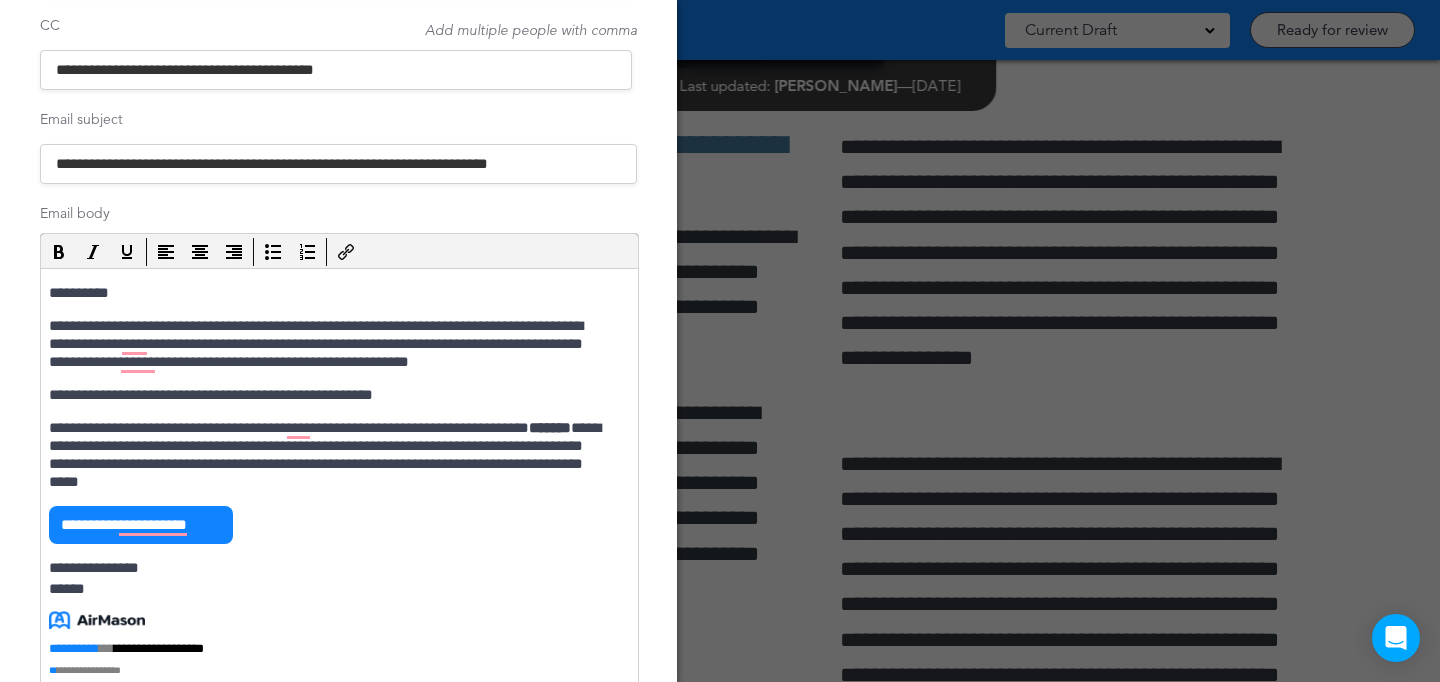 click on "**********" at bounding box center (329, 455) 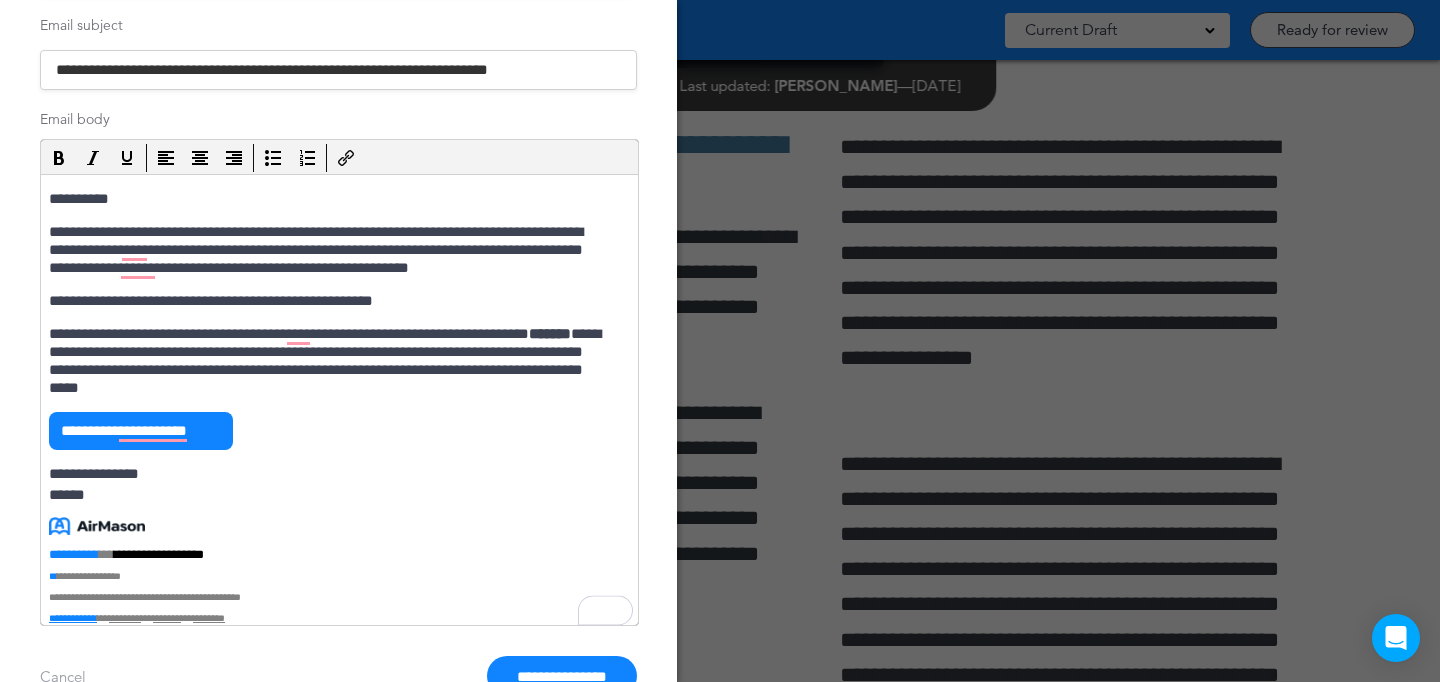 scroll, scrollTop: 429, scrollLeft: 0, axis: vertical 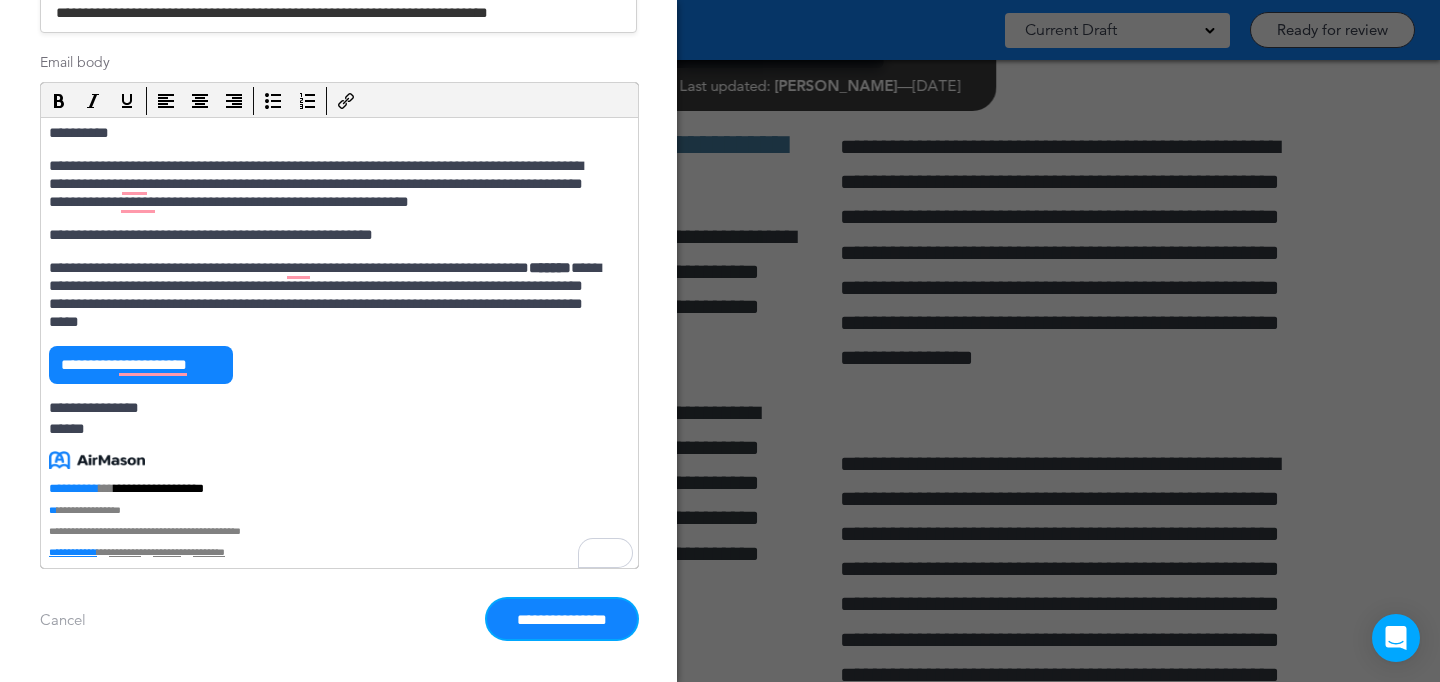 click on "**********" at bounding box center [562, 619] 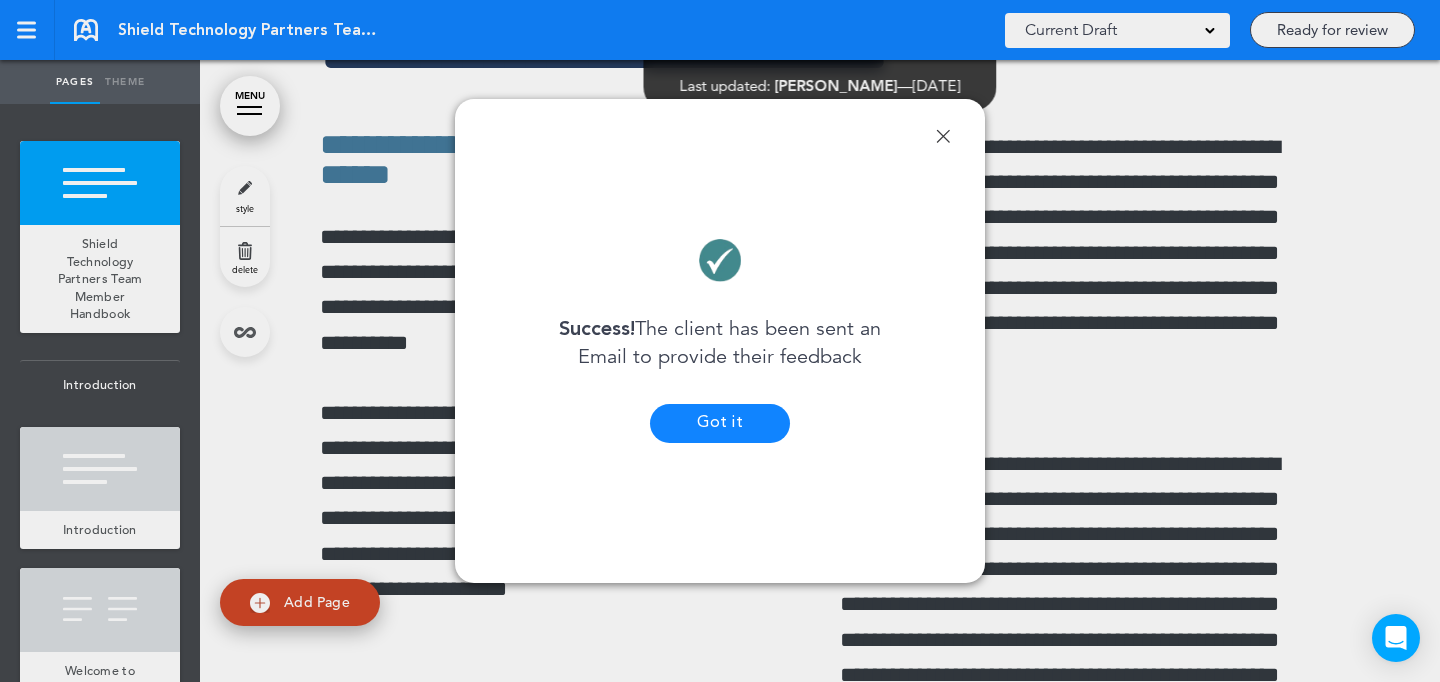 scroll, scrollTop: 0, scrollLeft: 0, axis: both 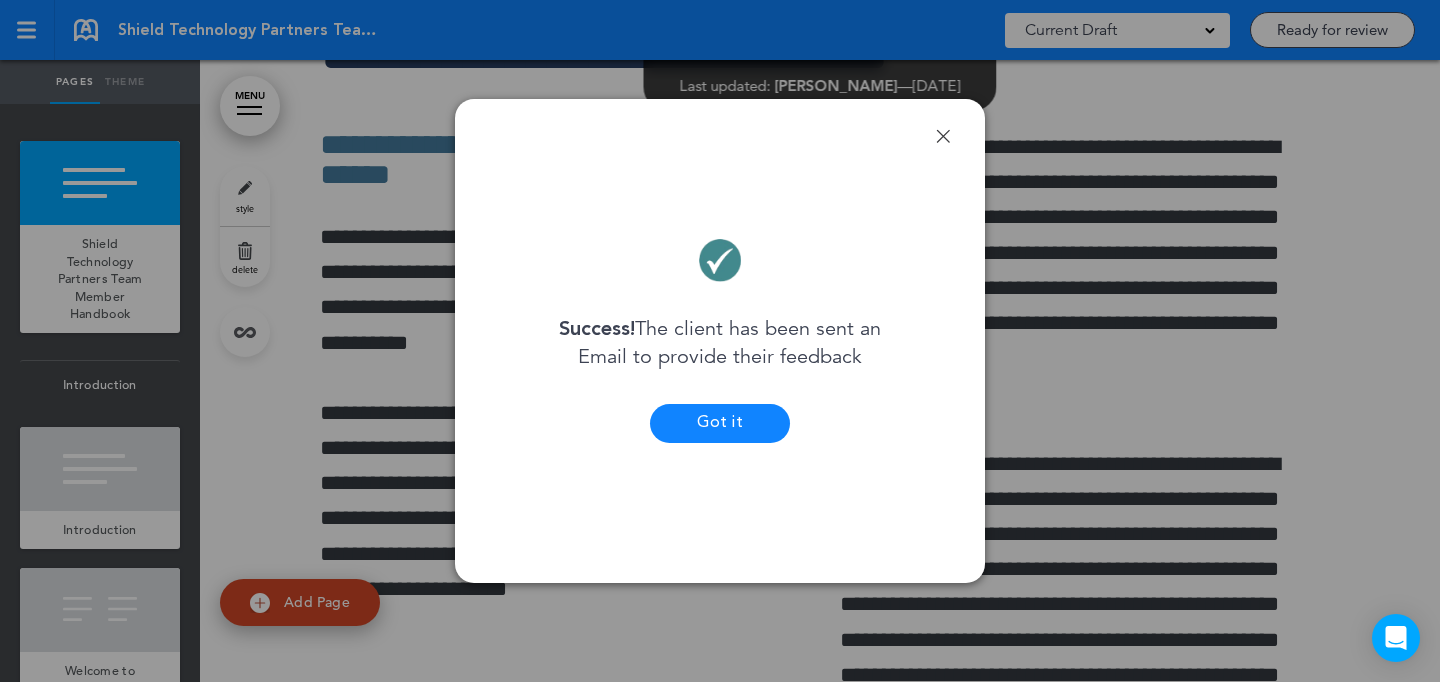 click on "Got it" at bounding box center (720, 423) 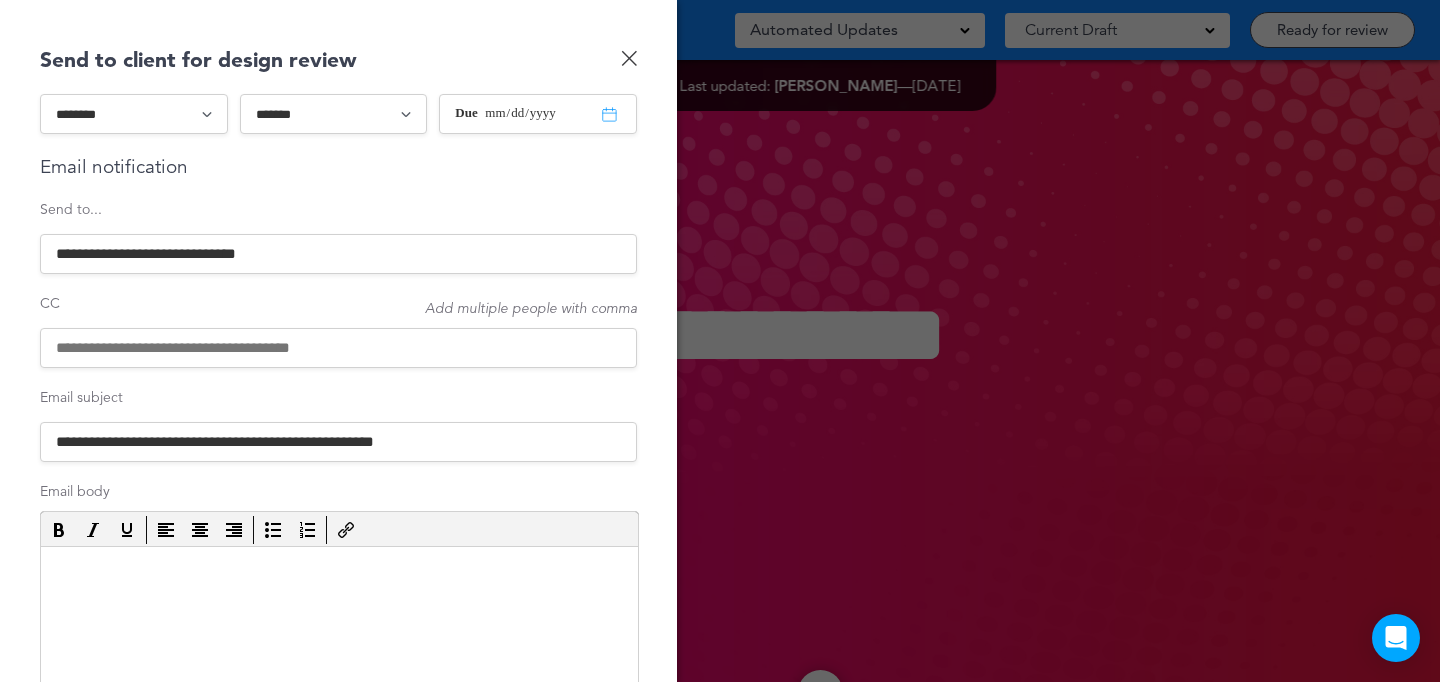 scroll, scrollTop: 0, scrollLeft: 0, axis: both 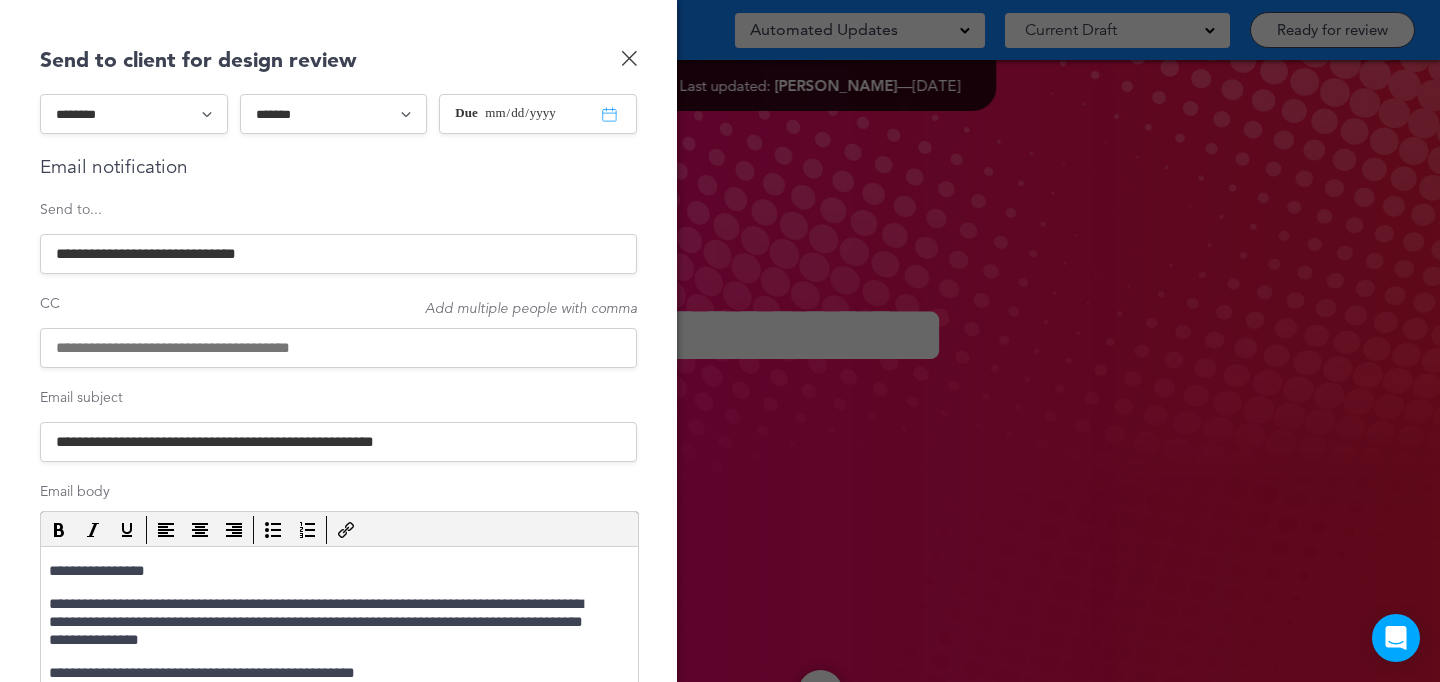 click at bounding box center (338, 348) 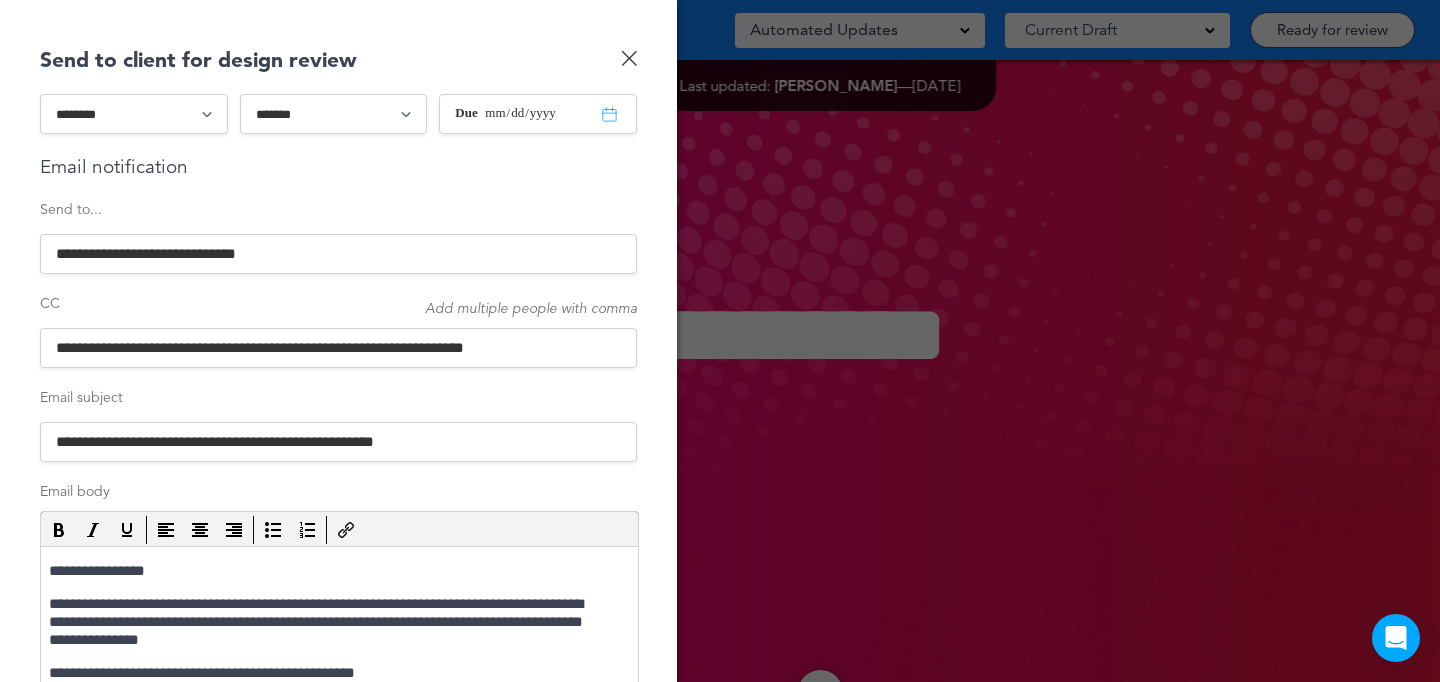 drag, startPoint x: 376, startPoint y: 348, endPoint x: 599, endPoint y: 355, distance: 223.10983 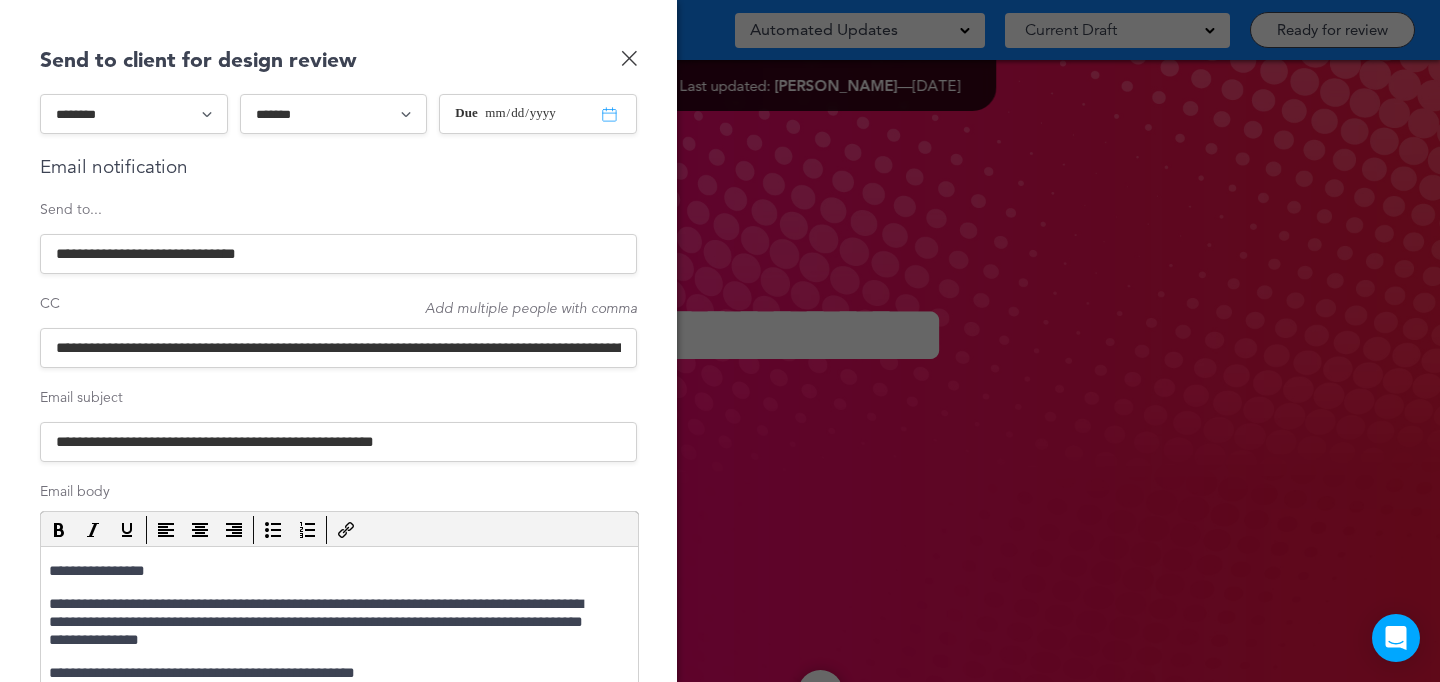 scroll, scrollTop: 0, scrollLeft: 391, axis: horizontal 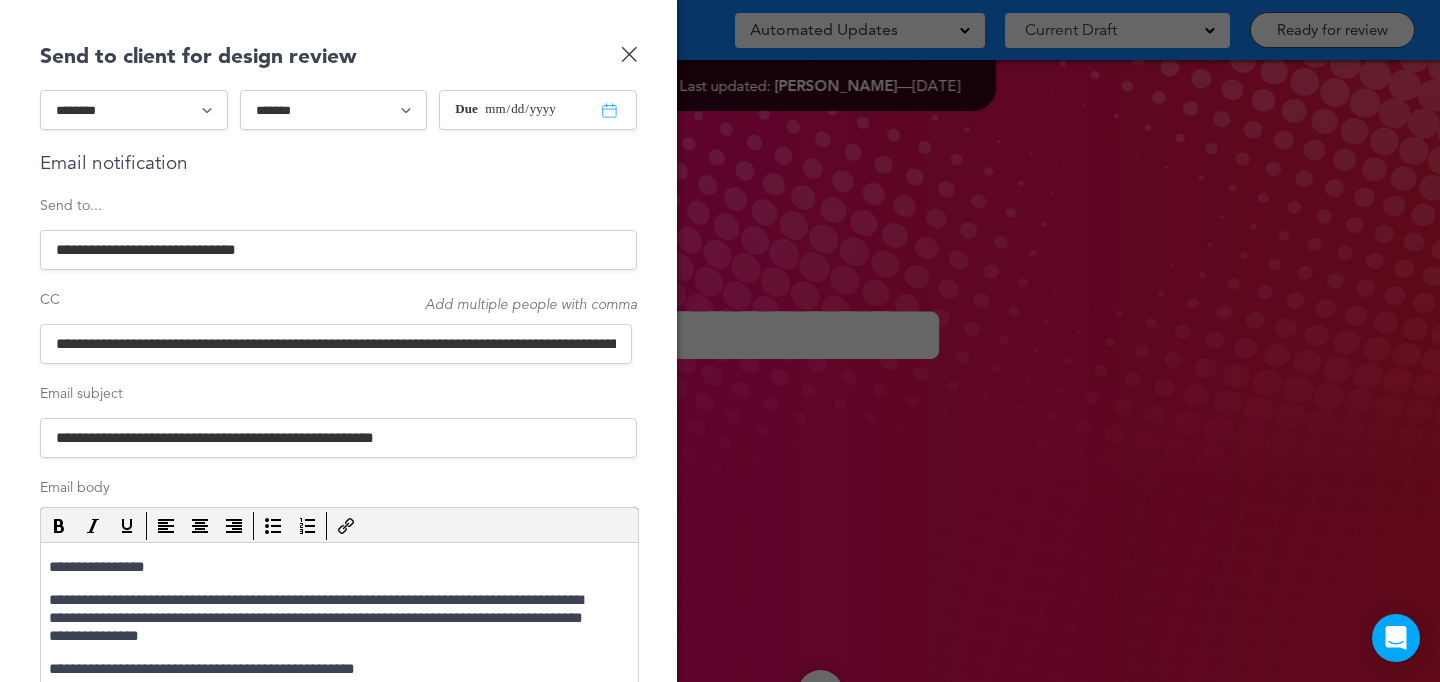 click at bounding box center (720, 341) 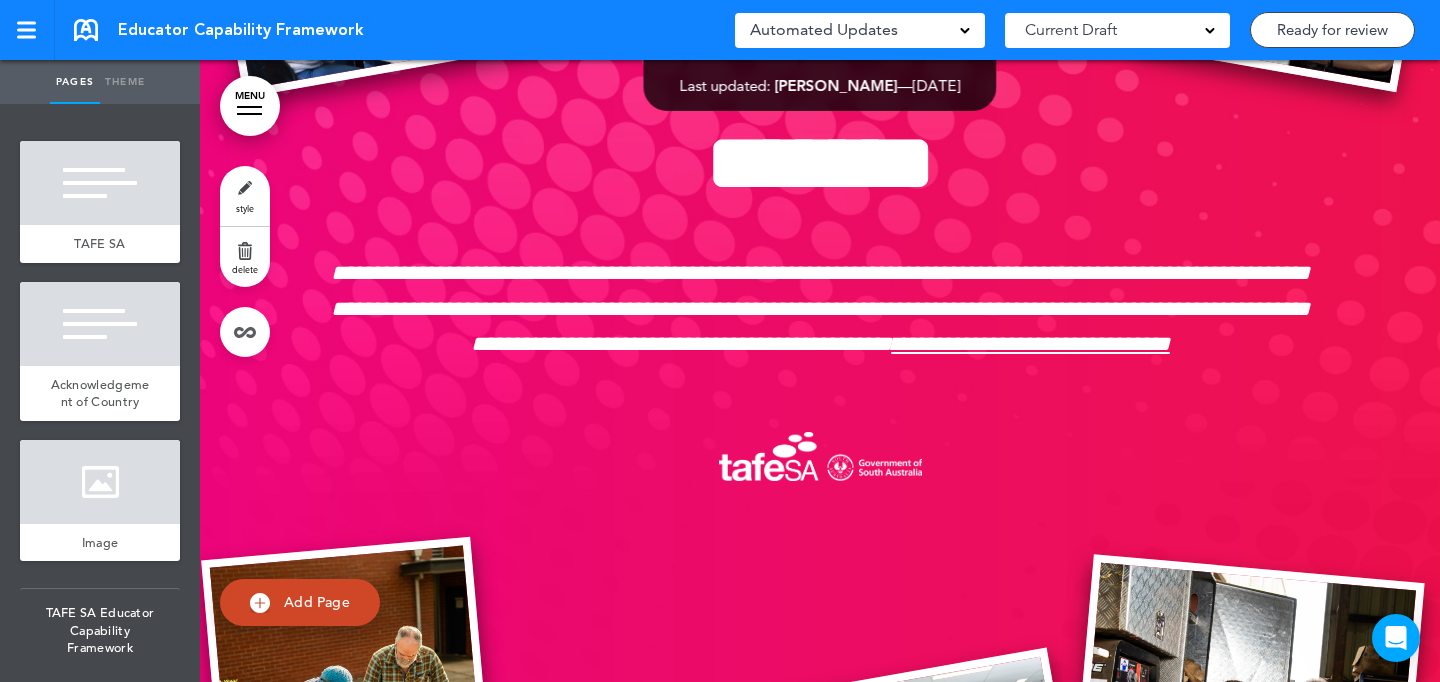 scroll, scrollTop: 46633, scrollLeft: 0, axis: vertical 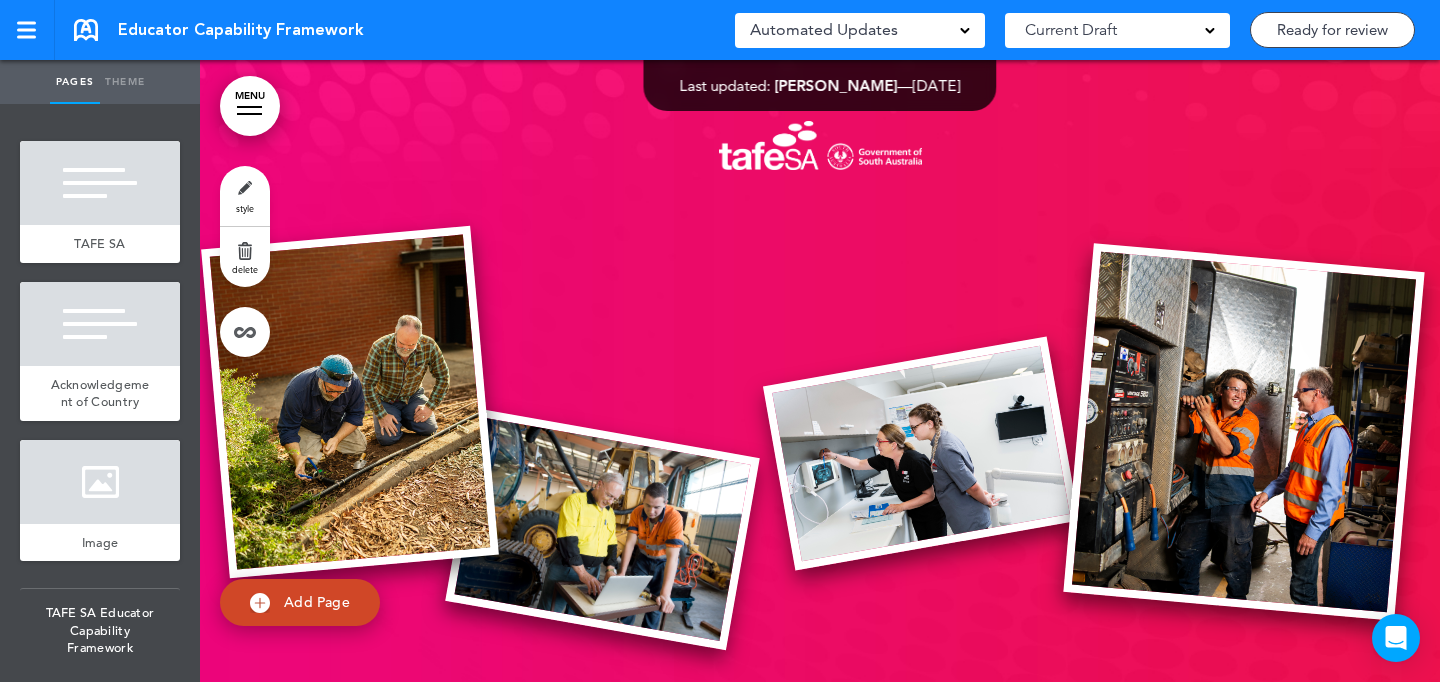 click on "Ready for review" at bounding box center (1332, 30) 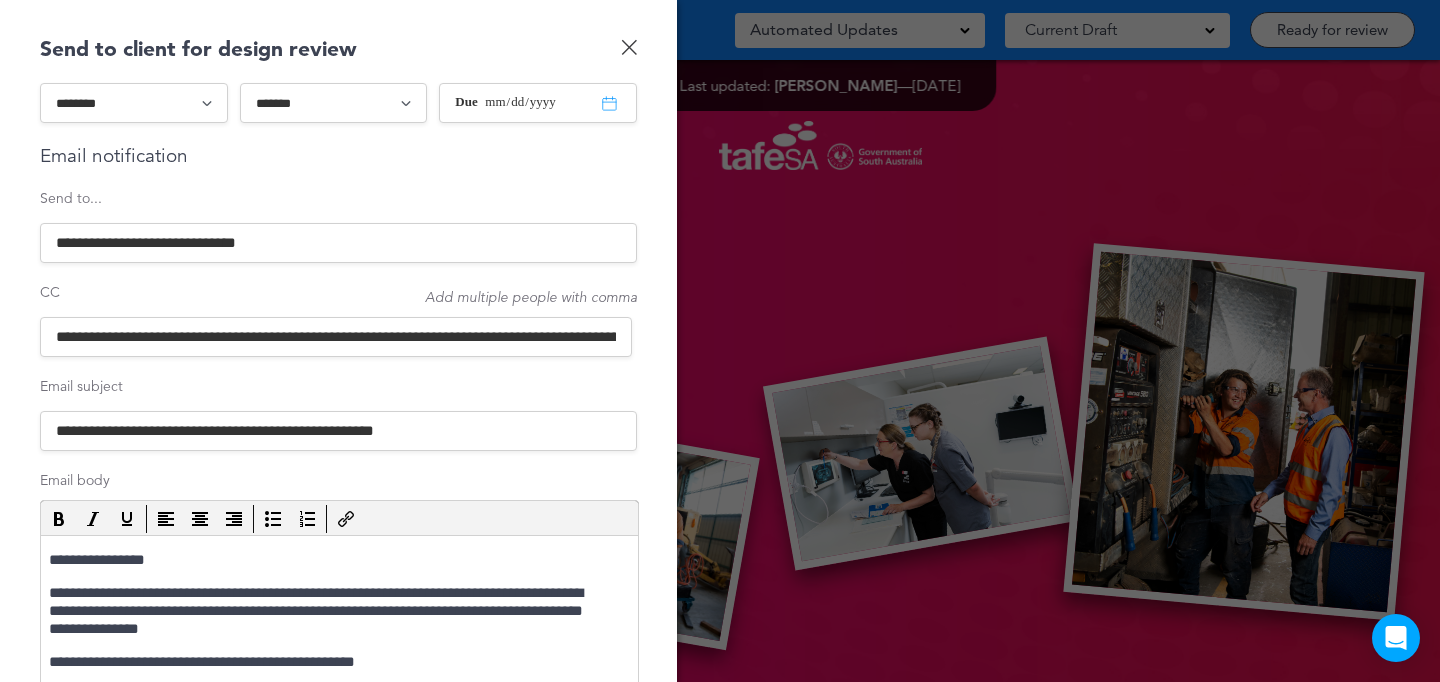 scroll, scrollTop: 12, scrollLeft: 0, axis: vertical 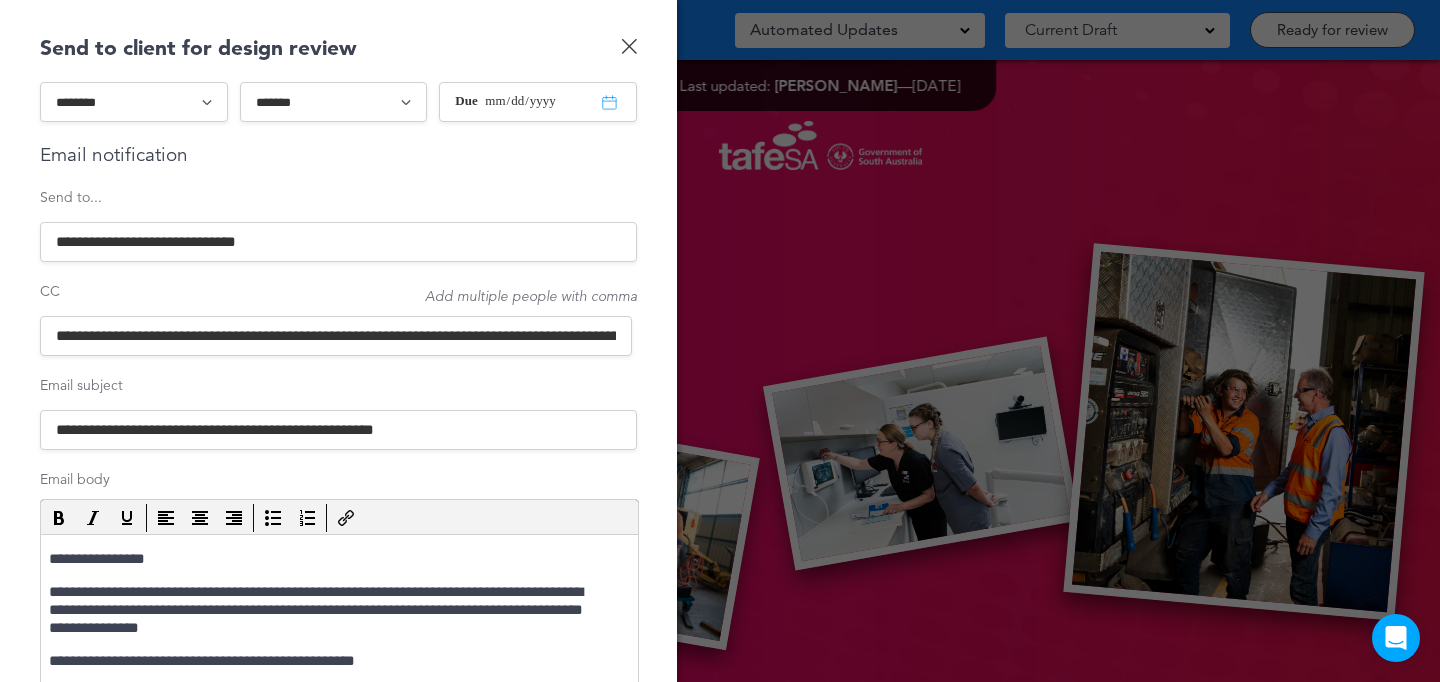 click on "**********" at bounding box center [336, 336] 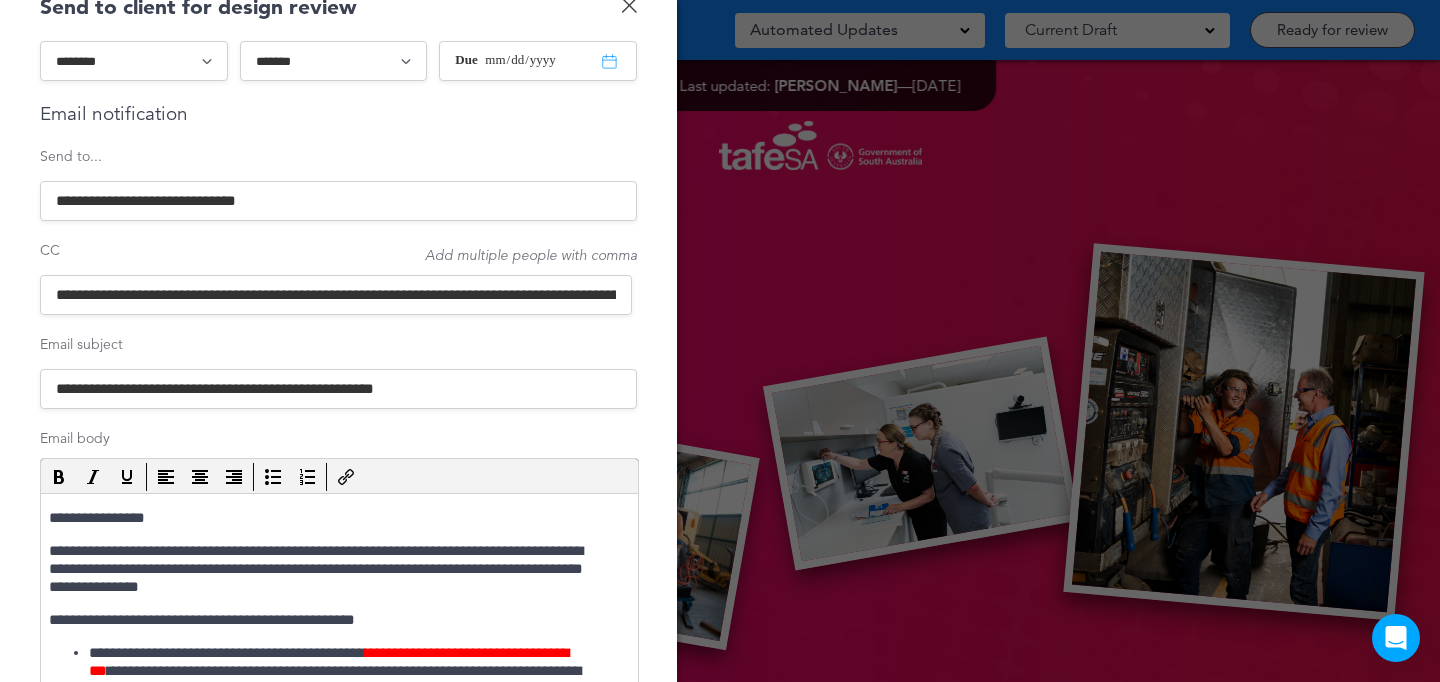 scroll, scrollTop: 49, scrollLeft: 0, axis: vertical 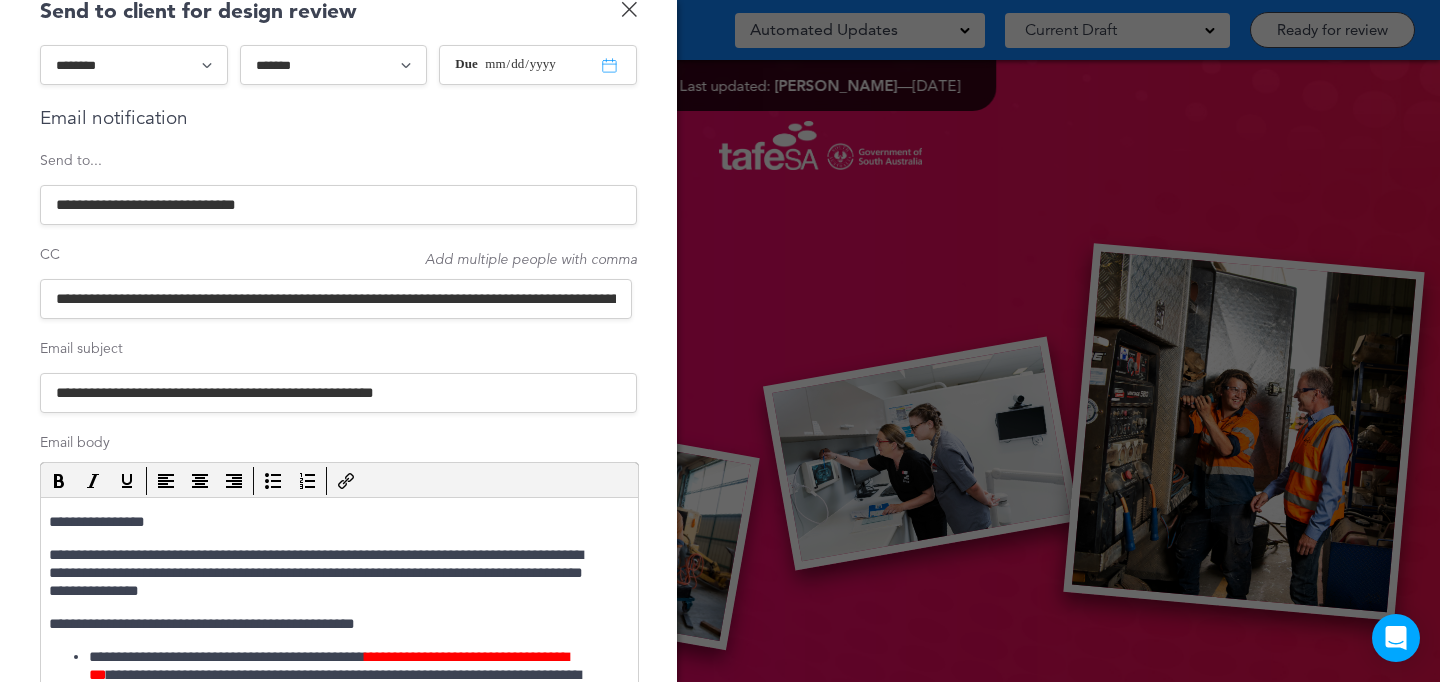 click on "**********" at bounding box center (336, 299) 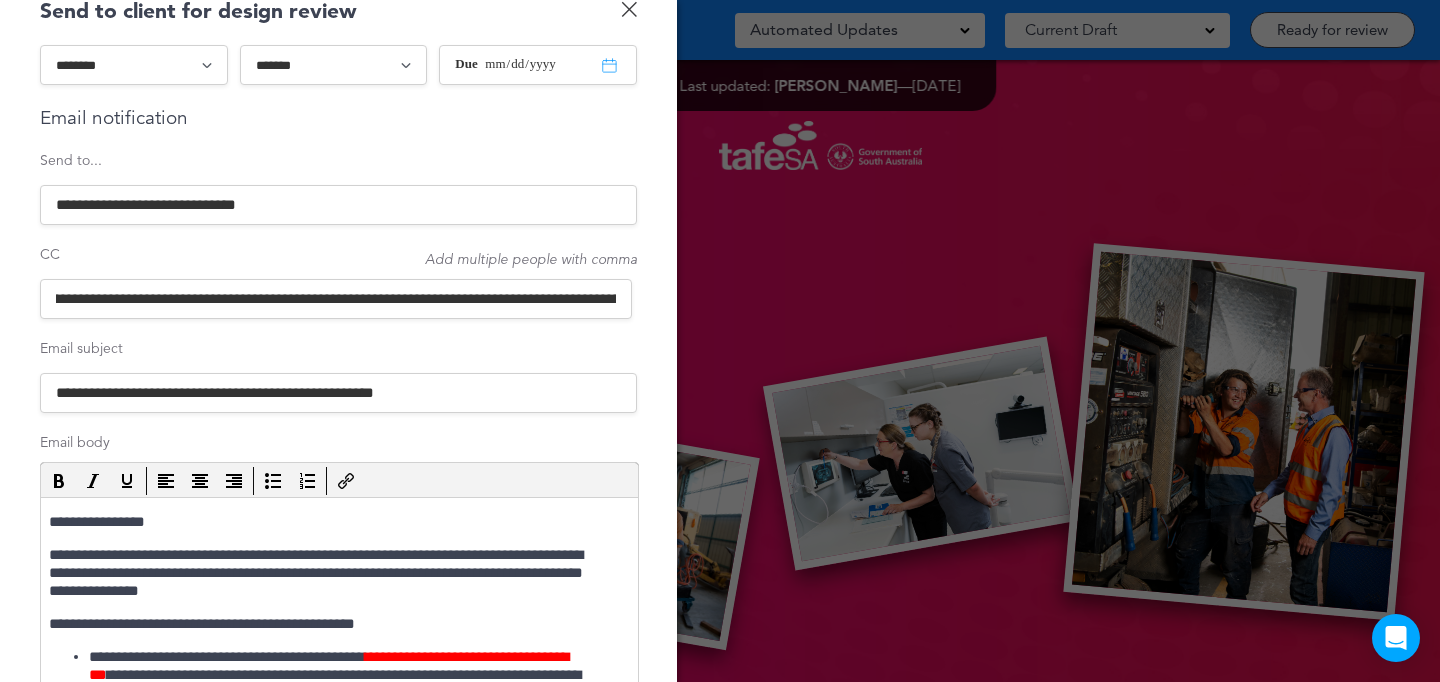 scroll, scrollTop: 0, scrollLeft: 392, axis: horizontal 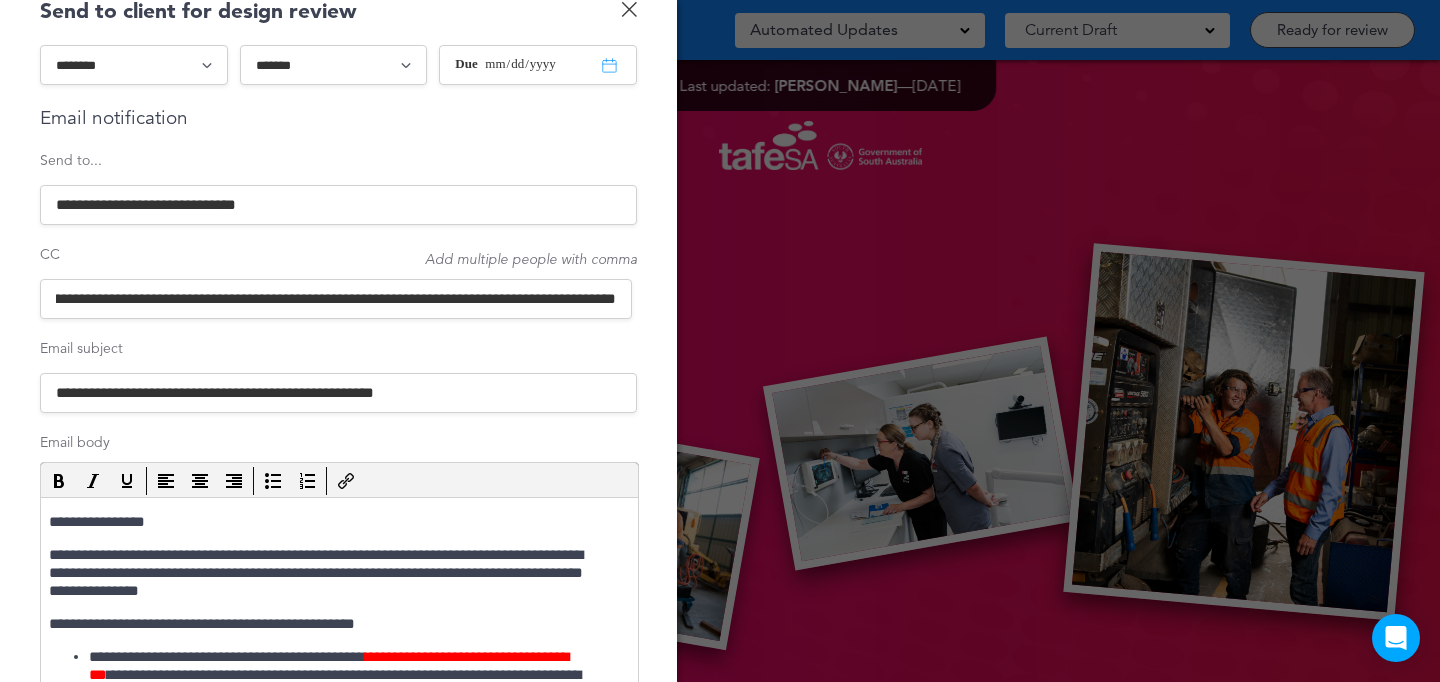 drag, startPoint x: 538, startPoint y: 301, endPoint x: 249, endPoint y: 302, distance: 289.00174 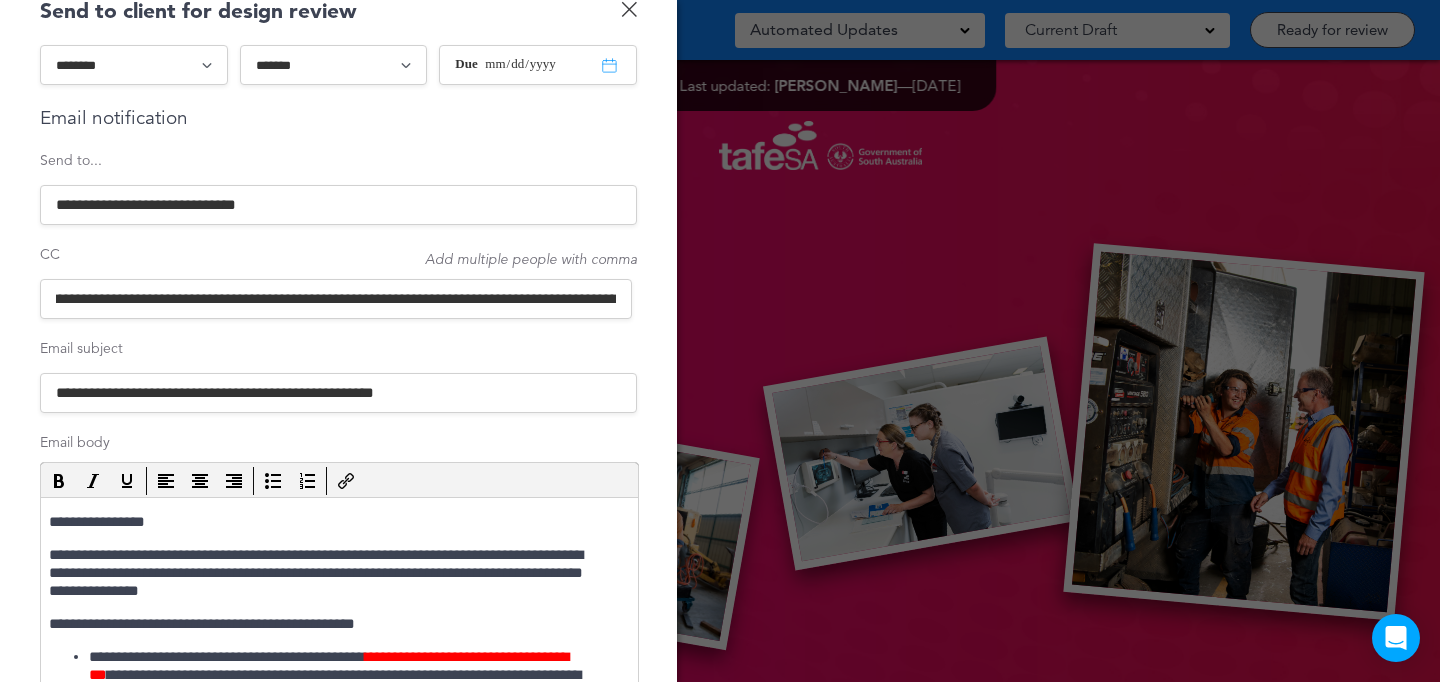 scroll, scrollTop: 0, scrollLeft: 0, axis: both 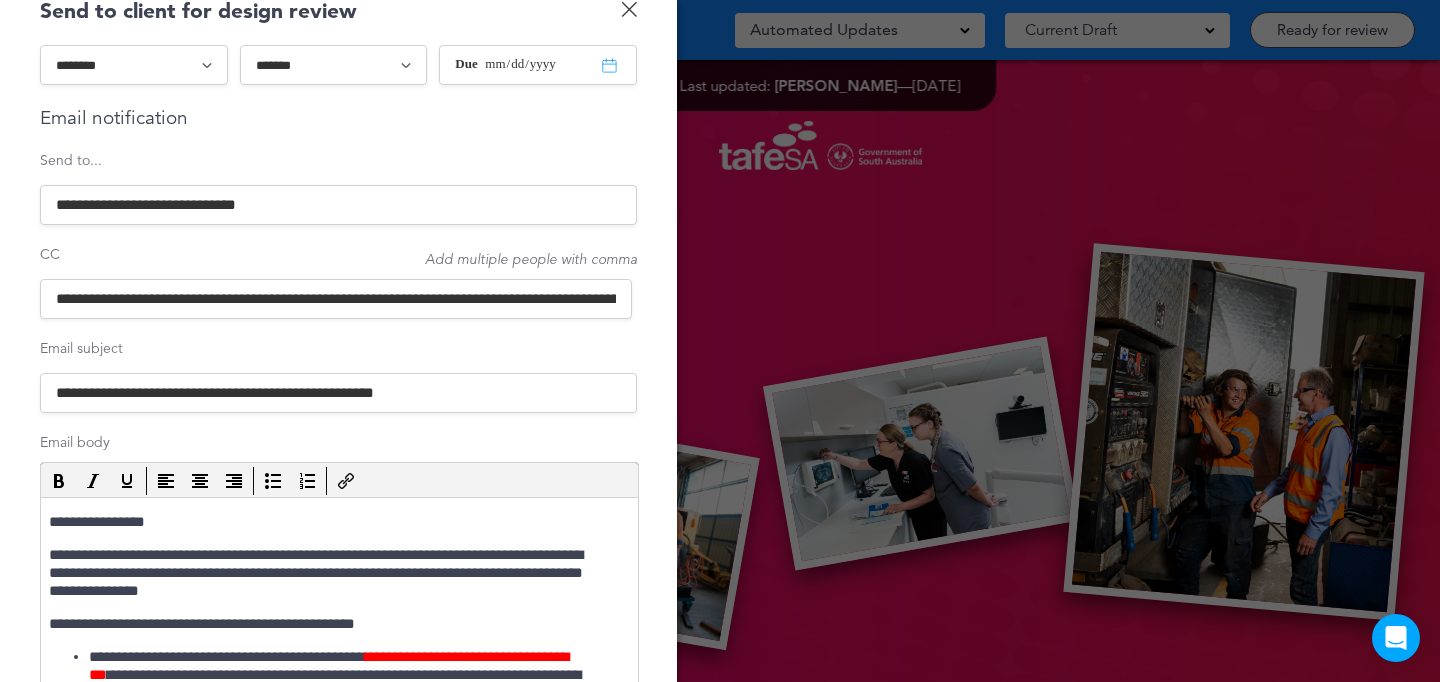 drag, startPoint x: 337, startPoint y: 307, endPoint x: 0, endPoint y: 300, distance: 337.0727 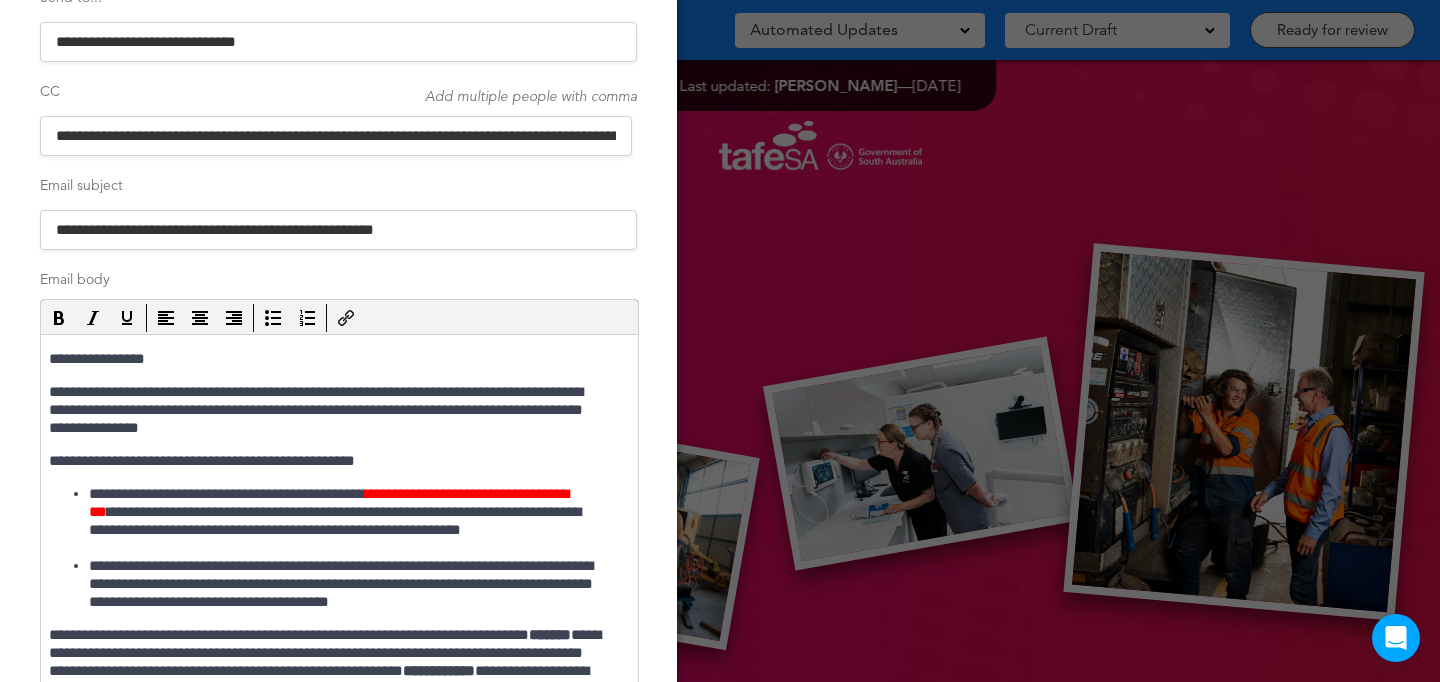 scroll, scrollTop: 241, scrollLeft: 0, axis: vertical 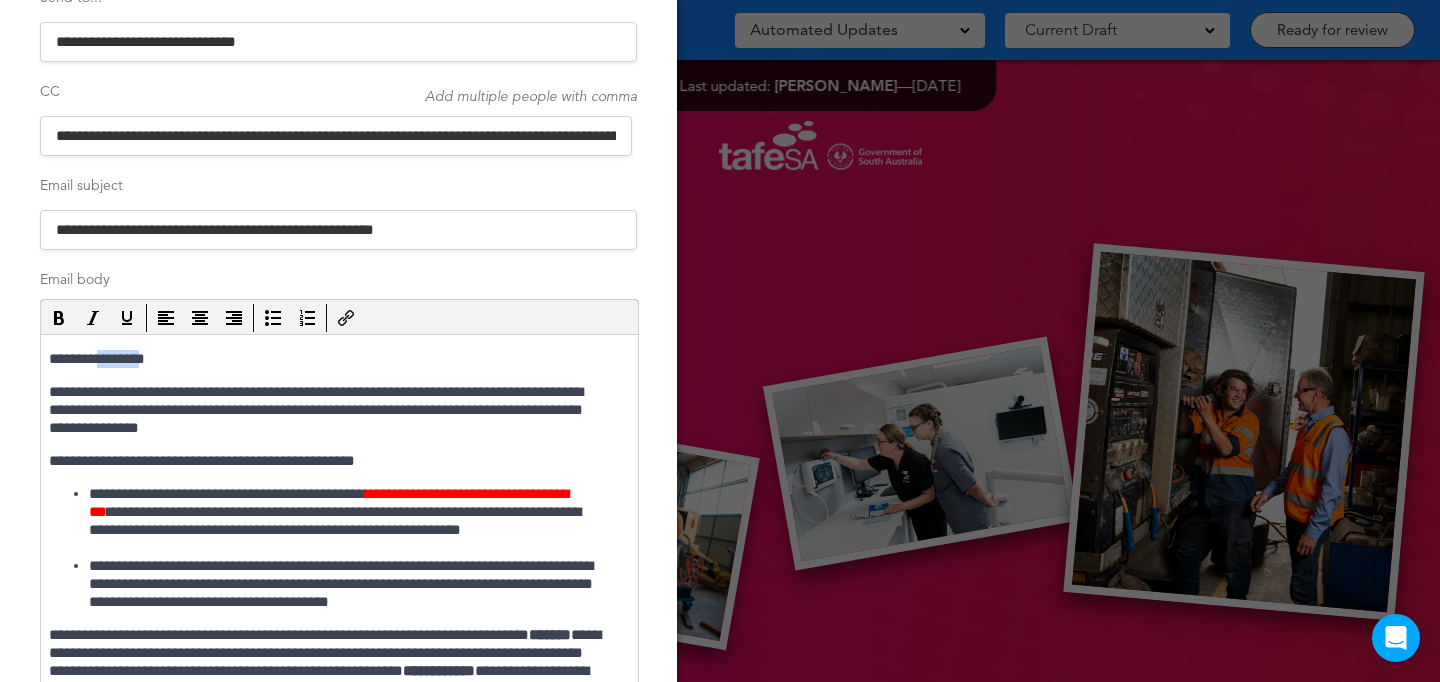 click on "**********" at bounding box center [329, 359] 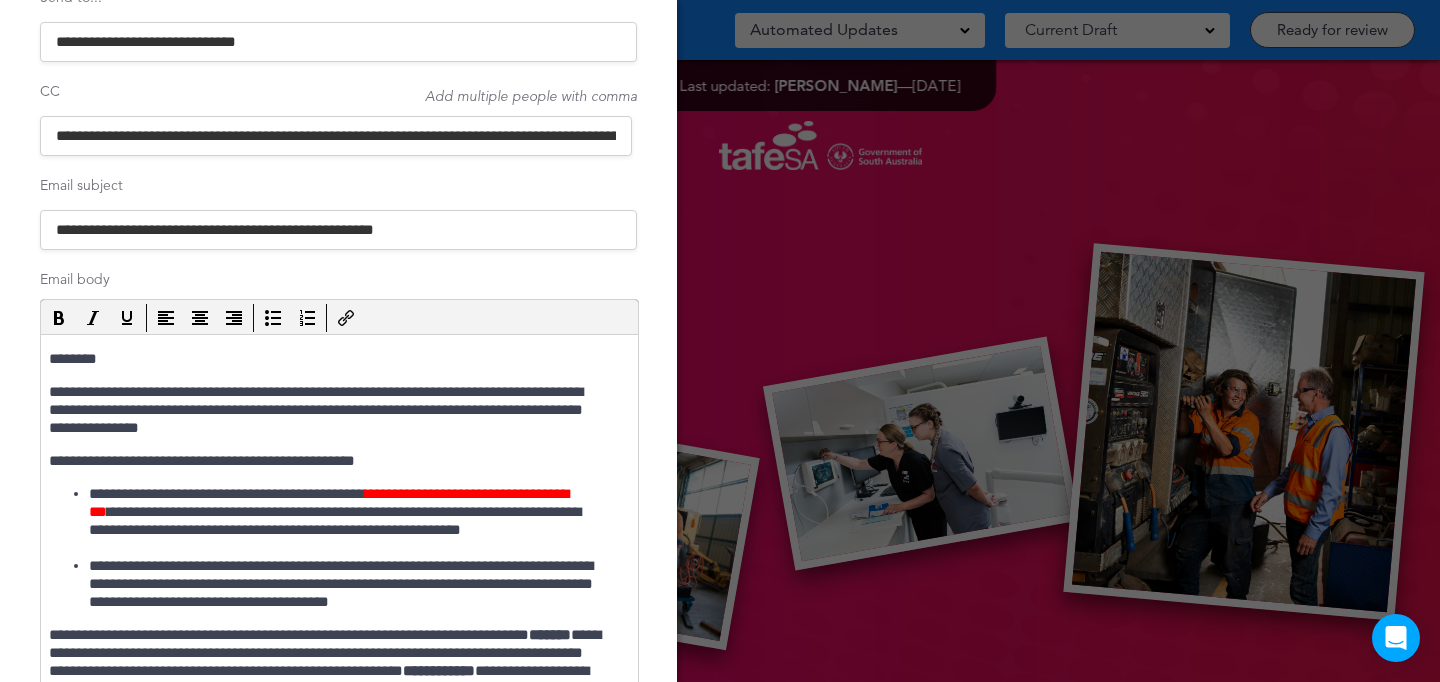 click on "**********" at bounding box center [329, 410] 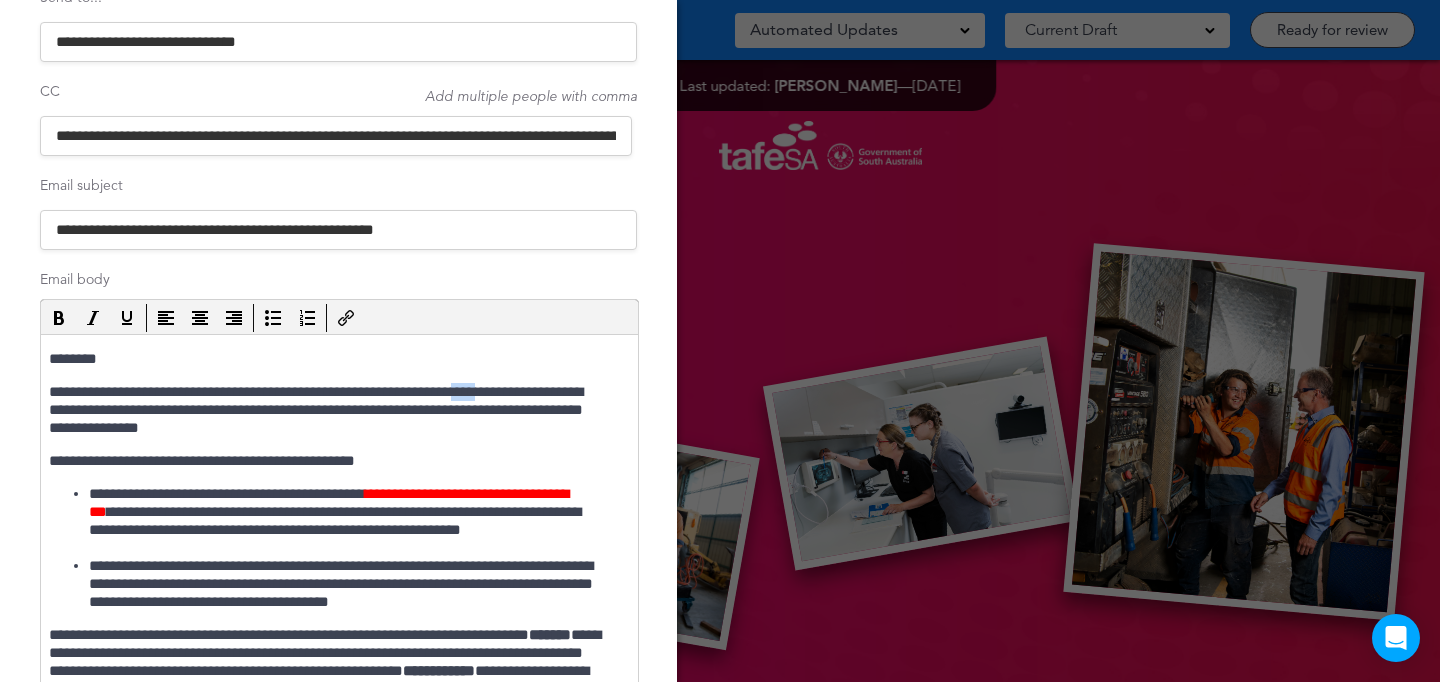click on "**********" at bounding box center (329, 410) 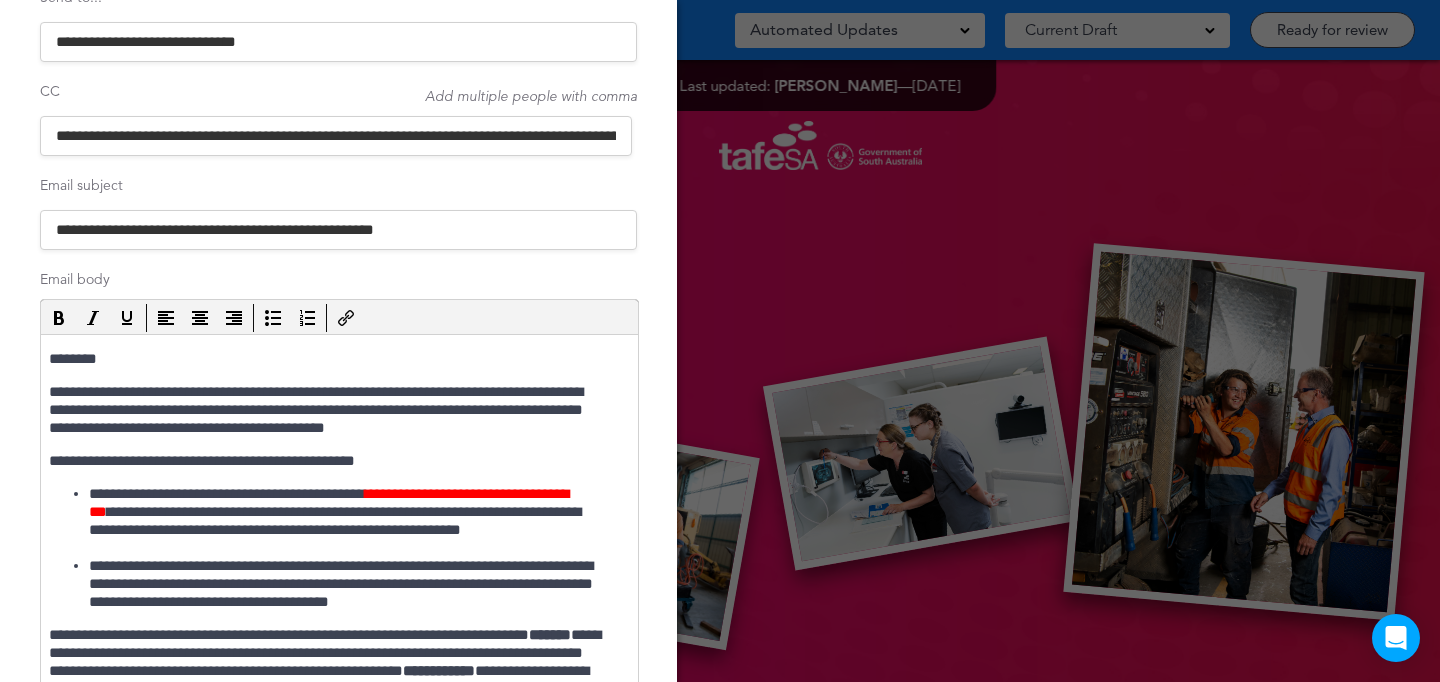 click on "**********" at bounding box center [329, 410] 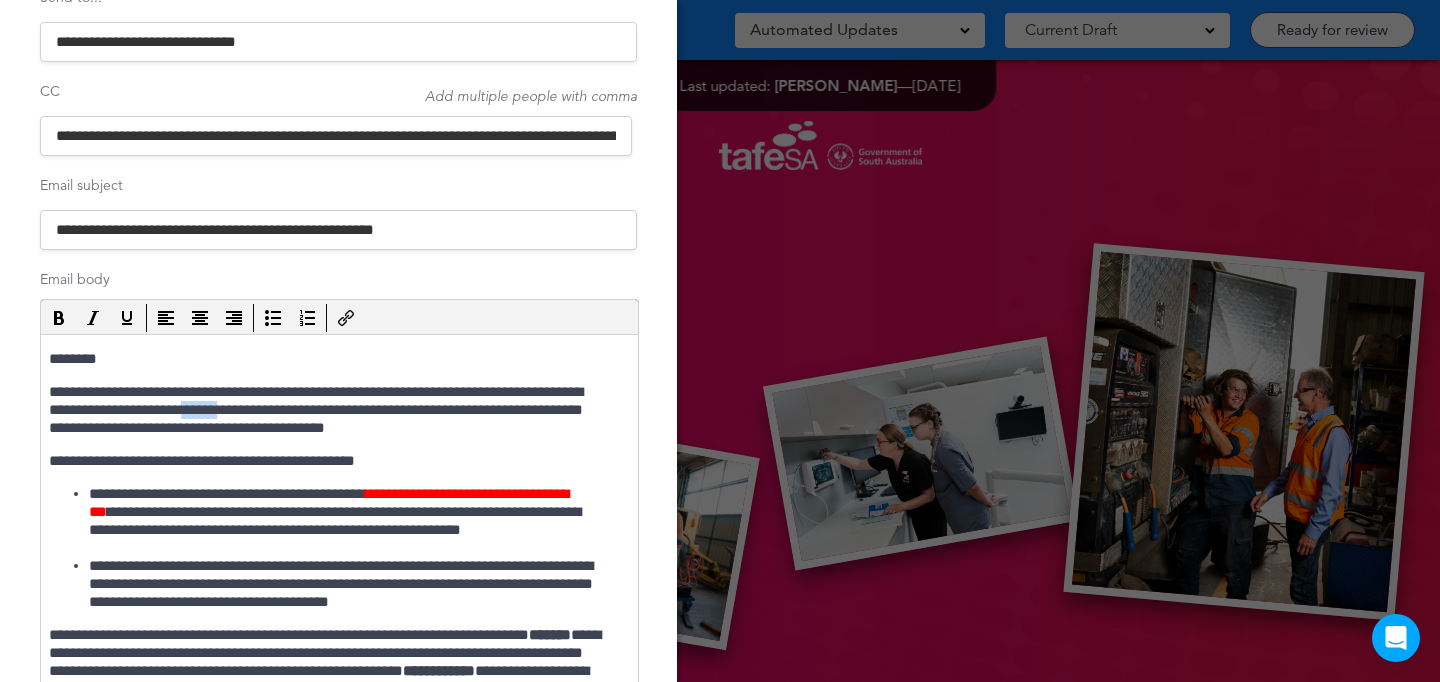 click on "**********" at bounding box center (329, 410) 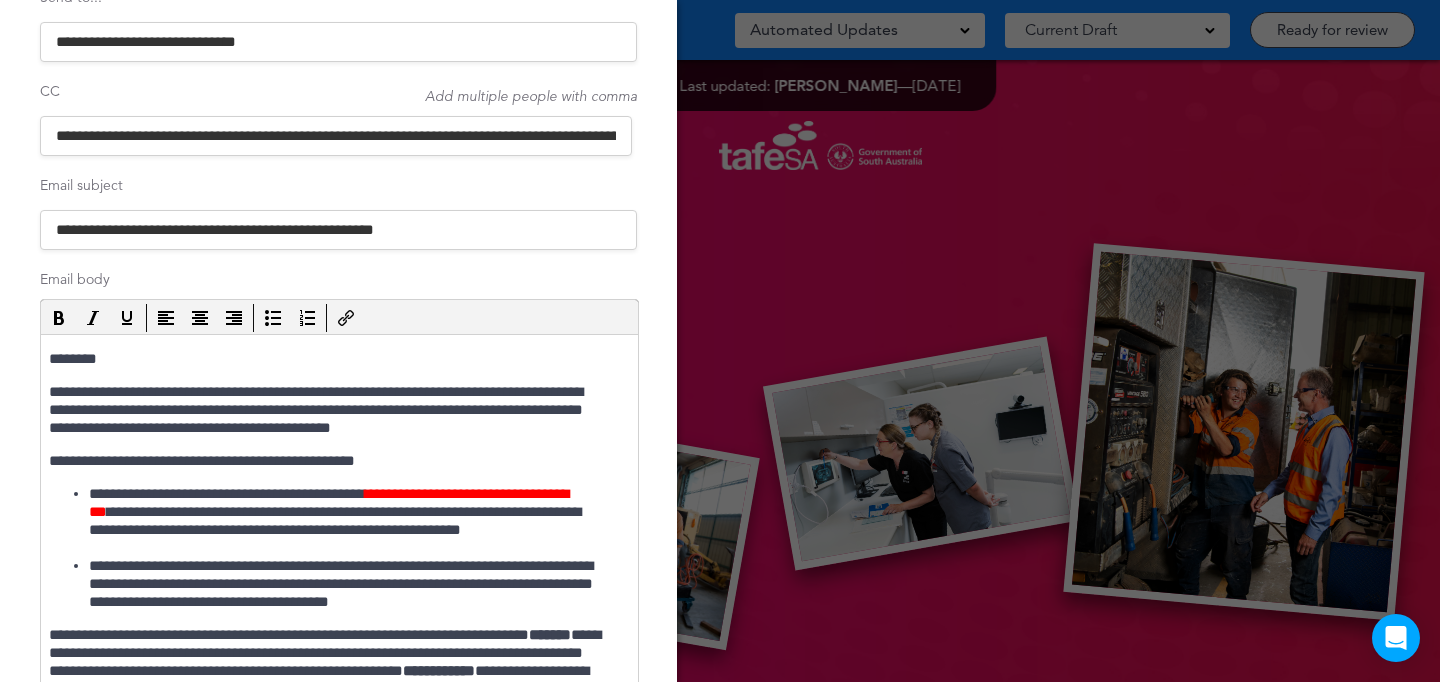 click on "**********" at bounding box center [329, 410] 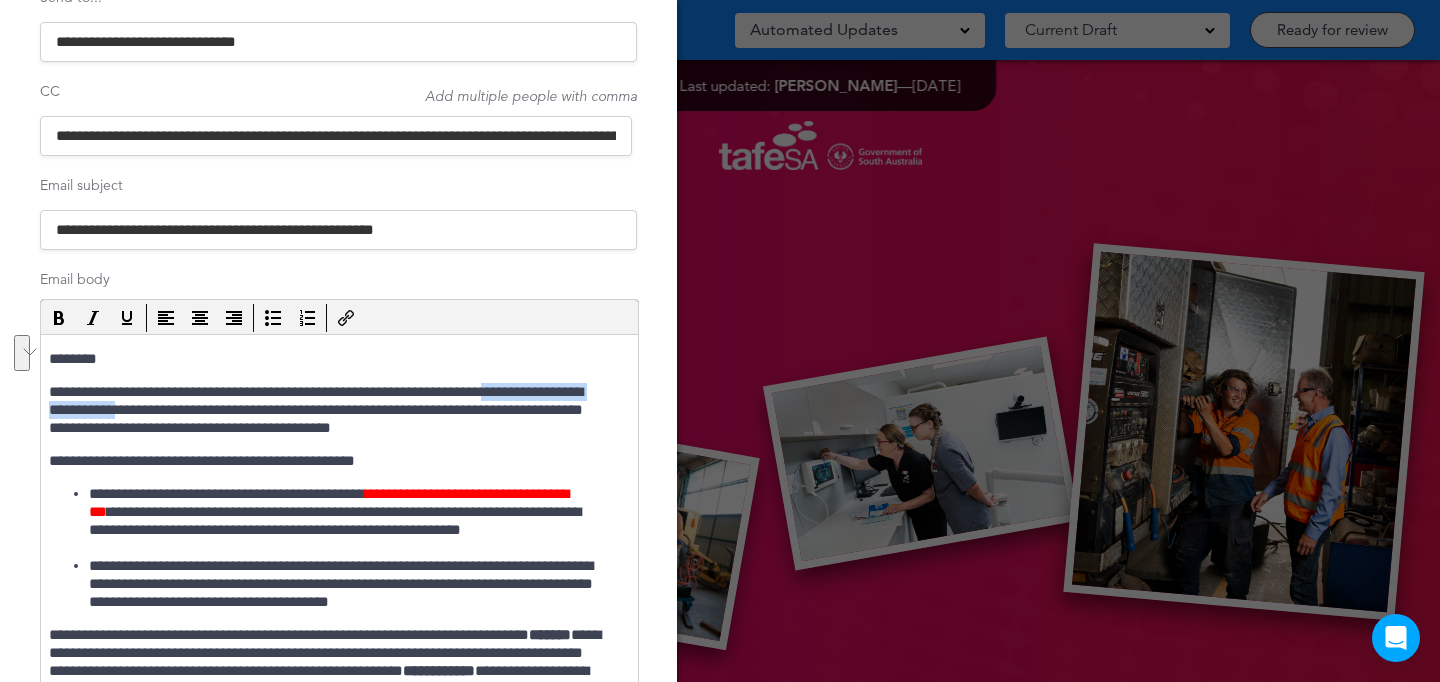 drag, startPoint x: 541, startPoint y: 392, endPoint x: 199, endPoint y: 412, distance: 342.5843 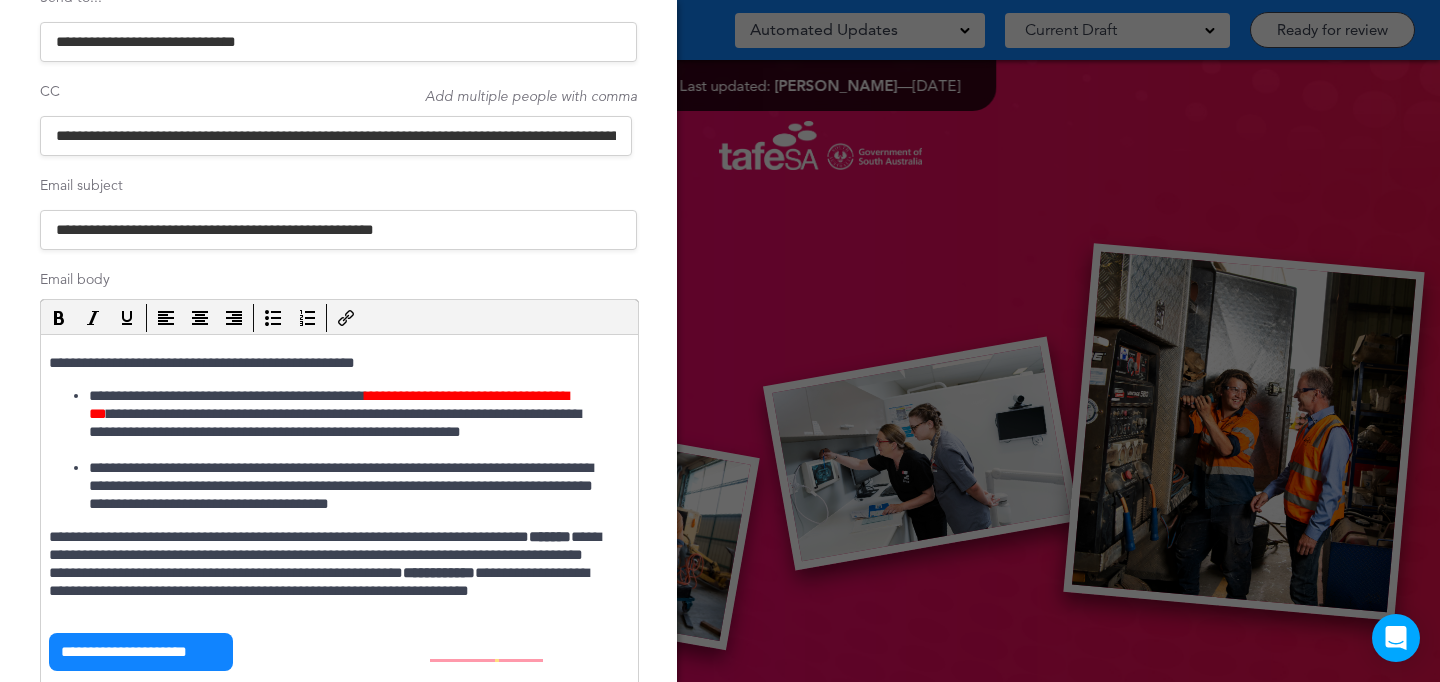 scroll, scrollTop: 99, scrollLeft: 0, axis: vertical 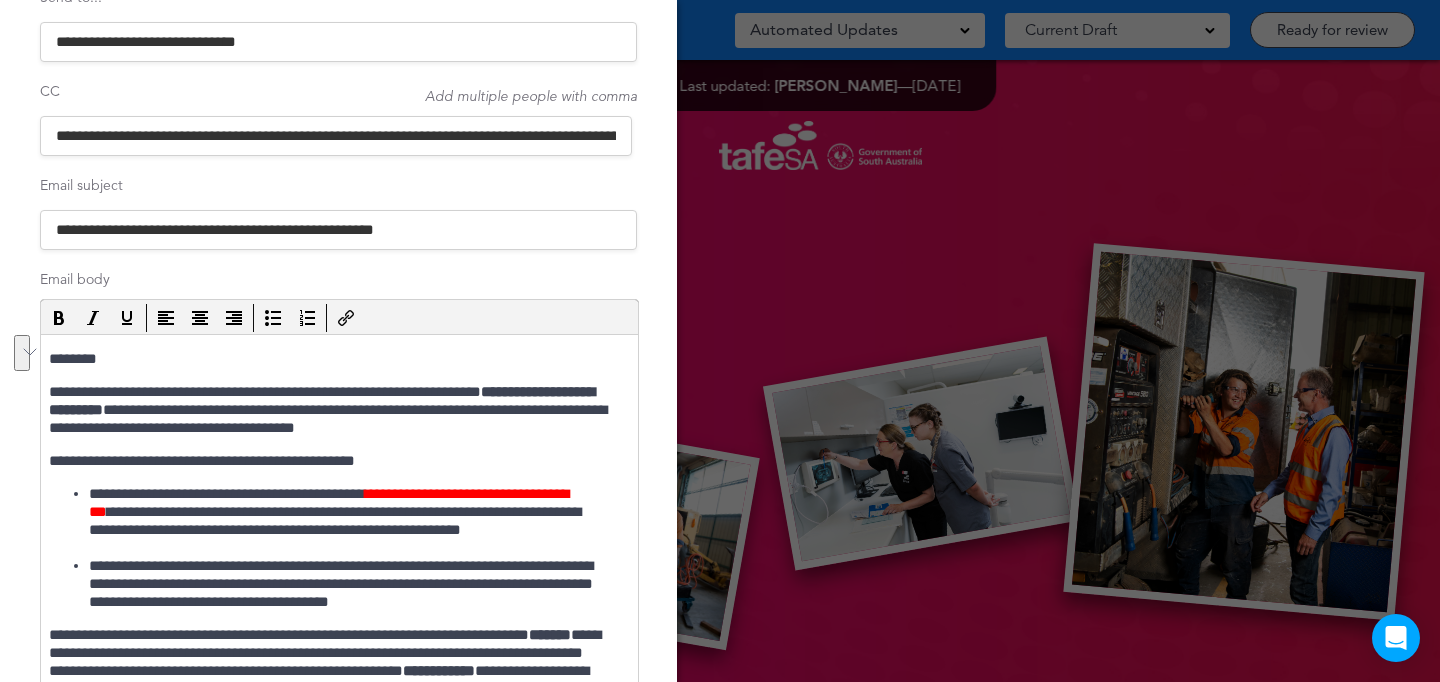 click on "**********" at bounding box center [339, 648] 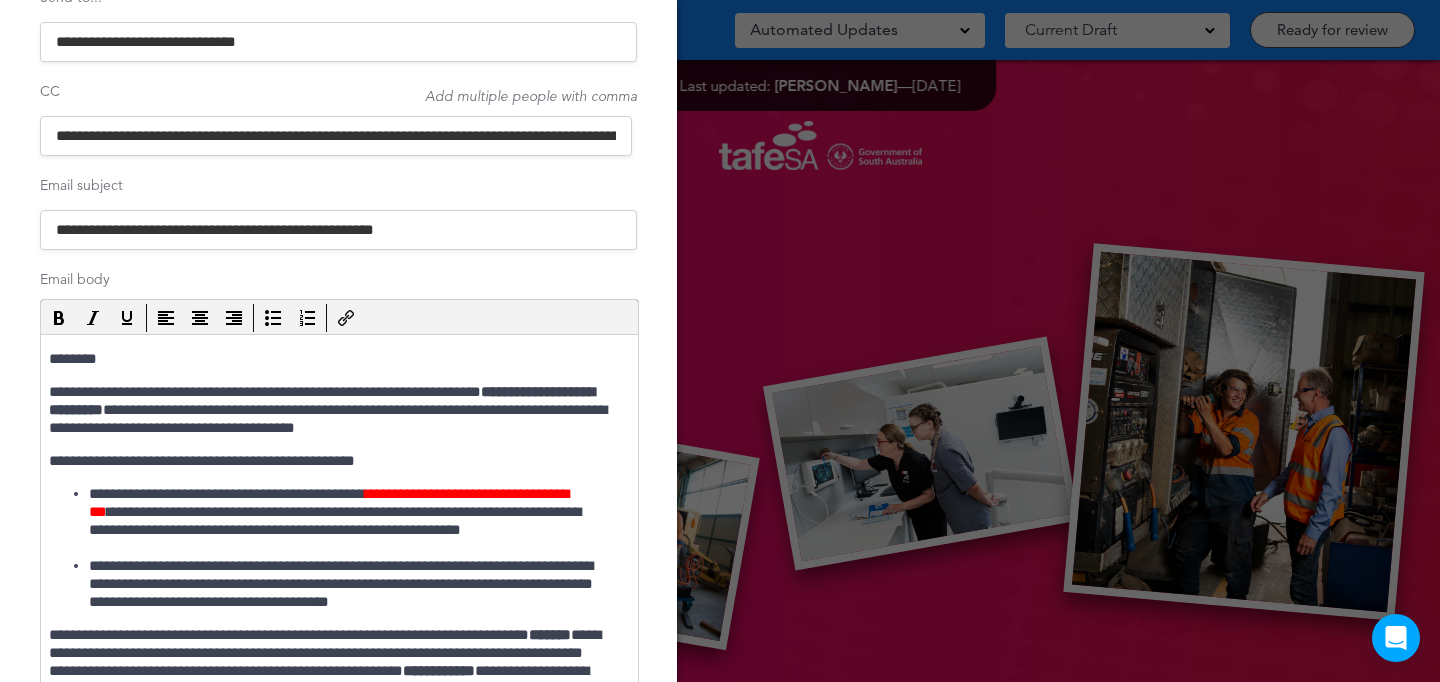 click on "**********" at bounding box center [339, 648] 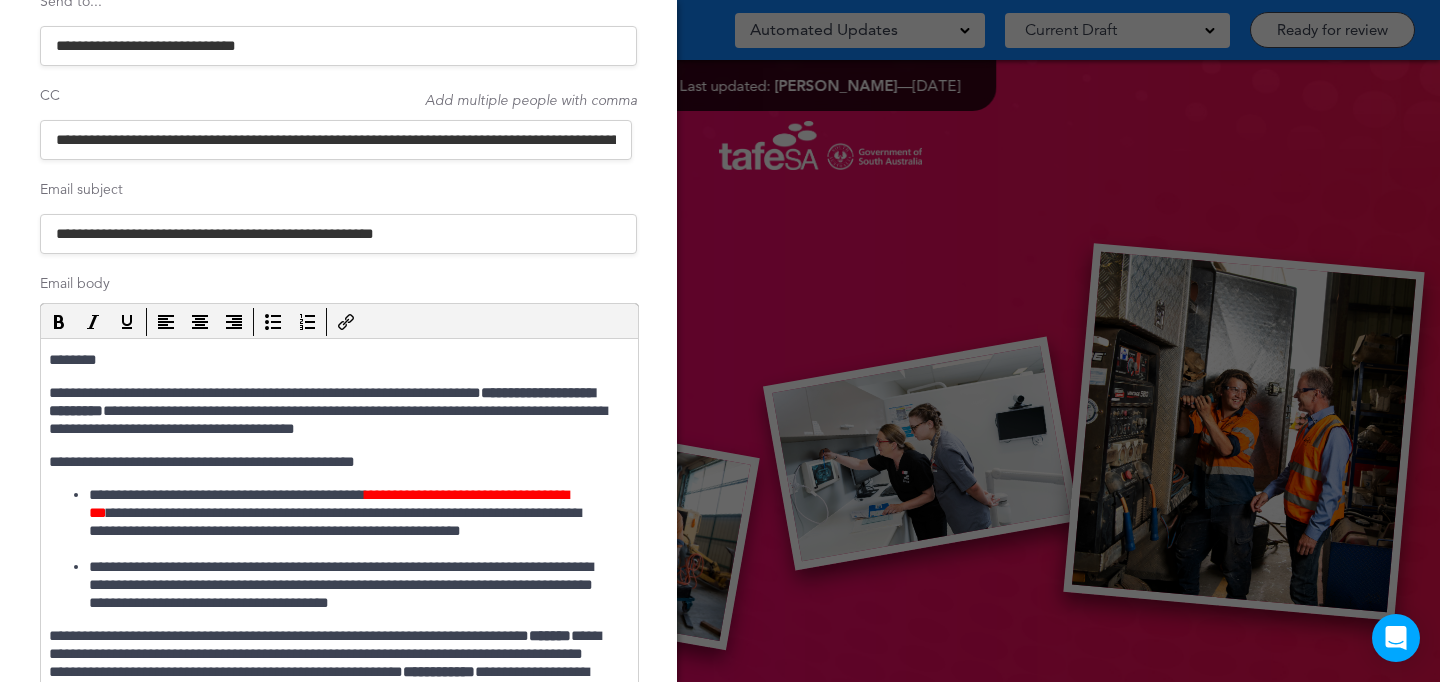 scroll, scrollTop: 4, scrollLeft: 0, axis: vertical 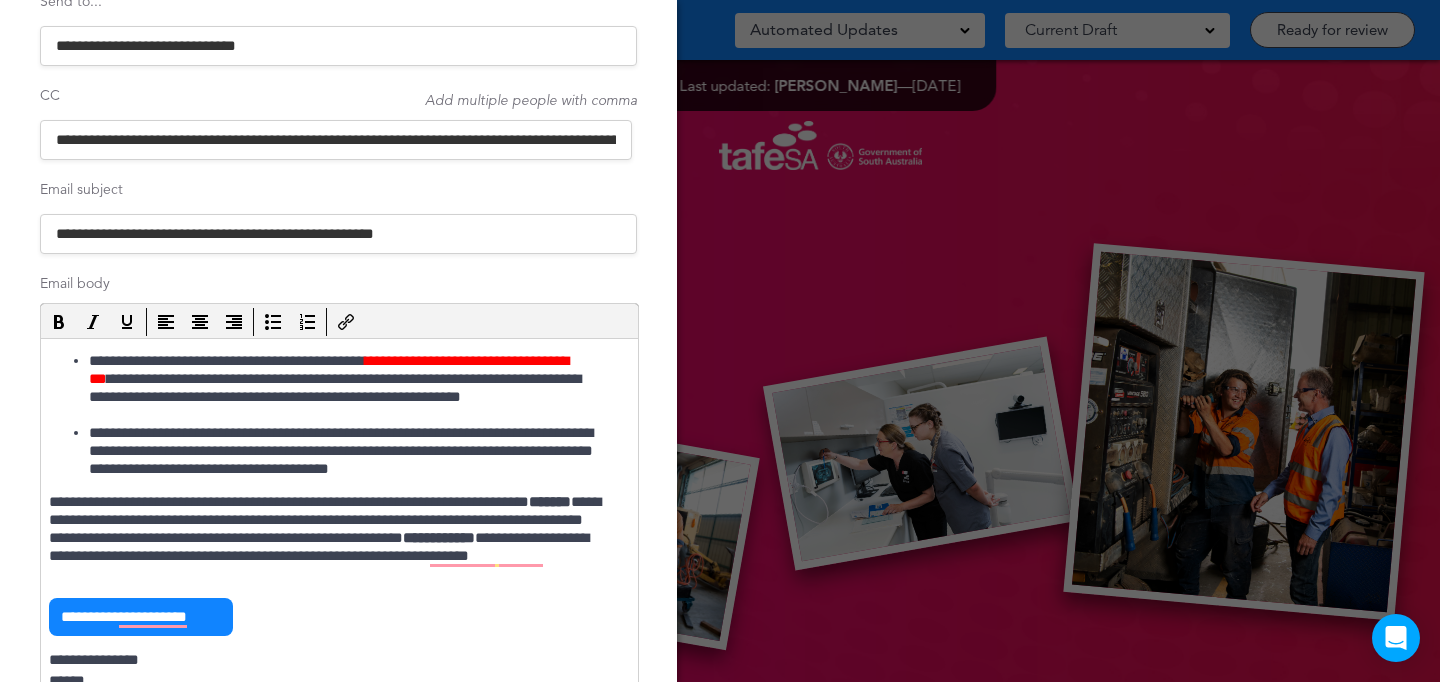 click on "**********" at bounding box center (329, 538) 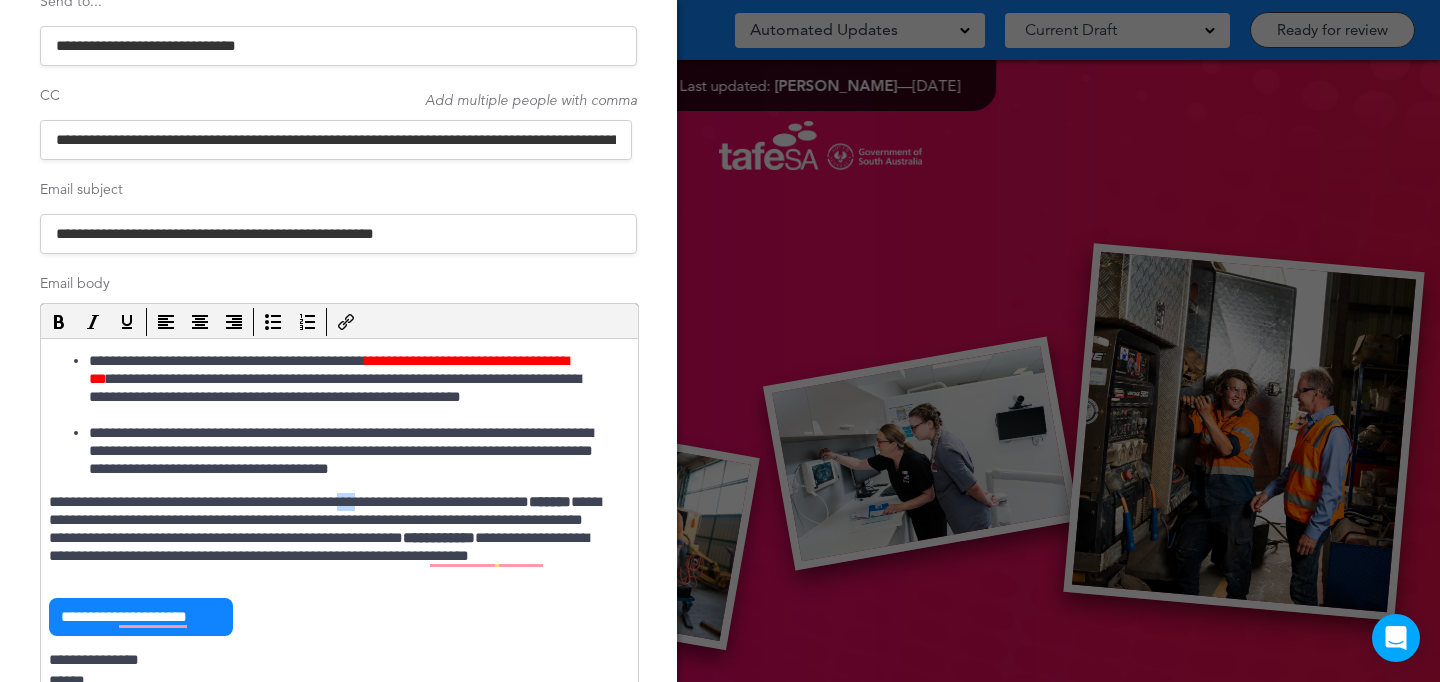 click on "**********" at bounding box center (329, 538) 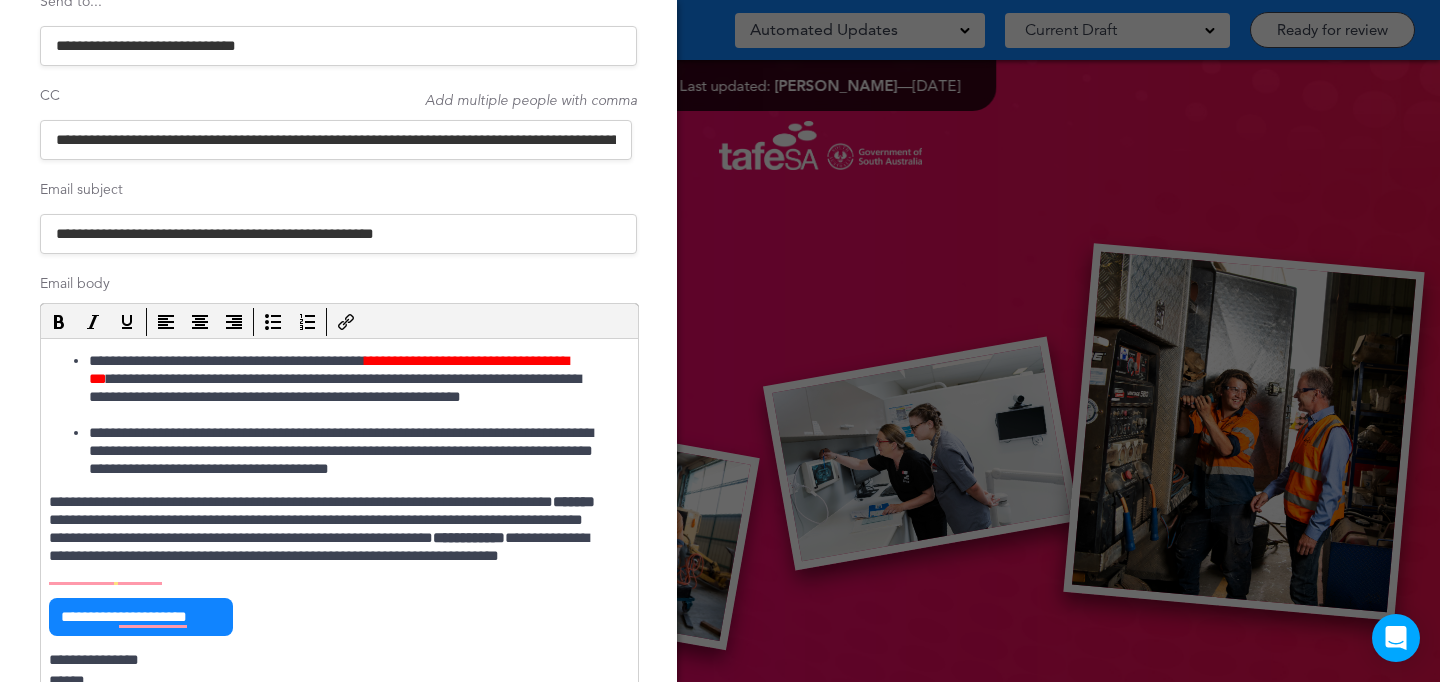 click on "**********" at bounding box center (329, 538) 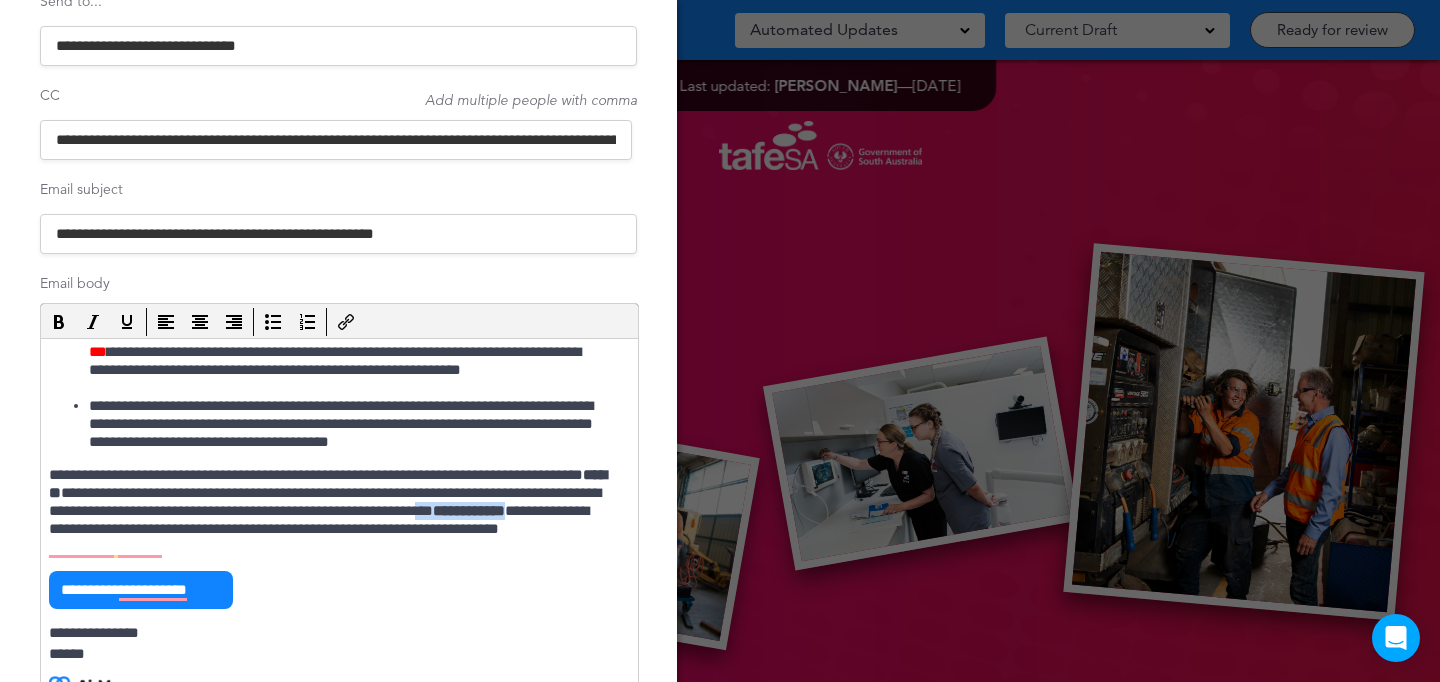 drag, startPoint x: 240, startPoint y: 527, endPoint x: 343, endPoint y: 526, distance: 103.00485 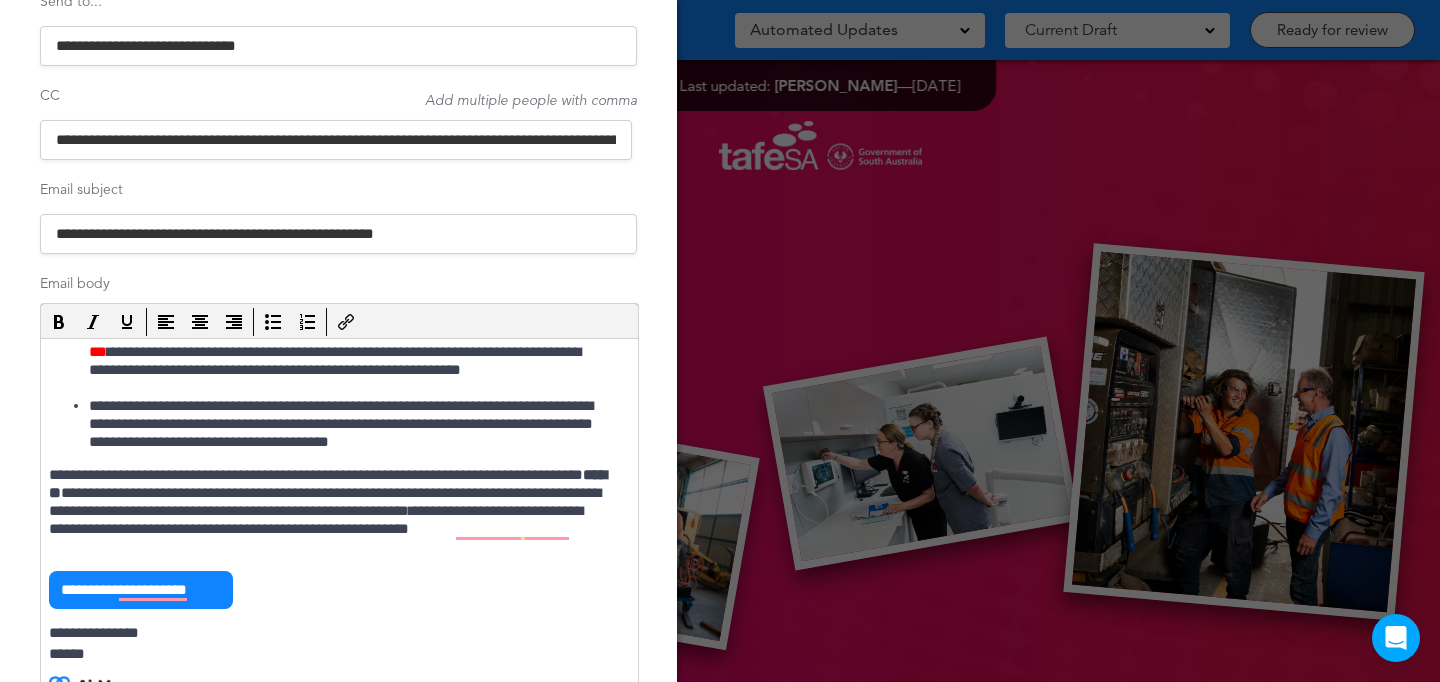 click on "**********" at bounding box center [329, 511] 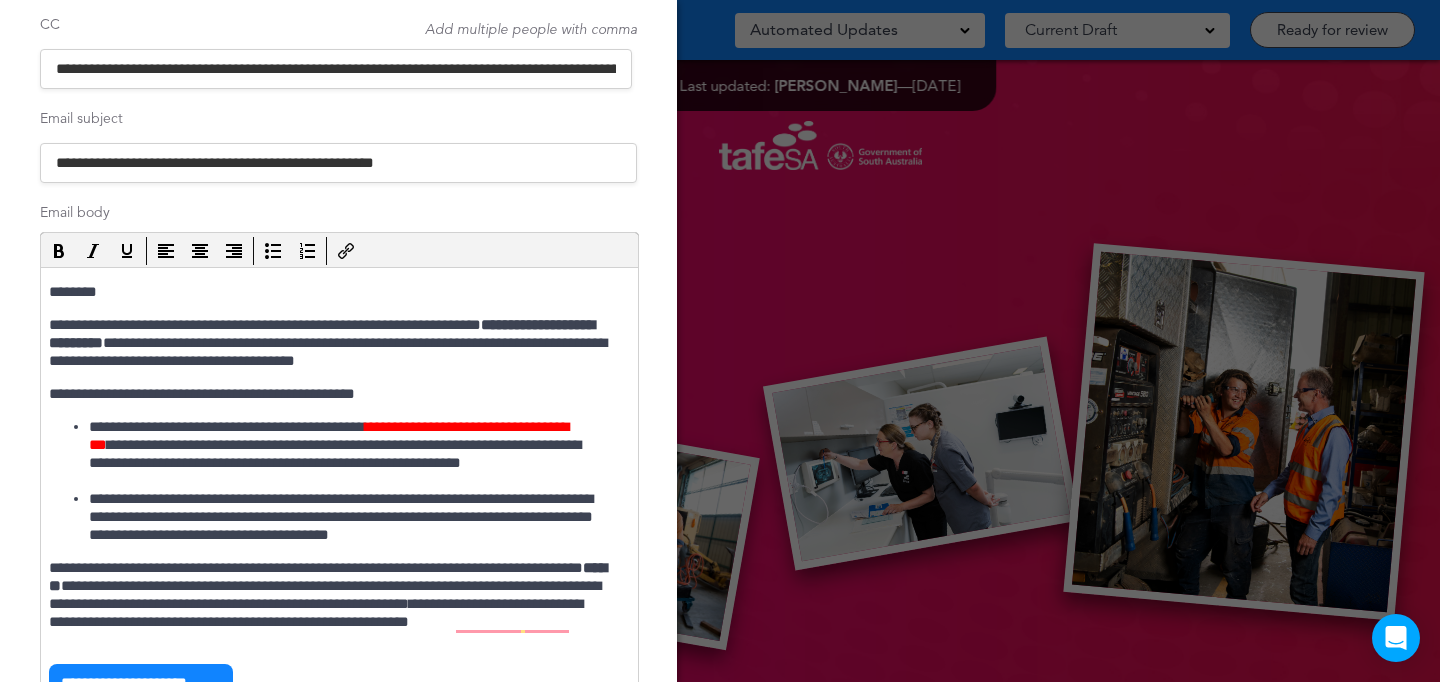 click on "**********" at bounding box center [329, 343] 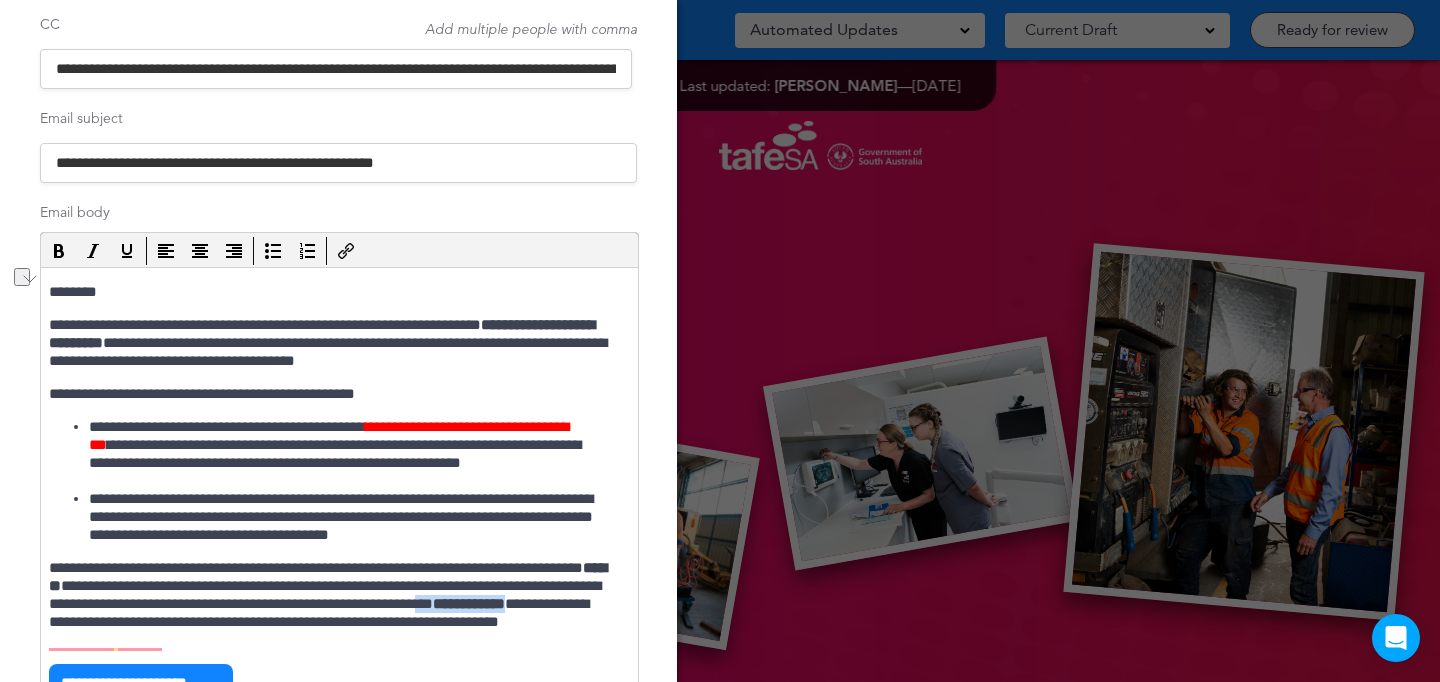 scroll, scrollTop: 3, scrollLeft: 0, axis: vertical 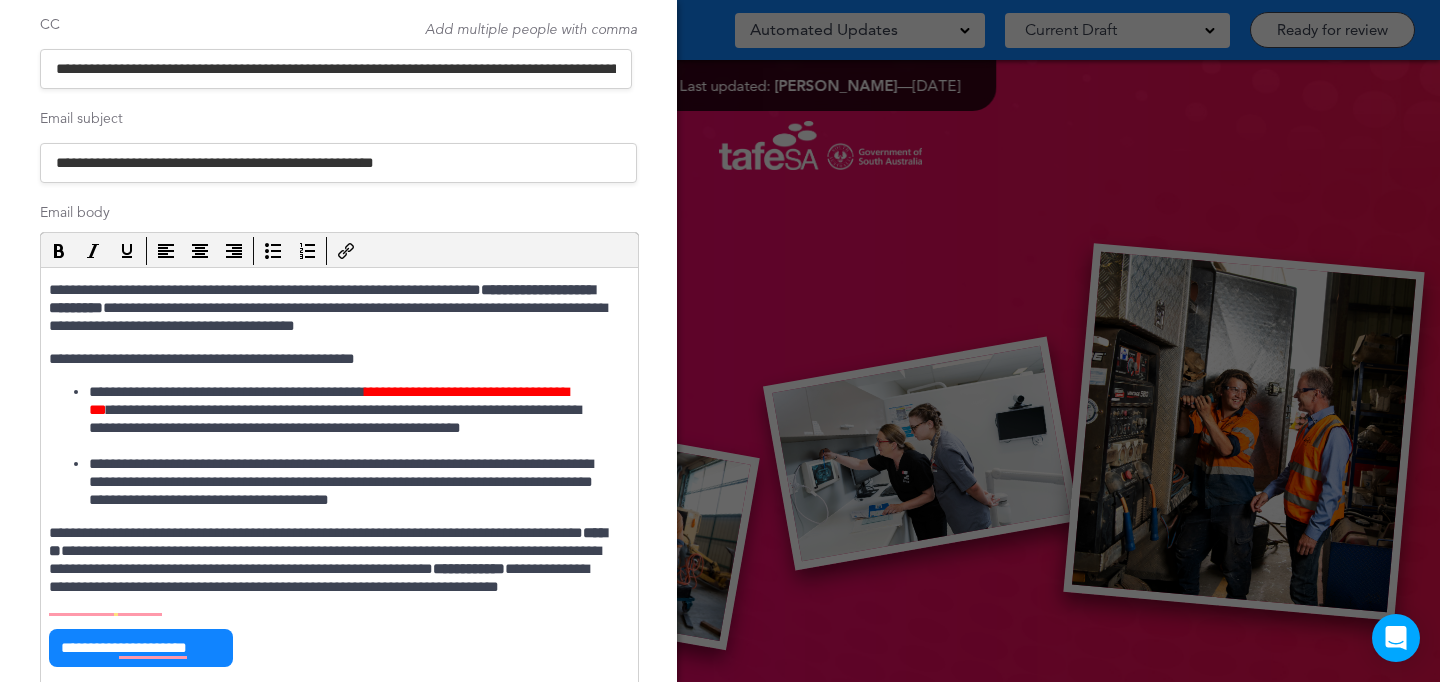 click on "**********" at bounding box center [349, 419] 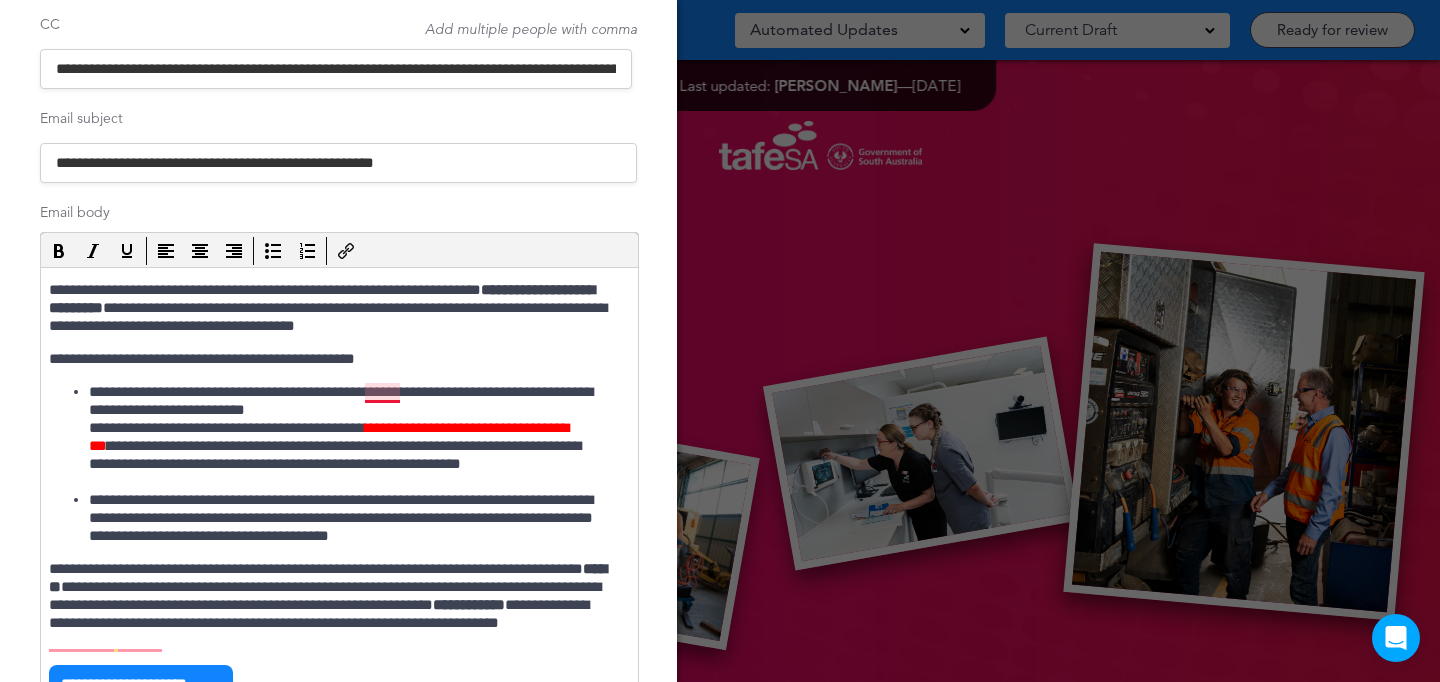 click on "**********" at bounding box center (349, 437) 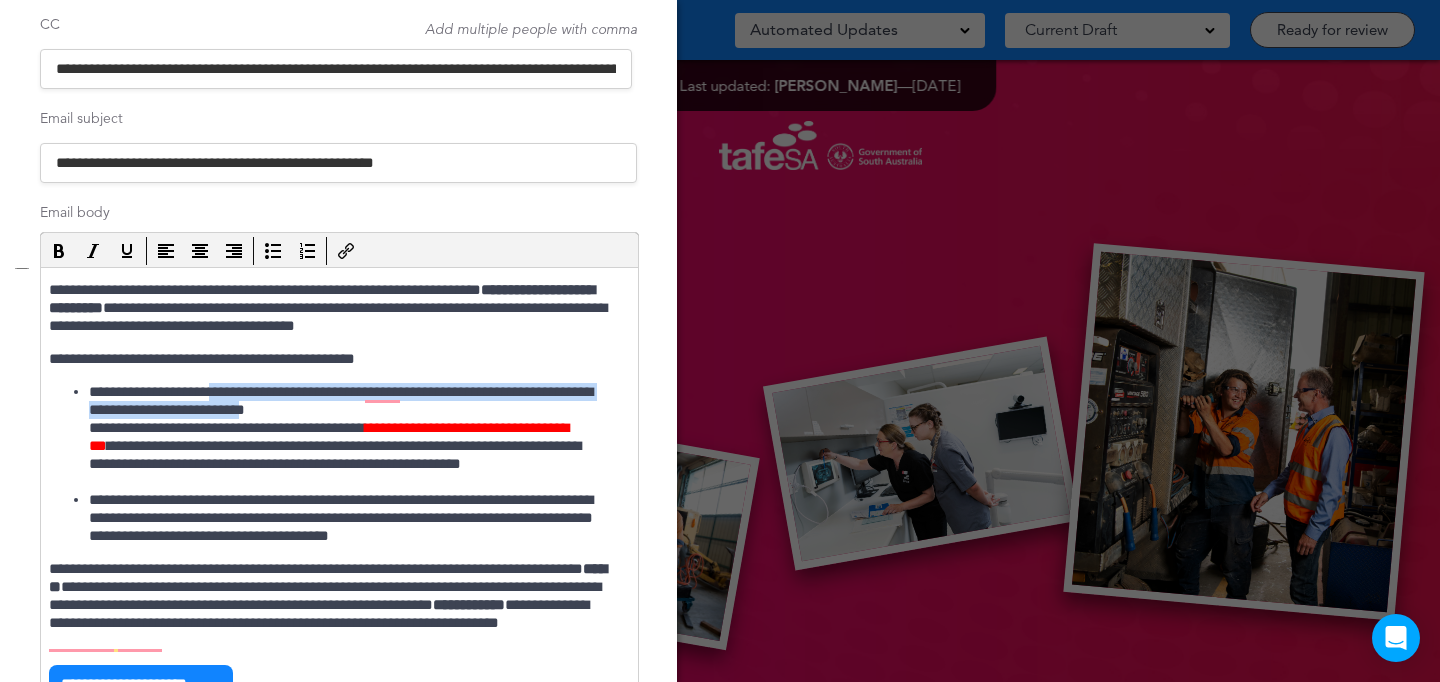 drag, startPoint x: 235, startPoint y: 394, endPoint x: 348, endPoint y: 404, distance: 113.44161 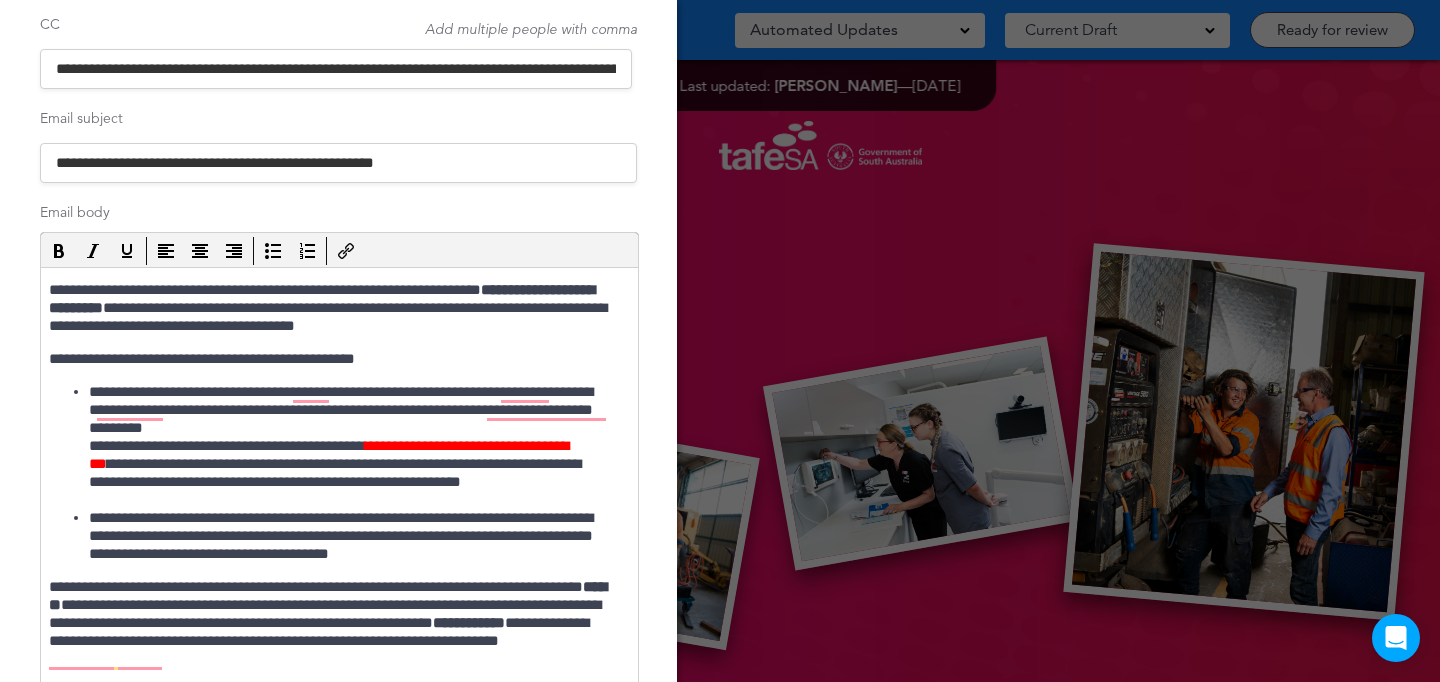 click on "**********" at bounding box center [349, 446] 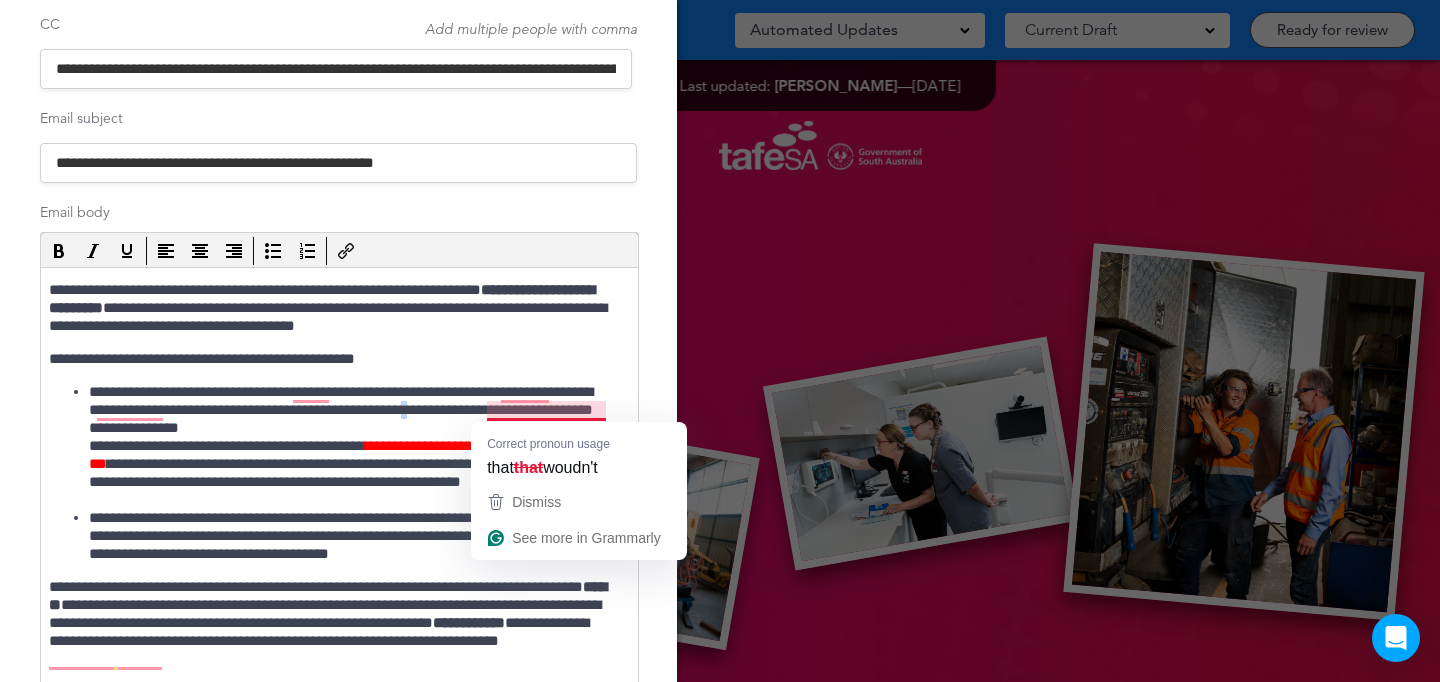 click on "**********" at bounding box center [349, 446] 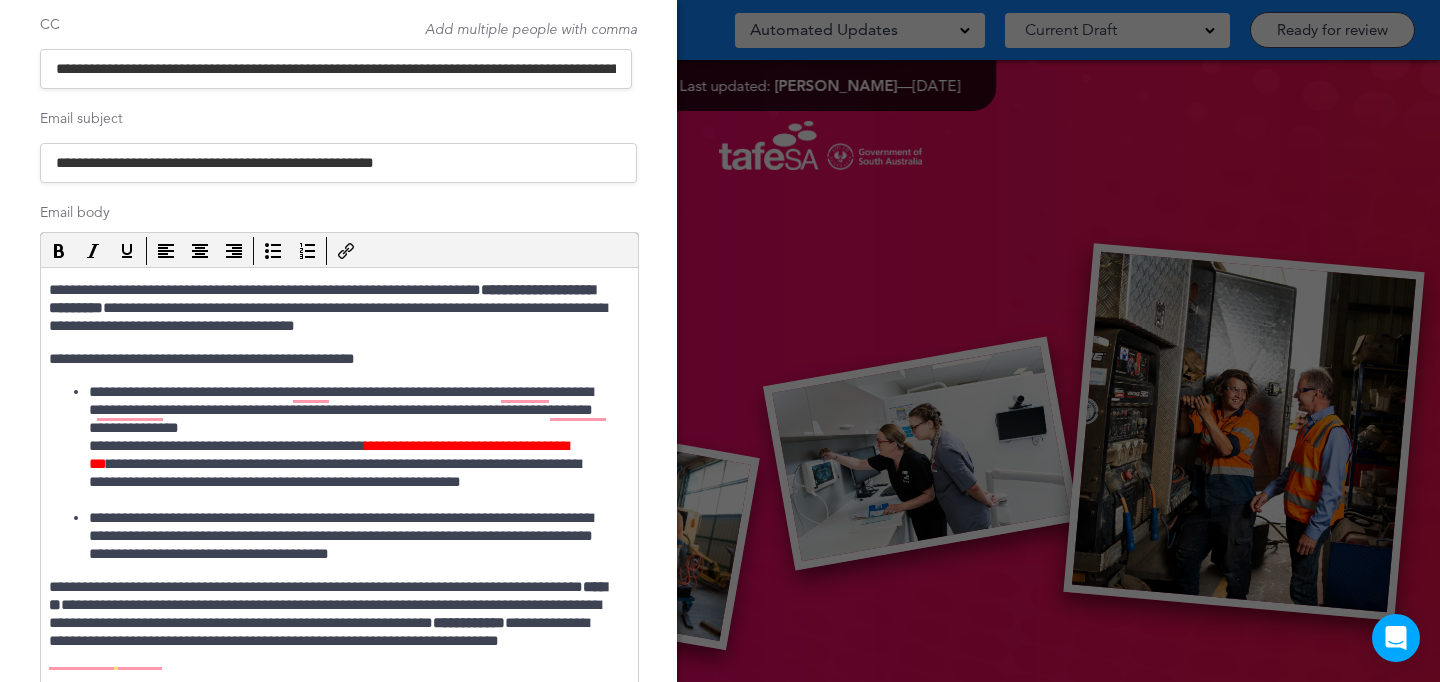 click on "**********" at bounding box center (349, 446) 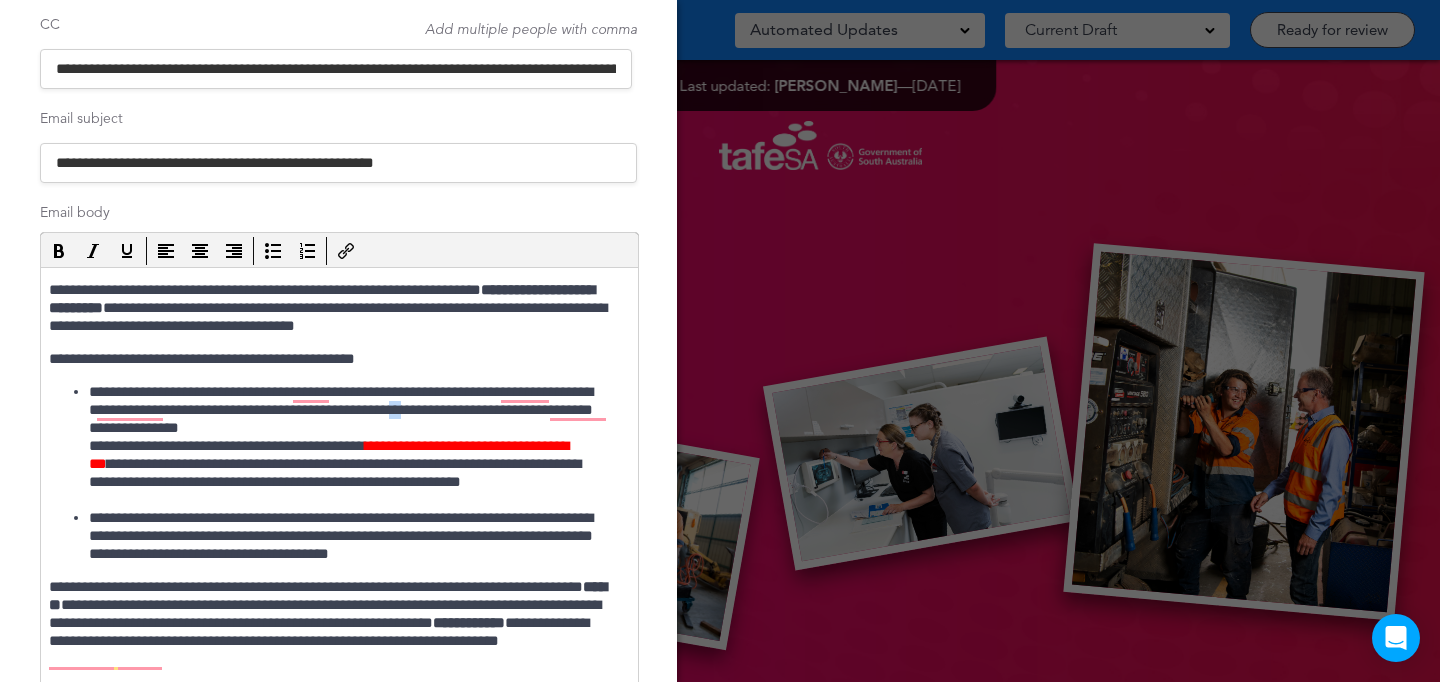 drag, startPoint x: 513, startPoint y: 414, endPoint x: 496, endPoint y: 408, distance: 18.027756 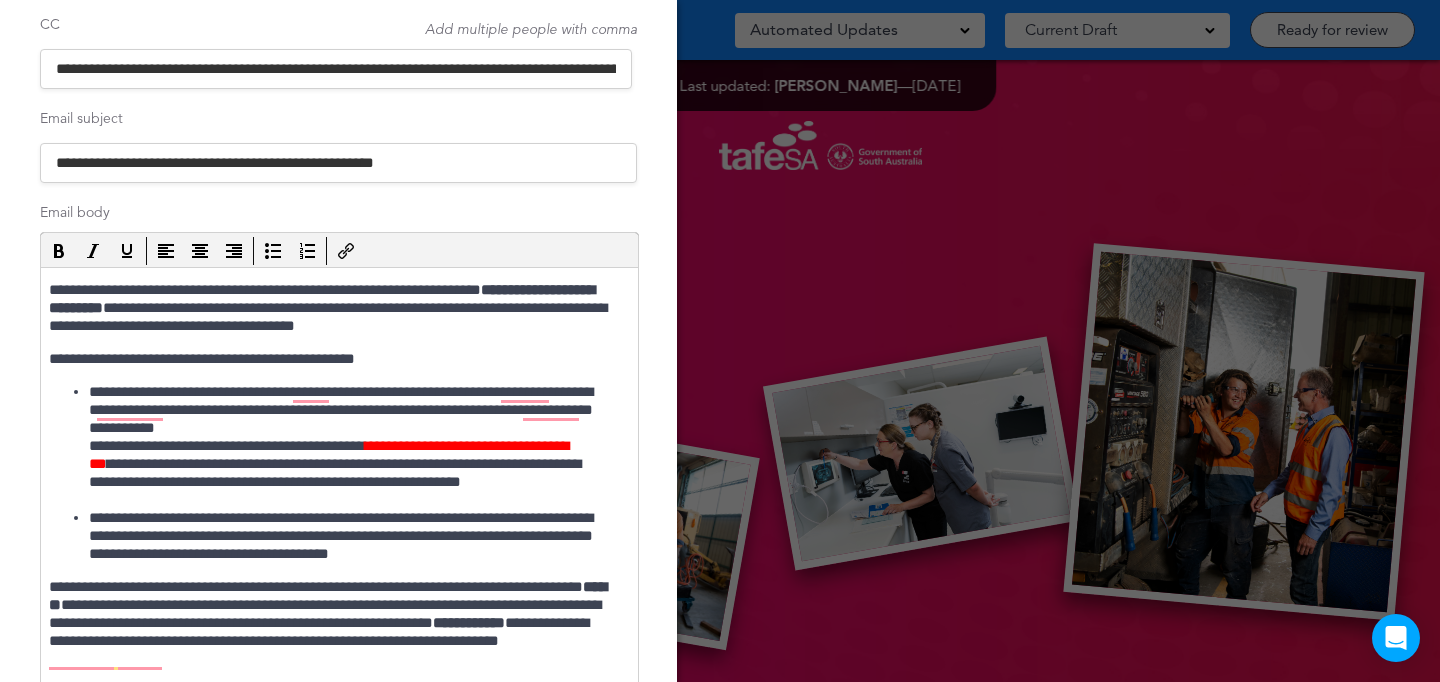 scroll, scrollTop: 51, scrollLeft: 0, axis: vertical 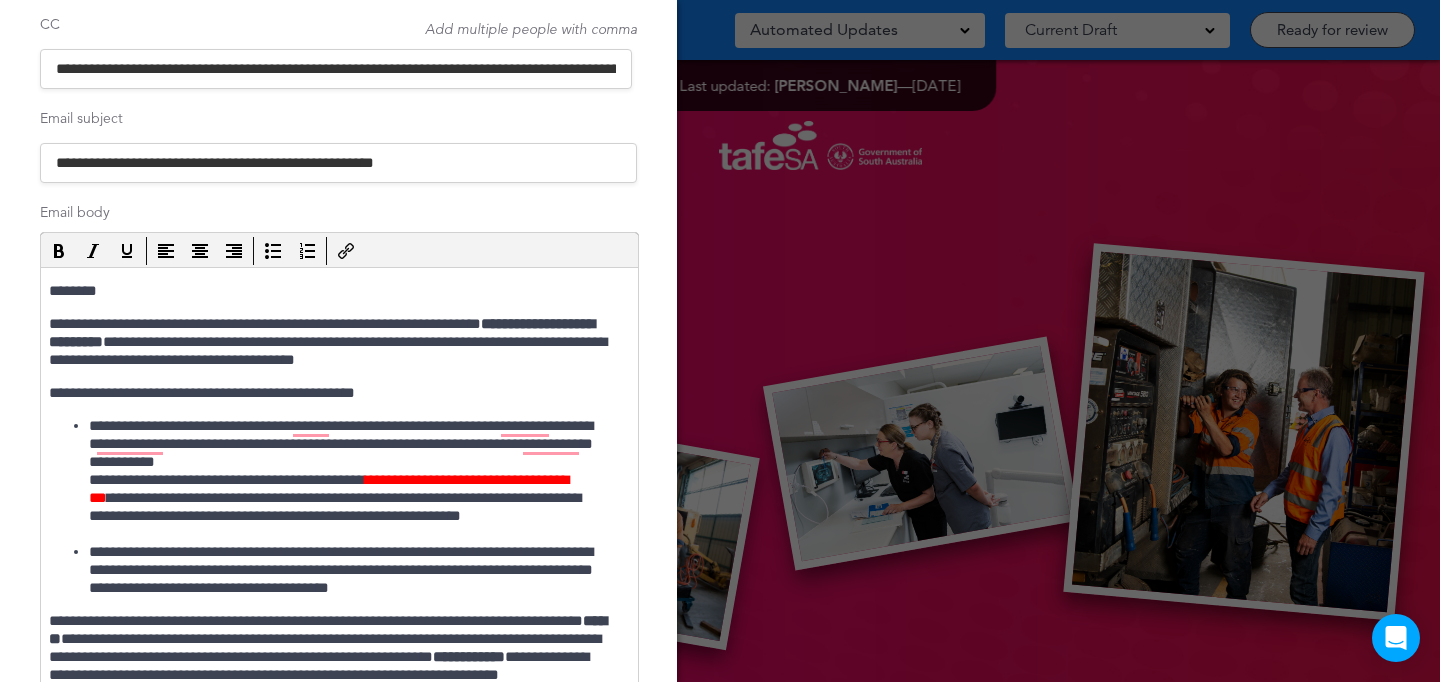 click on "**********" at bounding box center [349, 480] 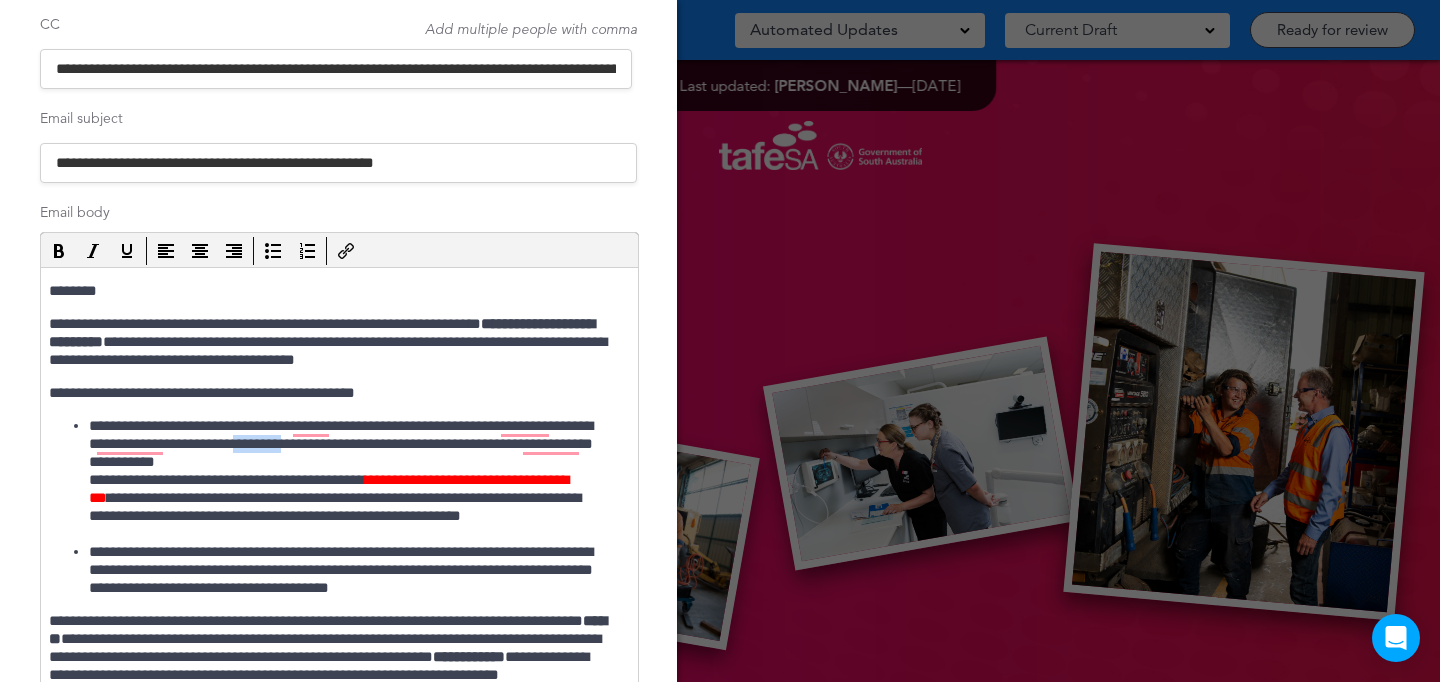 click on "**********" at bounding box center [349, 480] 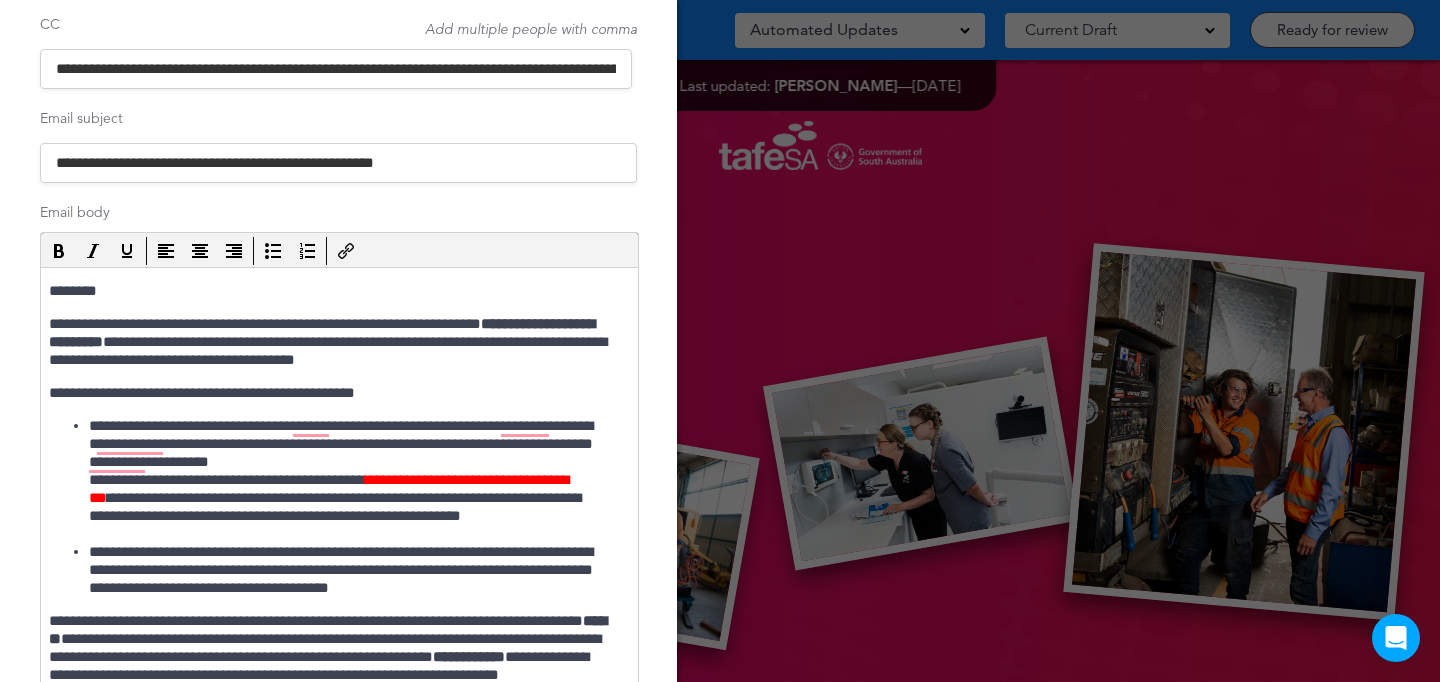 click on "**********" at bounding box center [349, 480] 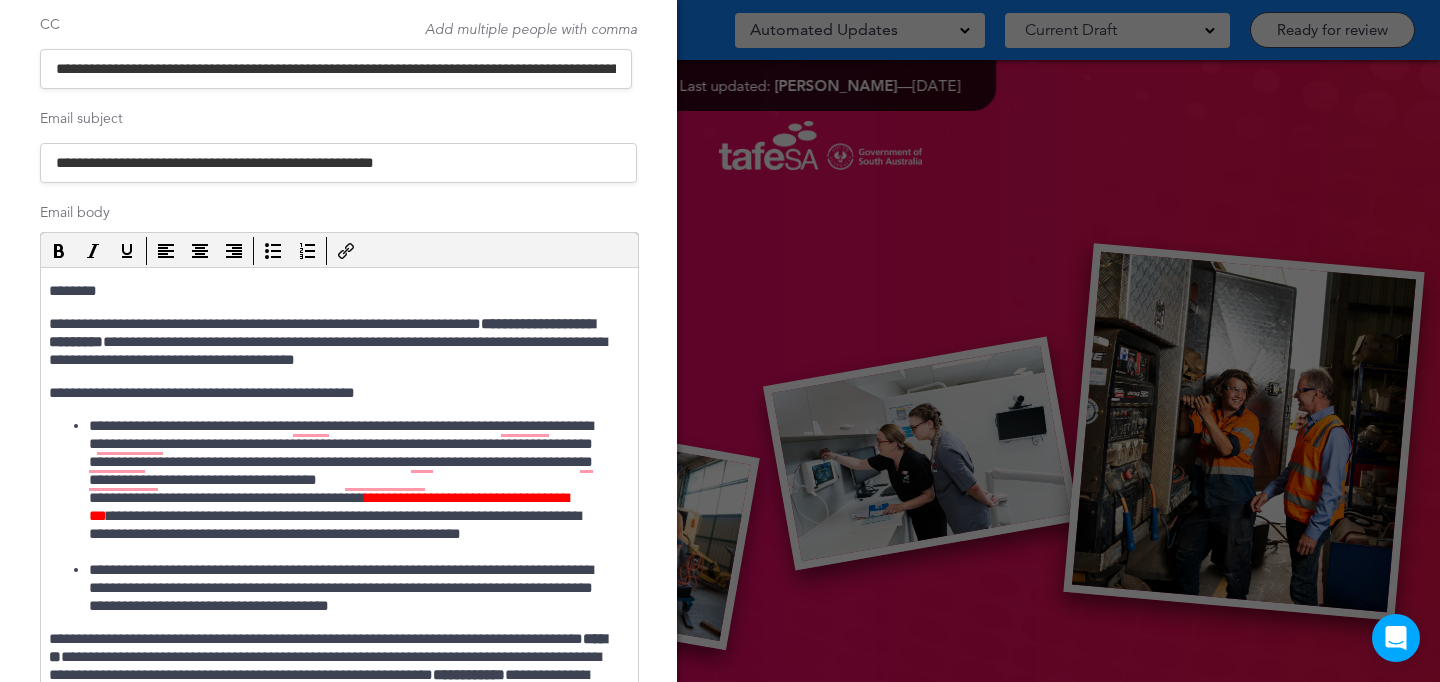 scroll, scrollTop: 5, scrollLeft: 0, axis: vertical 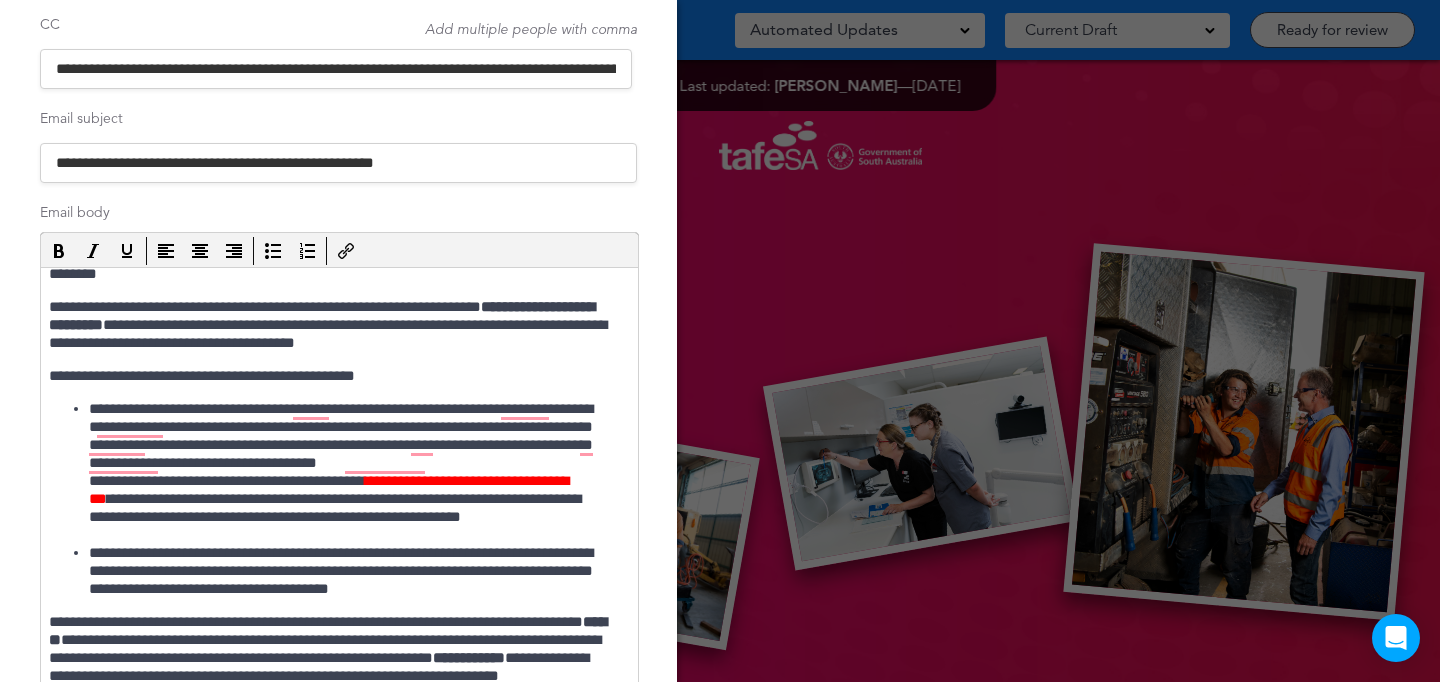 drag, startPoint x: 191, startPoint y: 529, endPoint x: 171, endPoint y: 527, distance: 20.09975 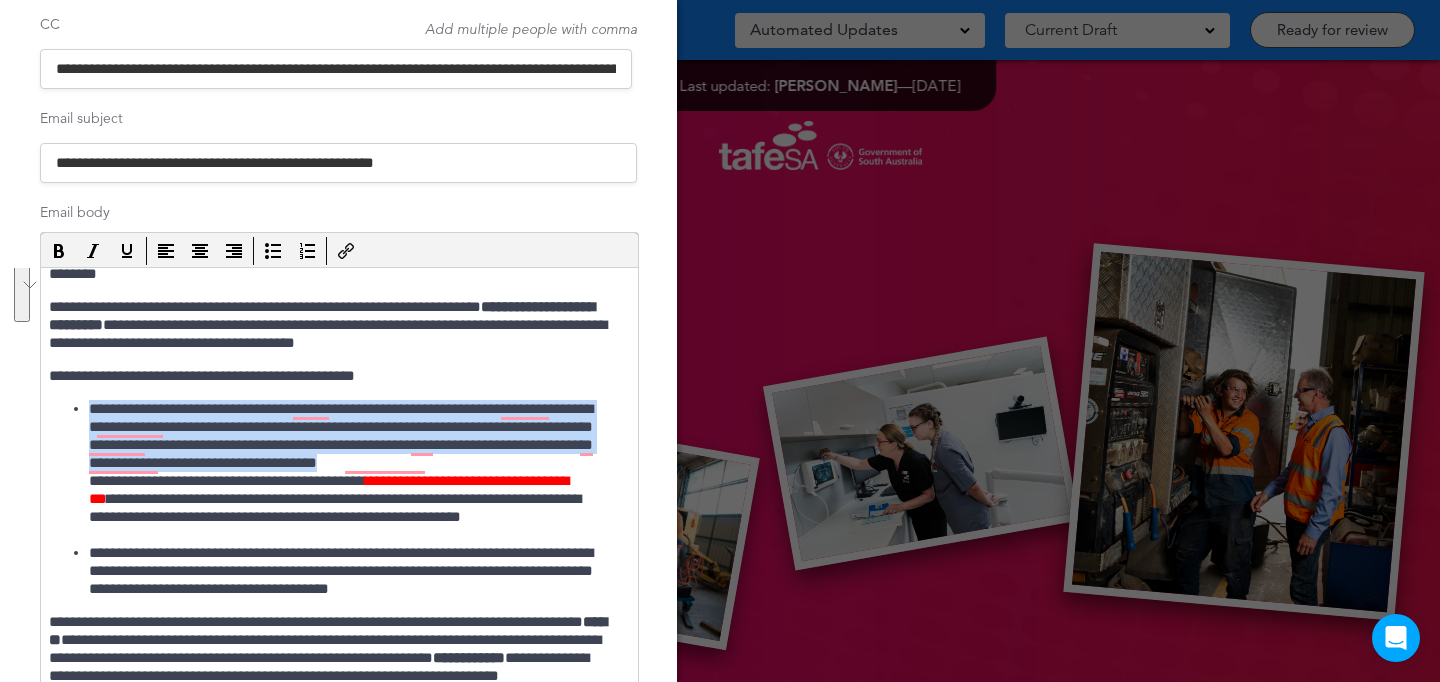 drag, startPoint x: 572, startPoint y: 470, endPoint x: 82, endPoint y: 409, distance: 493.78235 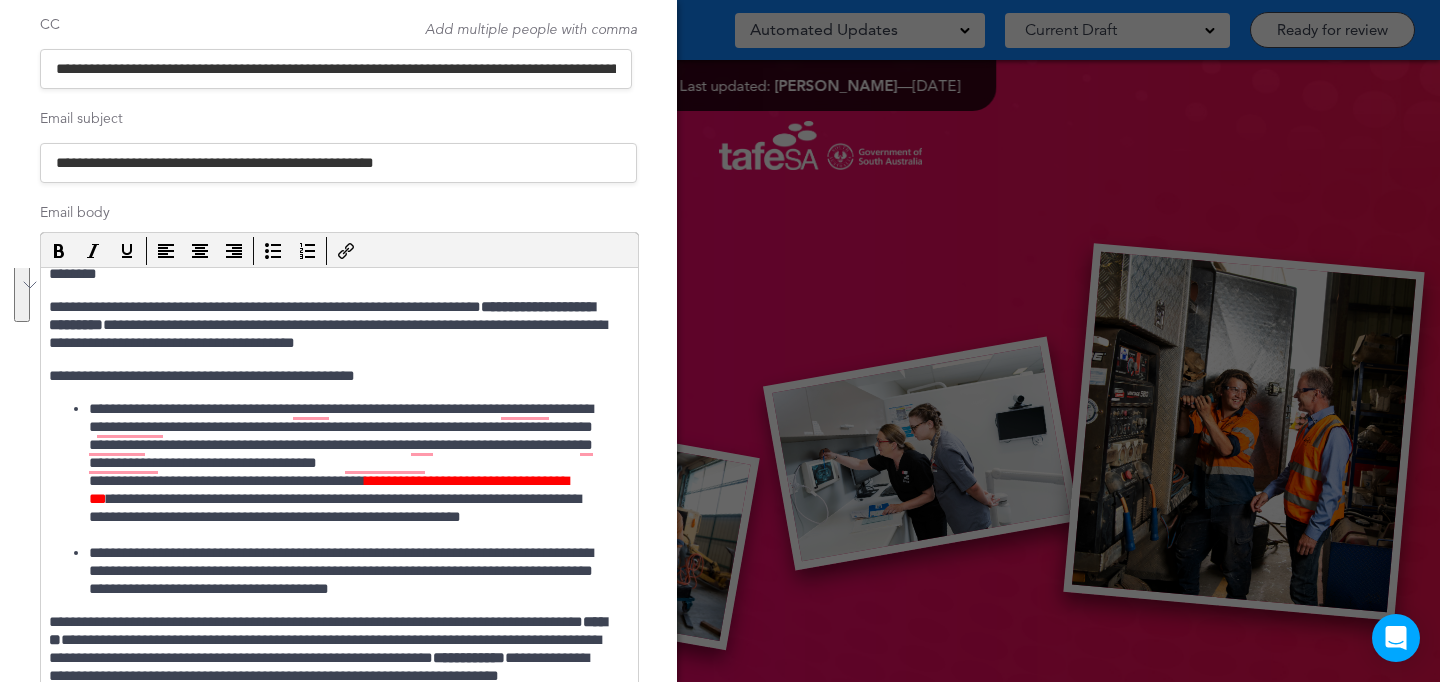 click on "**********" at bounding box center (349, 472) 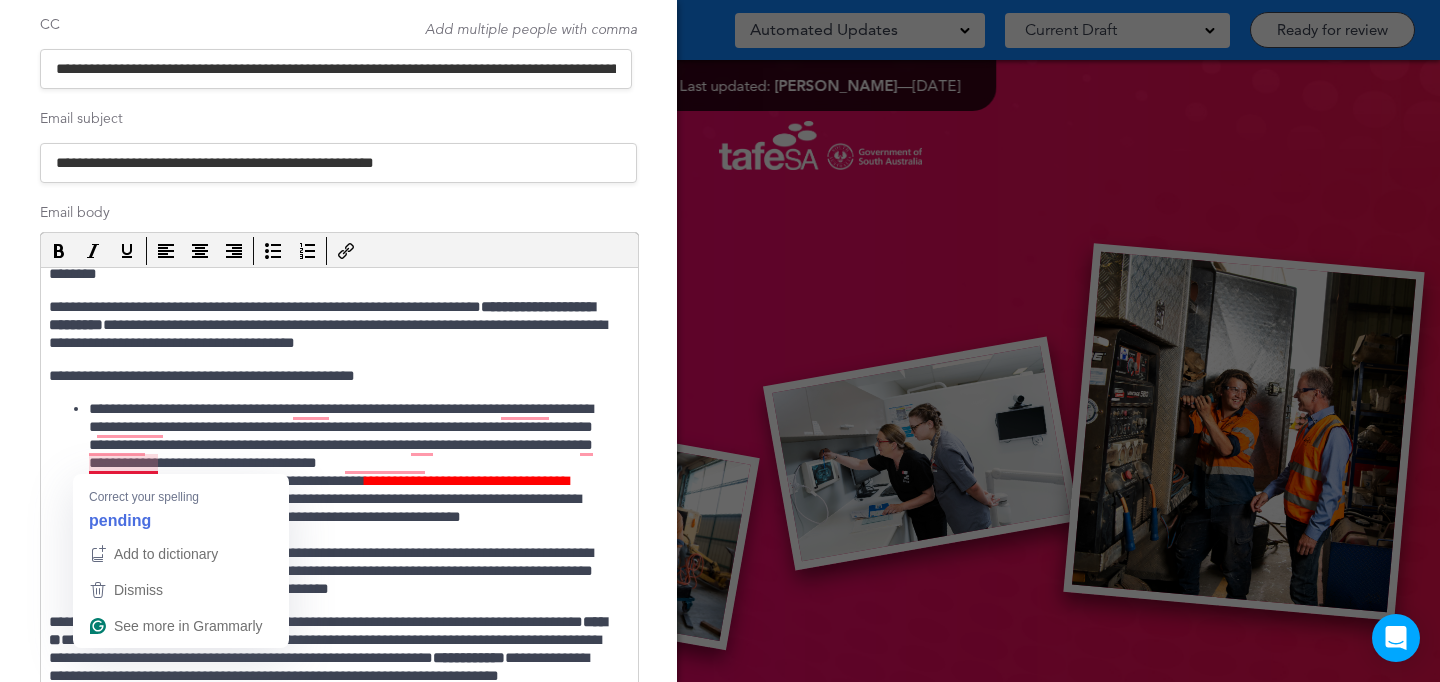 click on "**********" at bounding box center [349, 472] 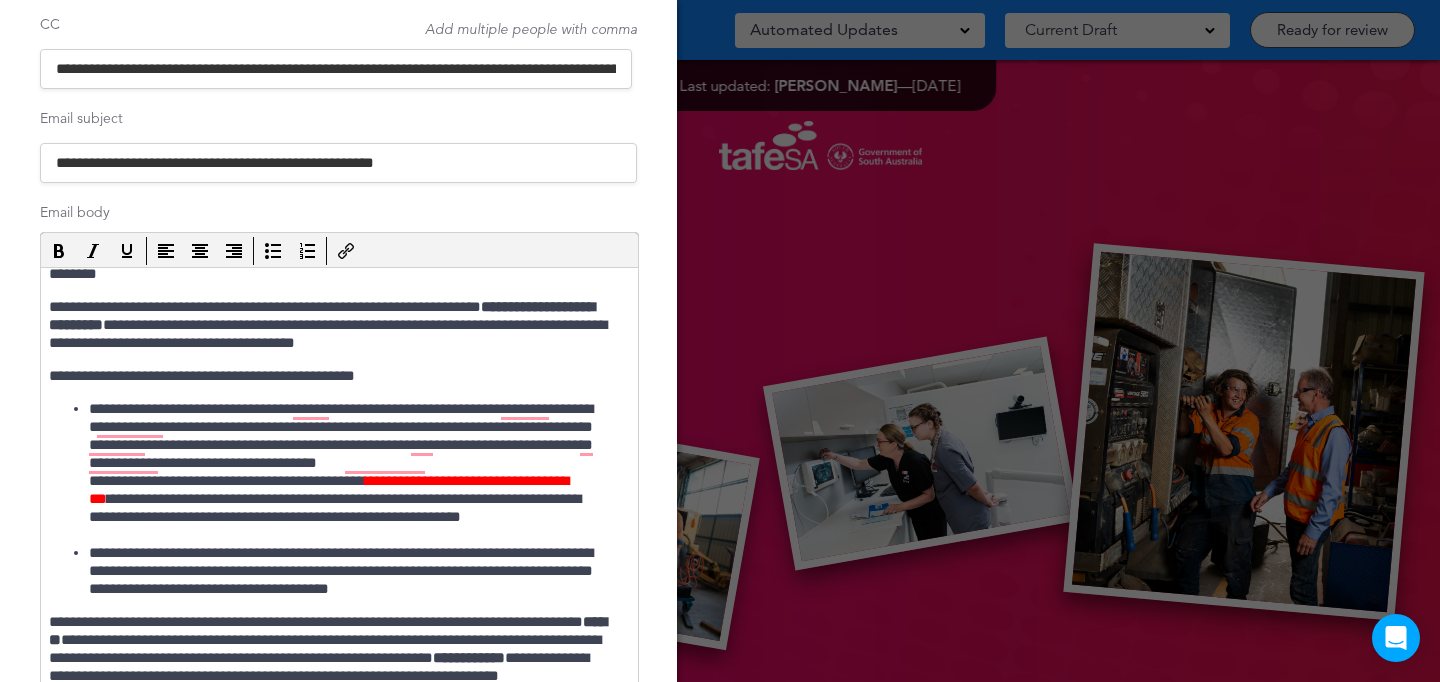 scroll, scrollTop: 32, scrollLeft: 0, axis: vertical 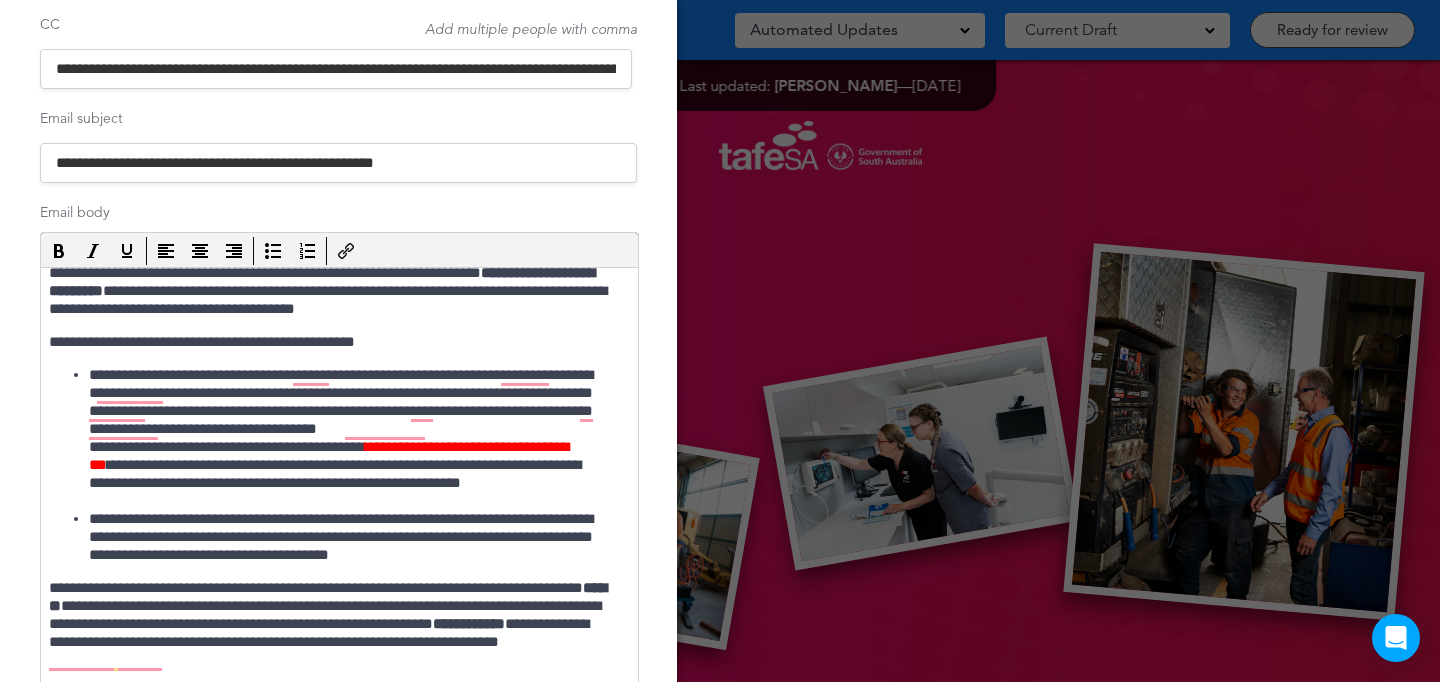 click on "**********" at bounding box center [349, 438] 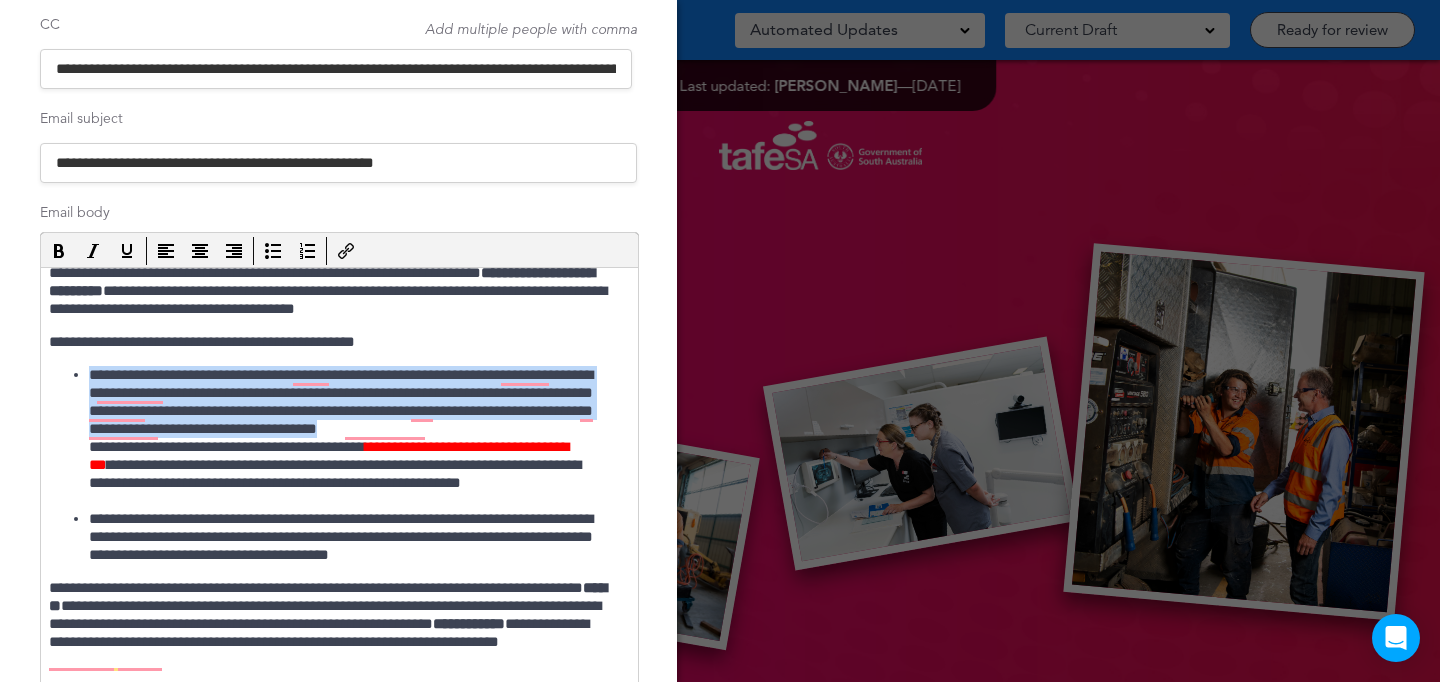 drag, startPoint x: 459, startPoint y: 403, endPoint x: 77, endPoint y: 378, distance: 382.8172 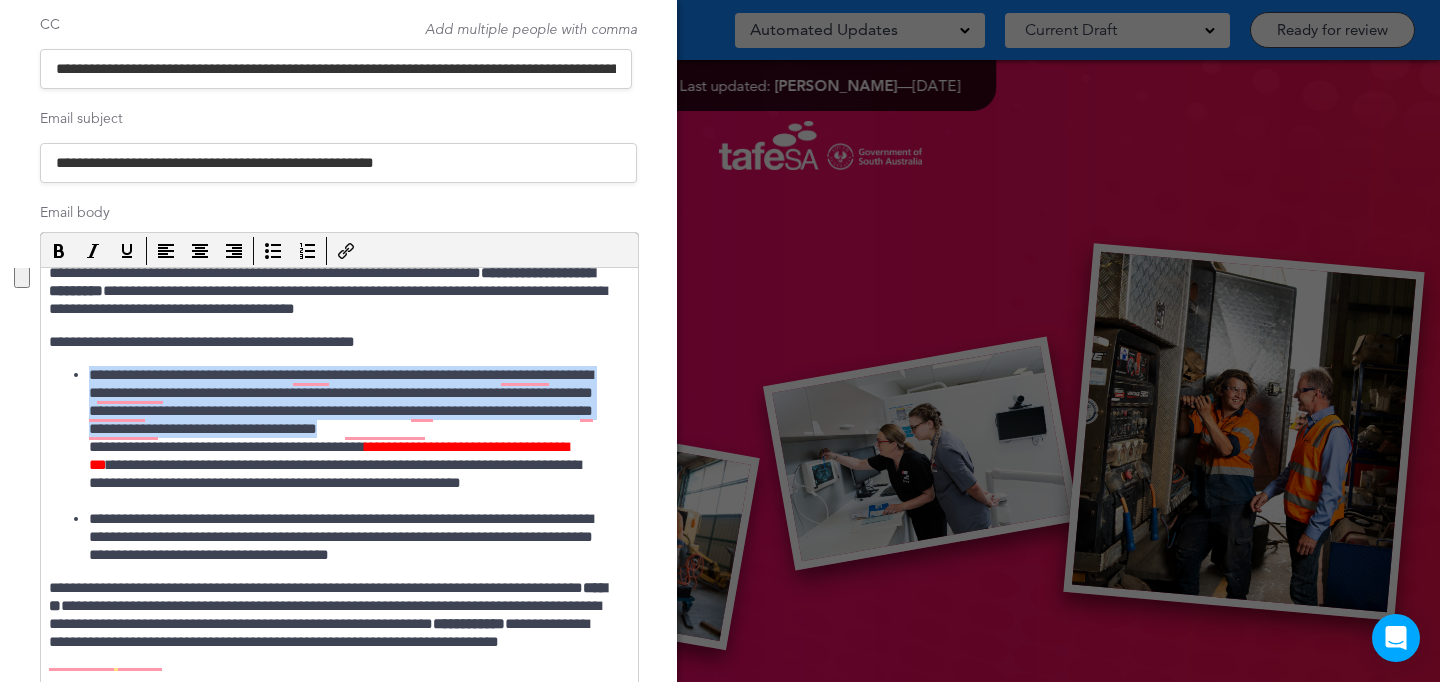 copy on "**********" 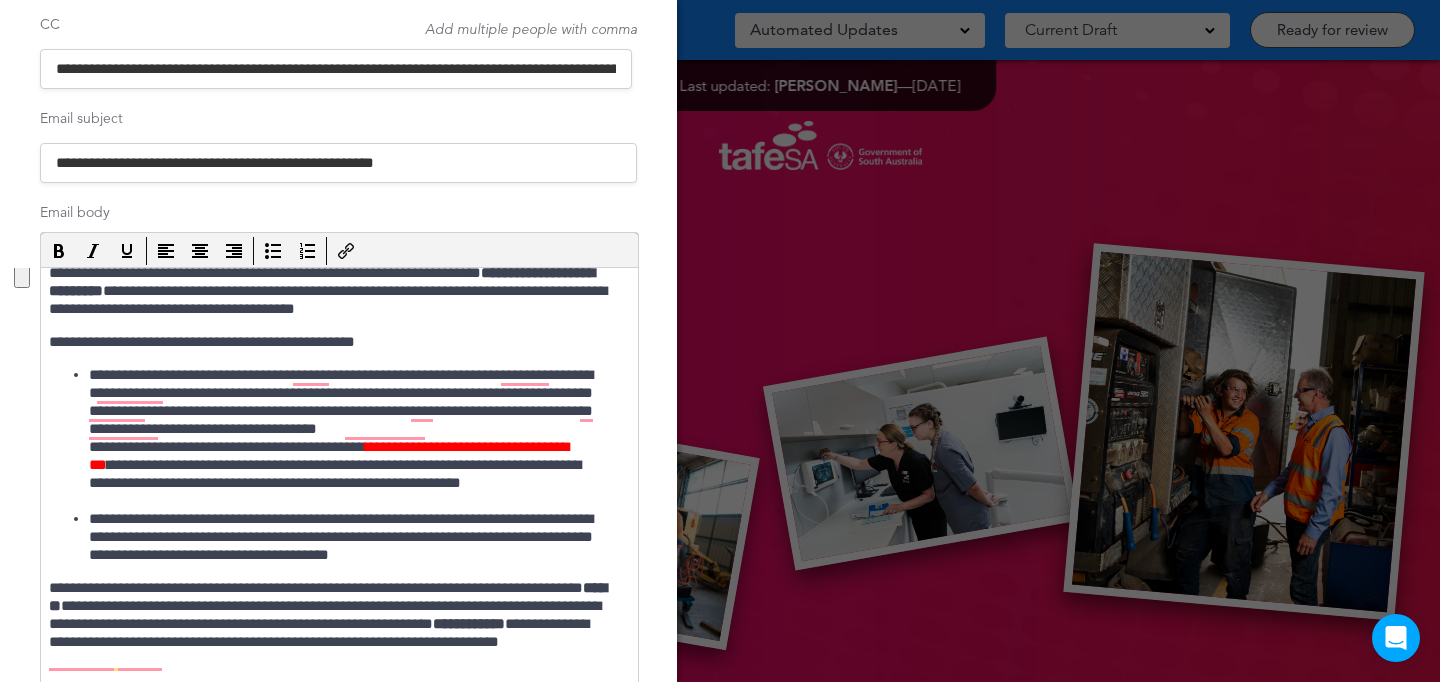 click on "**********" at bounding box center [349, 438] 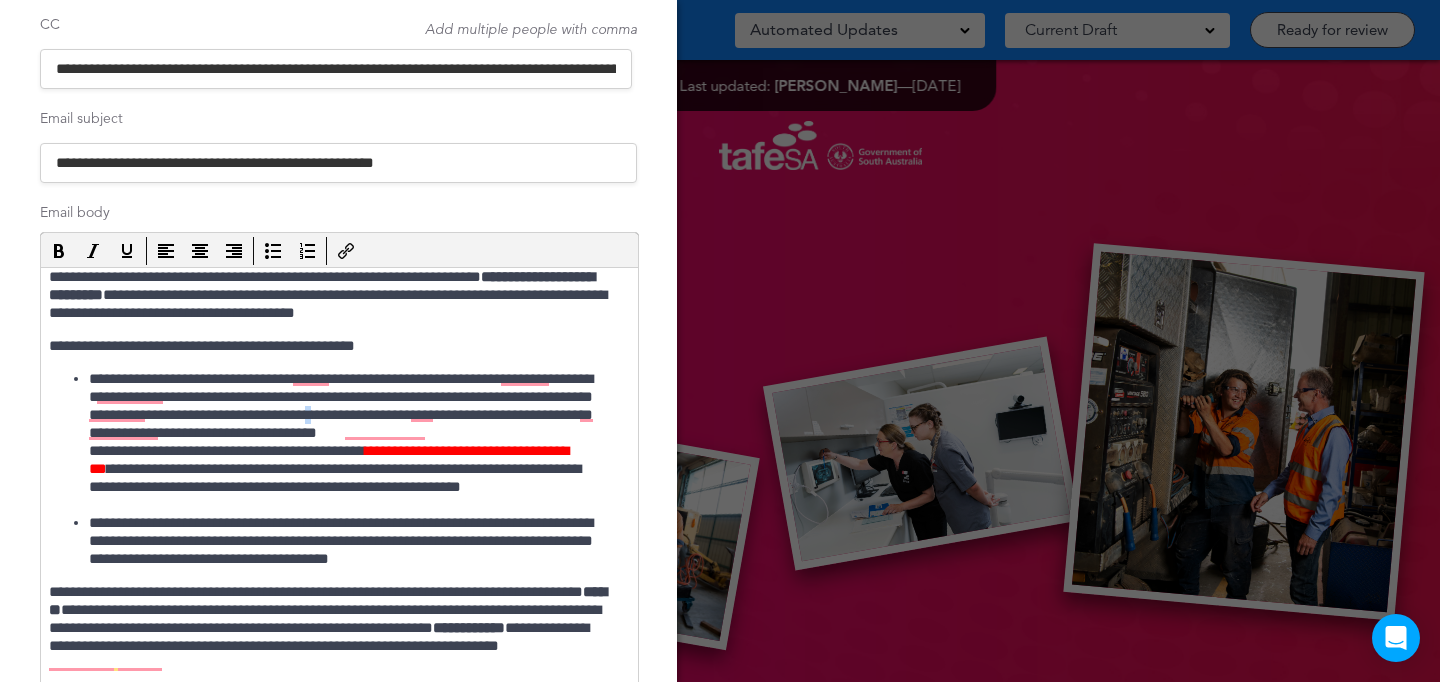 scroll, scrollTop: 48, scrollLeft: 0, axis: vertical 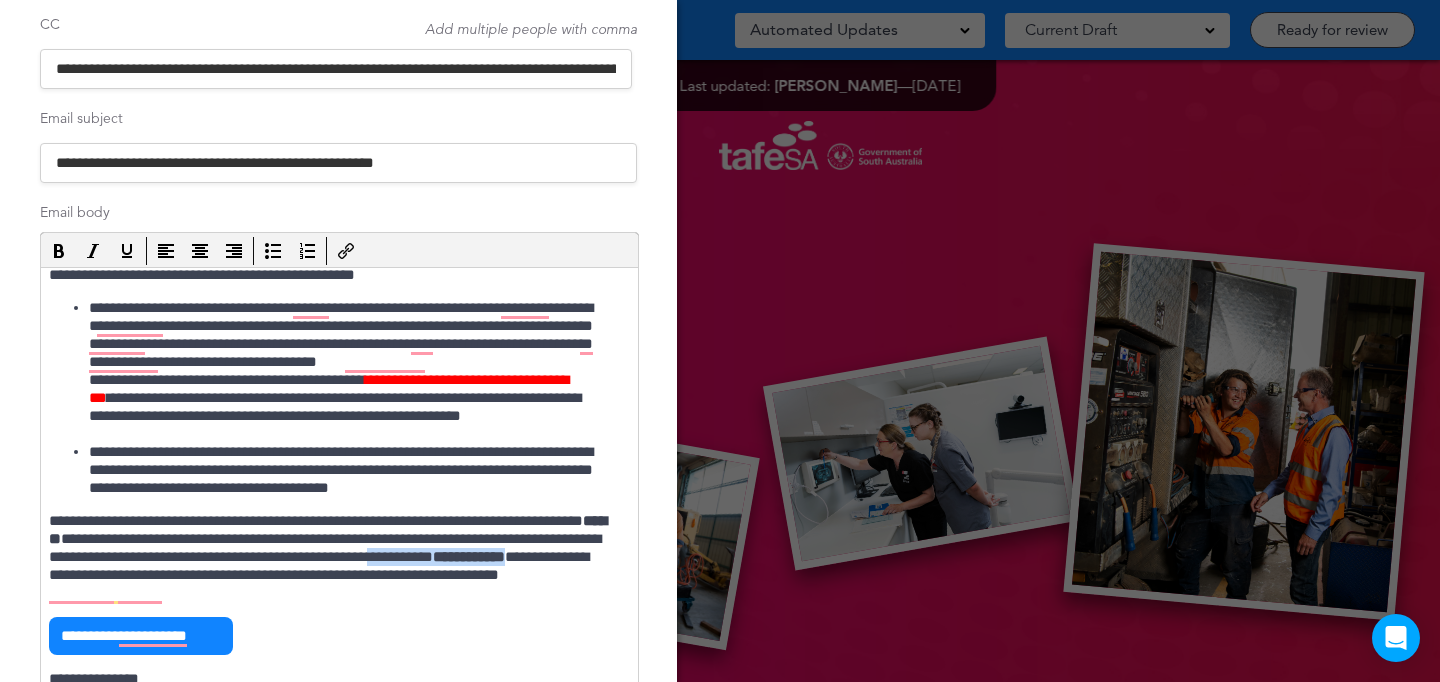 drag, startPoint x: 343, startPoint y: 574, endPoint x: 259, endPoint y: 537, distance: 91.787796 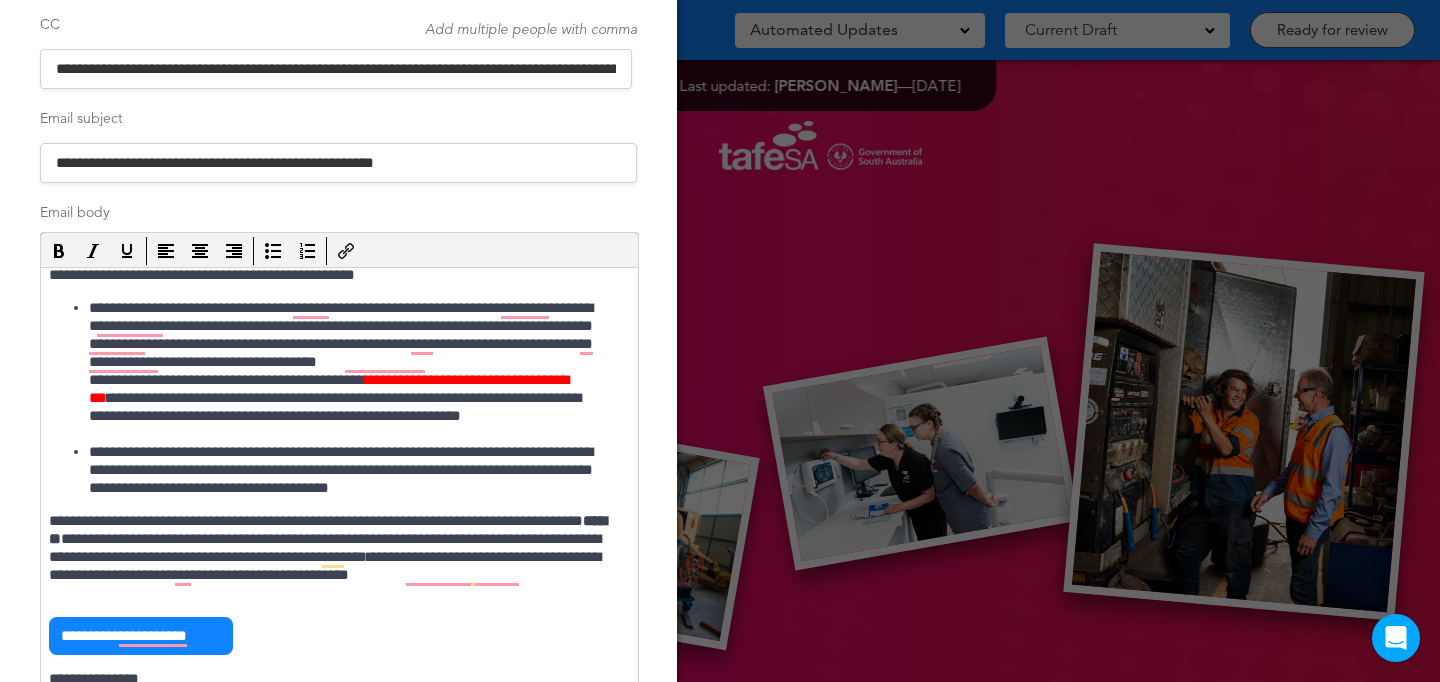 scroll, scrollTop: 16, scrollLeft: 0, axis: vertical 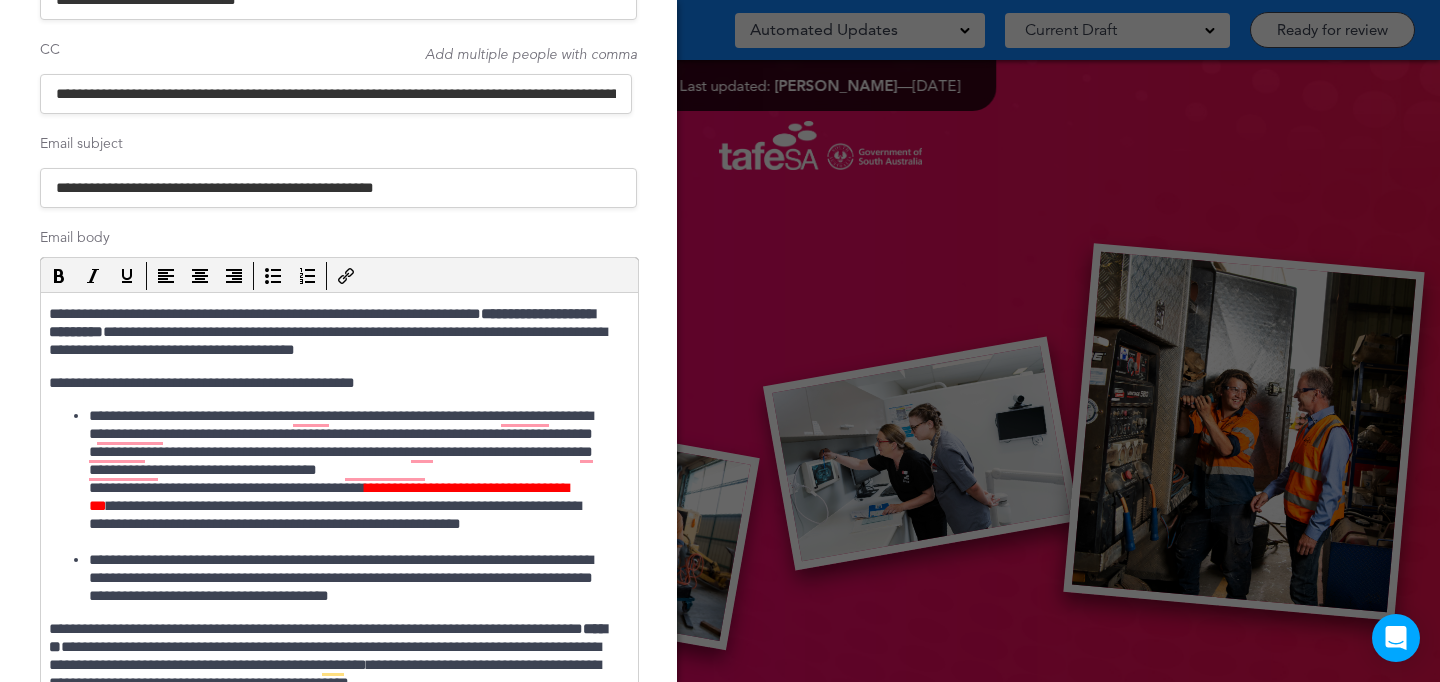 click on "**********" at bounding box center [349, 479] 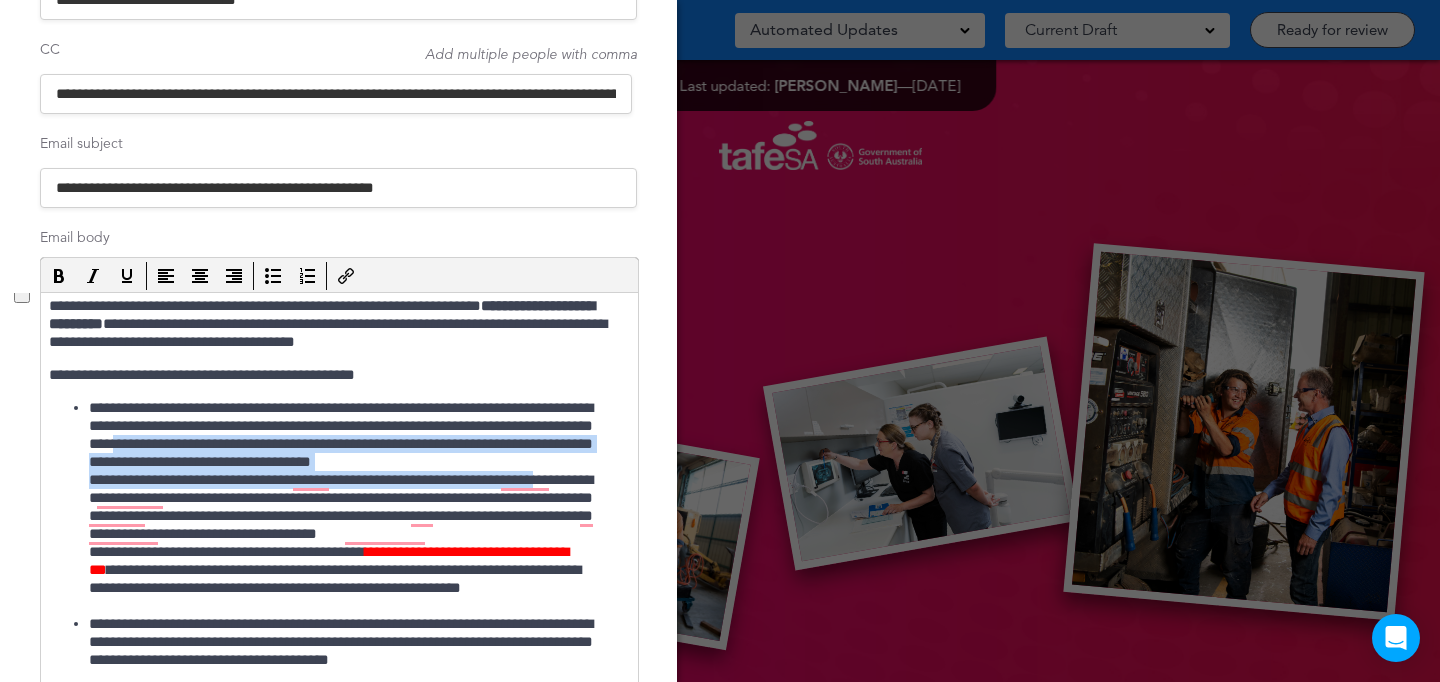 drag, startPoint x: 306, startPoint y: 446, endPoint x: 605, endPoint y: 480, distance: 300.9269 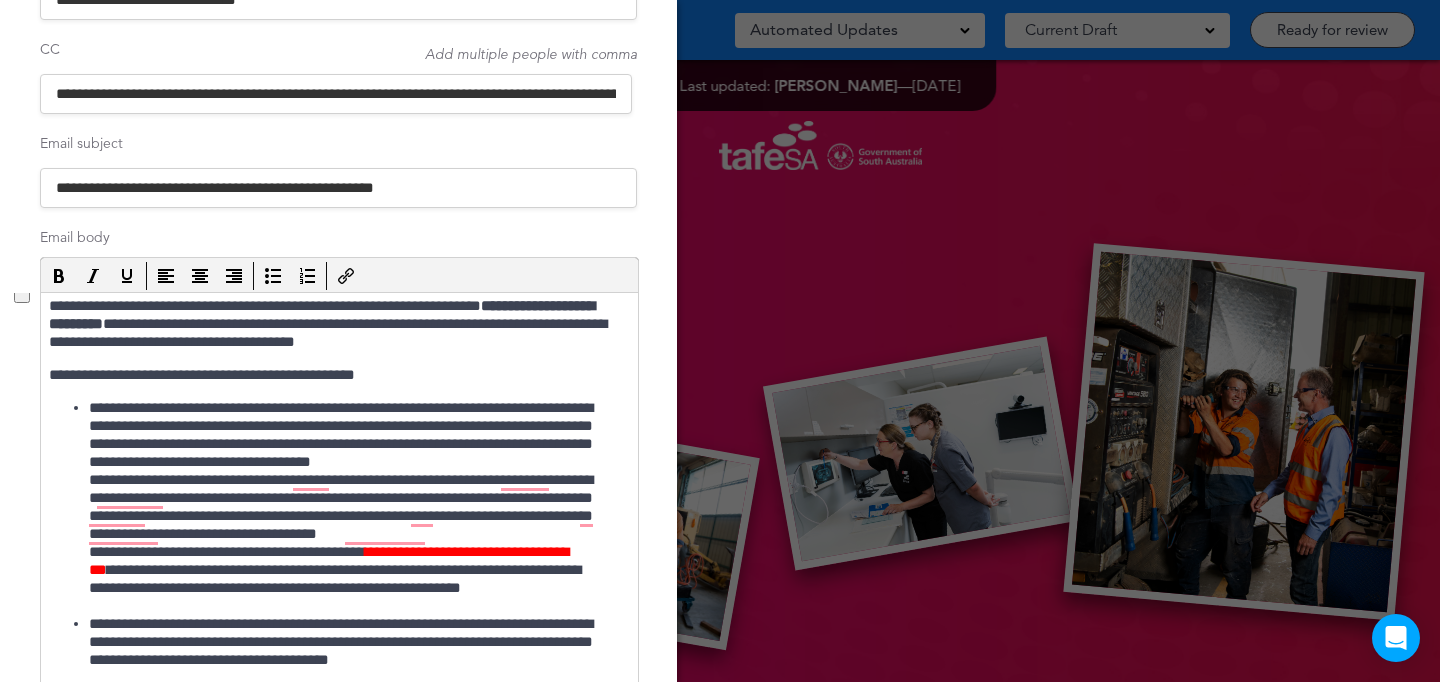 click on "**********" at bounding box center (349, 507) 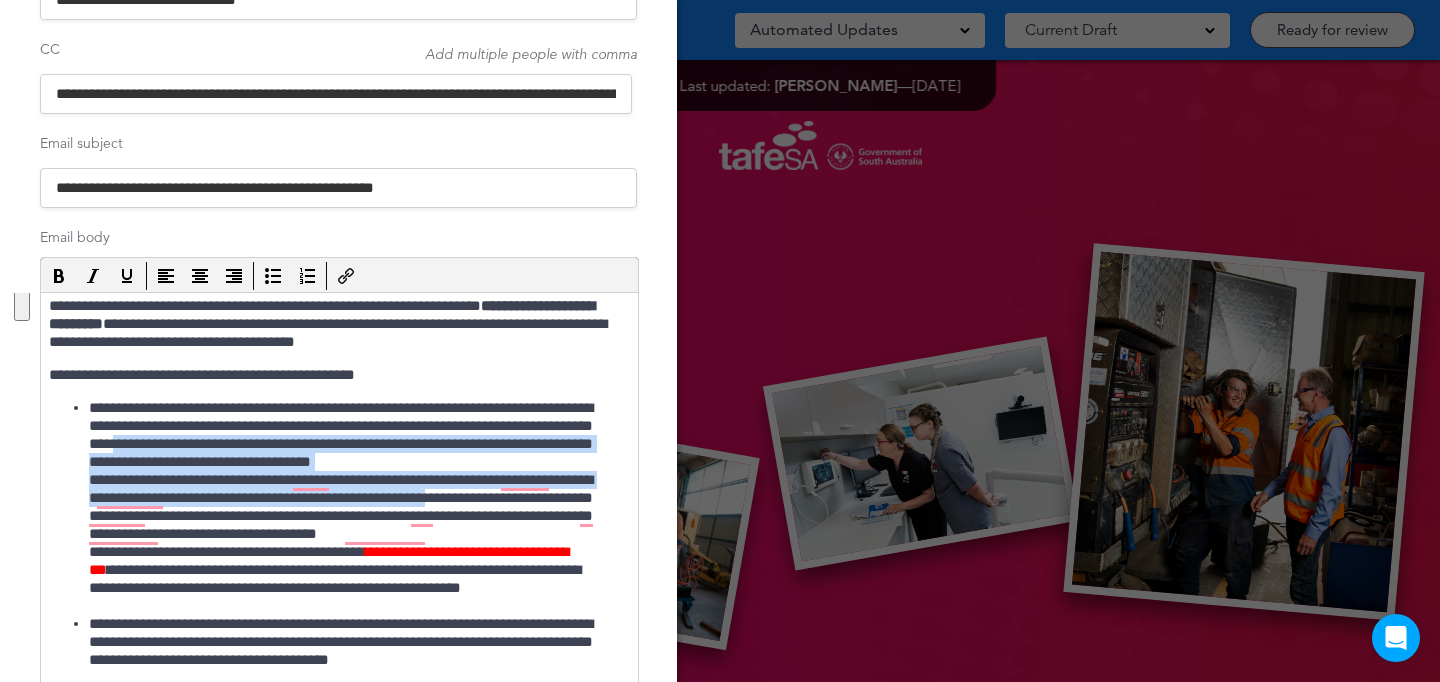 drag, startPoint x: 559, startPoint y: 496, endPoint x: 307, endPoint y: 443, distance: 257.5131 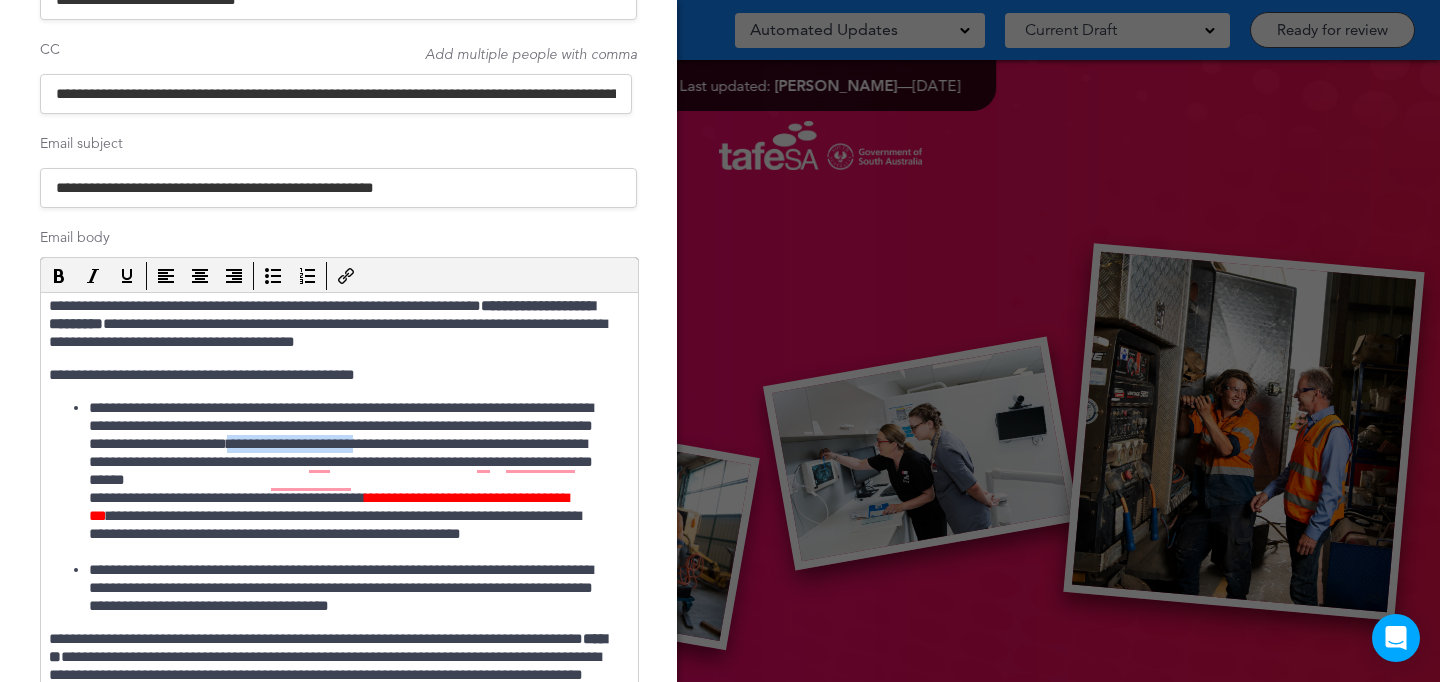drag, startPoint x: 436, startPoint y: 445, endPoint x: 579, endPoint y: 438, distance: 143.17122 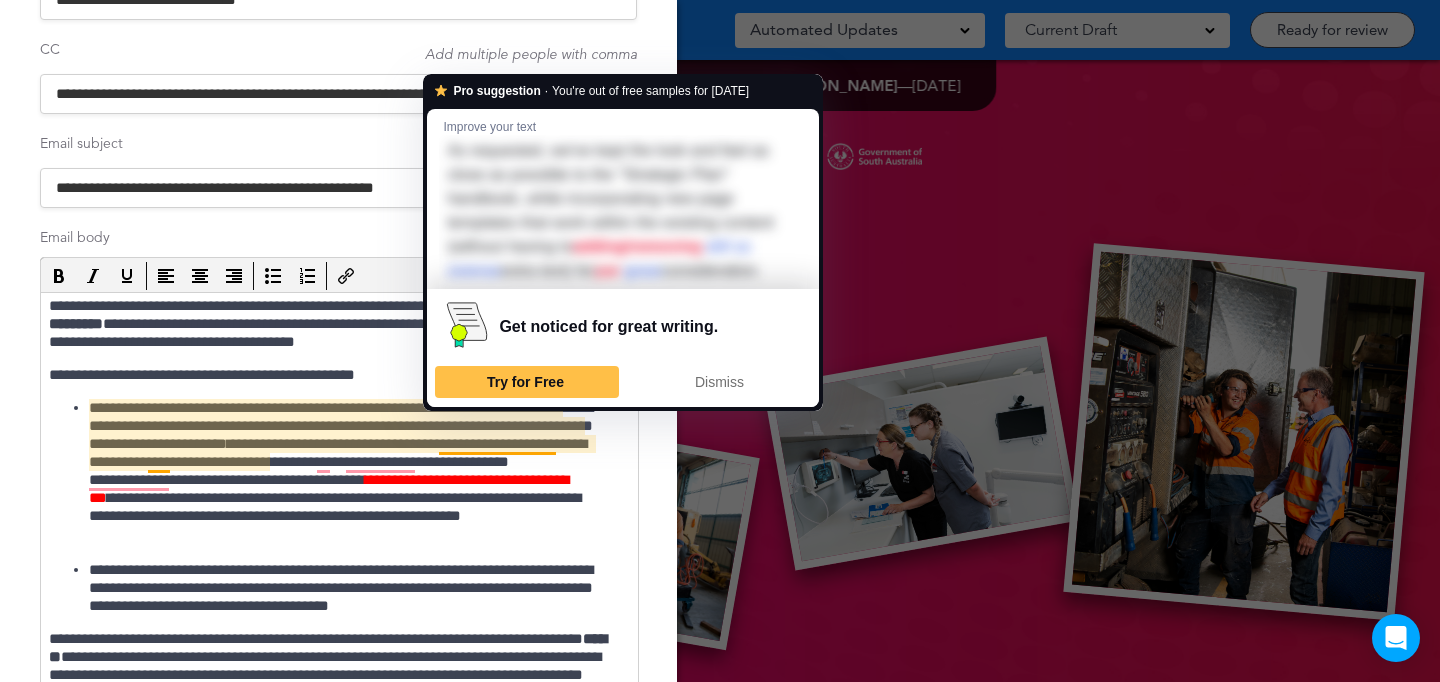 click on "**********" at bounding box center [349, 480] 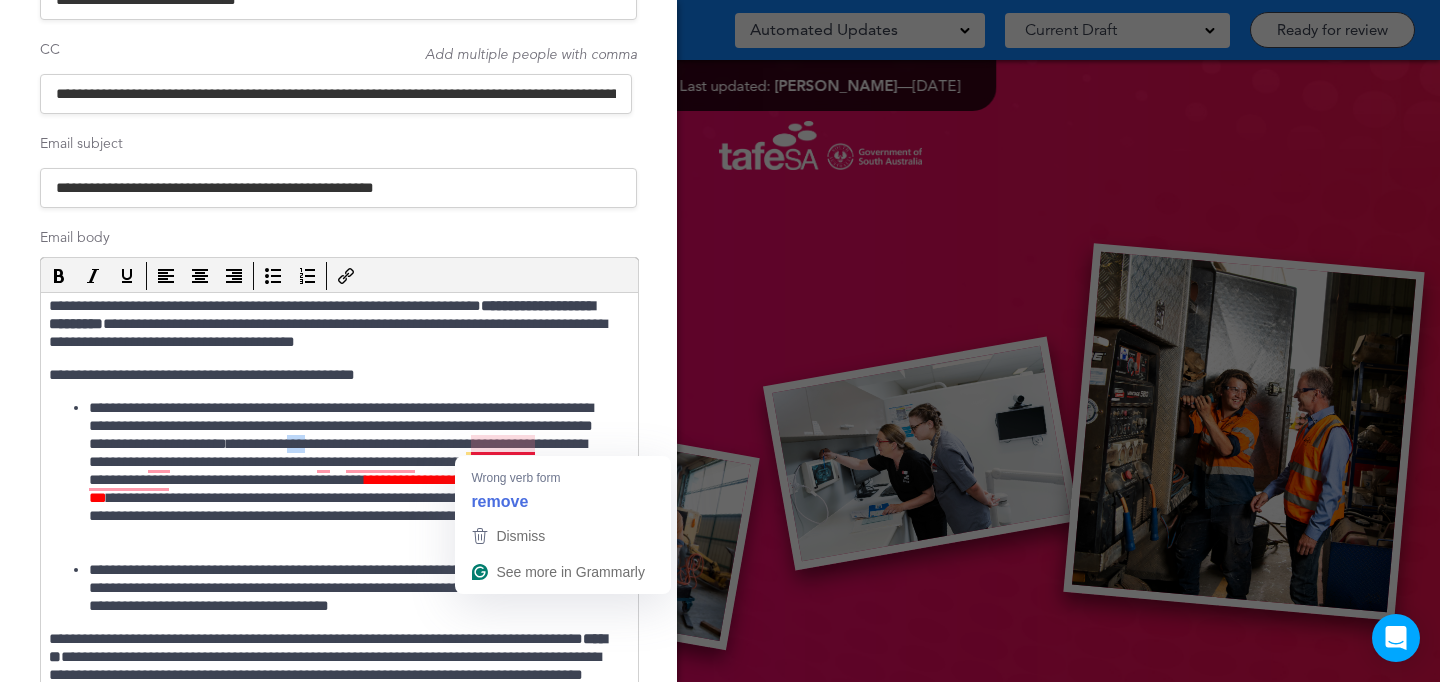 drag, startPoint x: 515, startPoint y: 445, endPoint x: 534, endPoint y: 443, distance: 19.104973 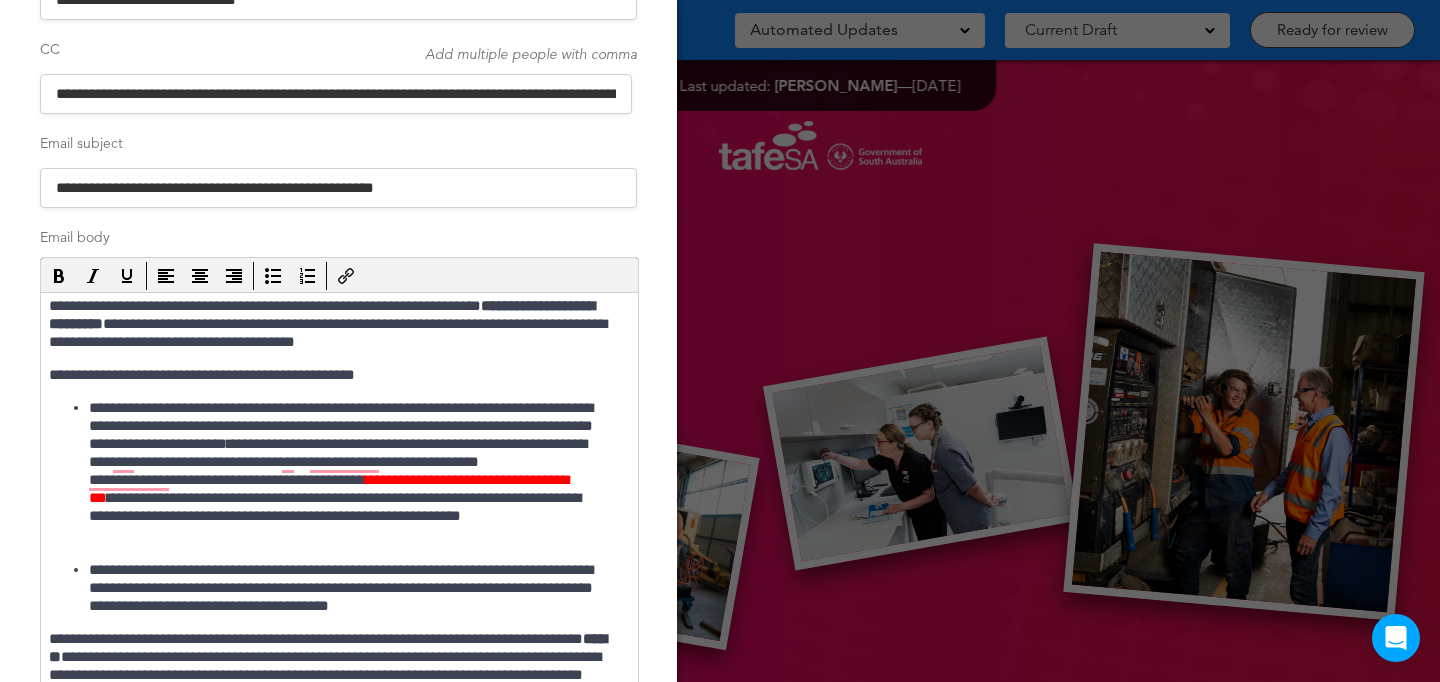 click on "**********" at bounding box center (349, 480) 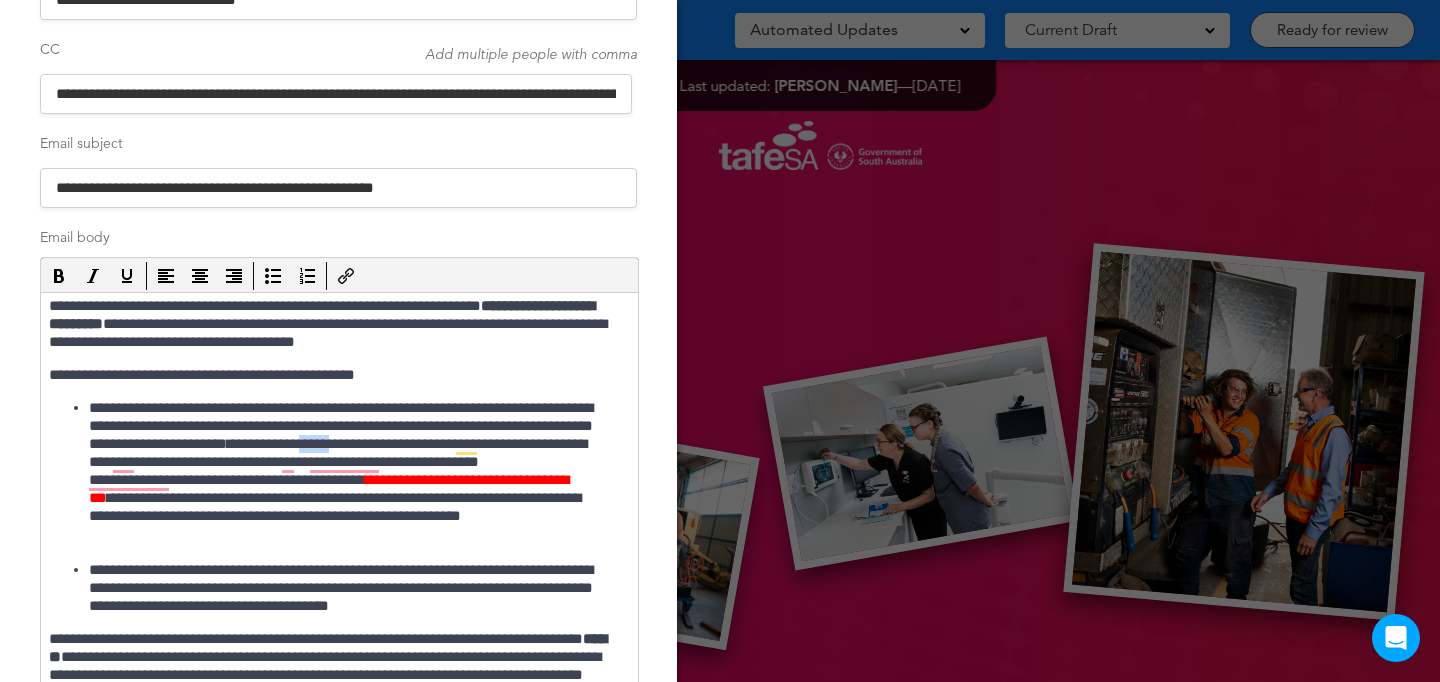 click on "**********" at bounding box center (349, 480) 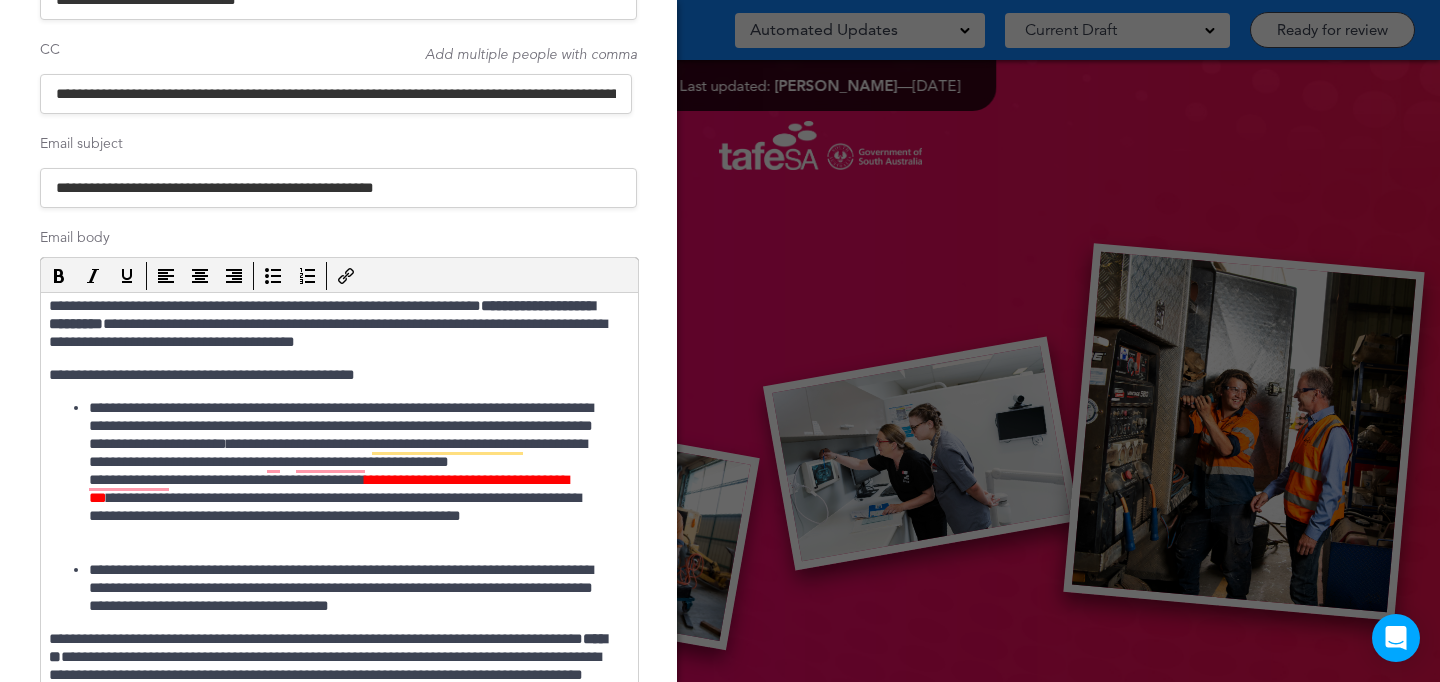 scroll, scrollTop: 47, scrollLeft: 0, axis: vertical 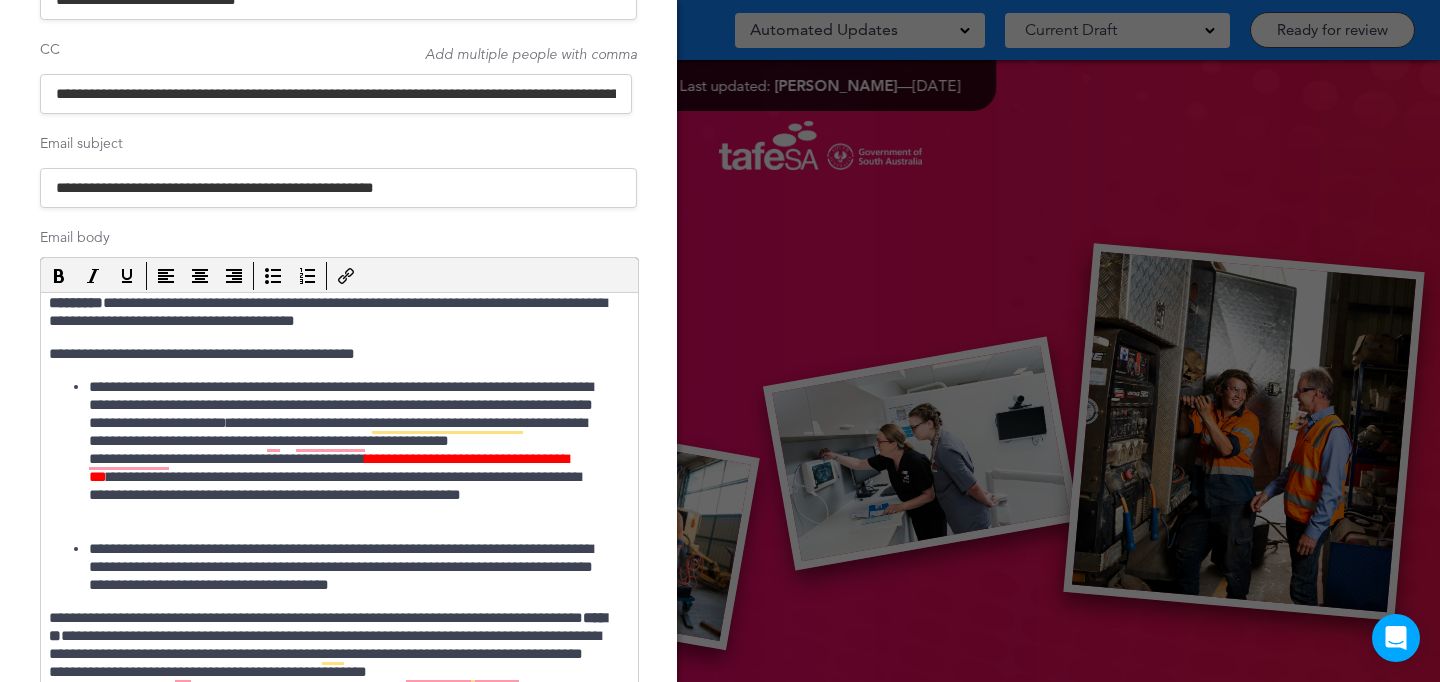 click on "**********" at bounding box center [349, 459] 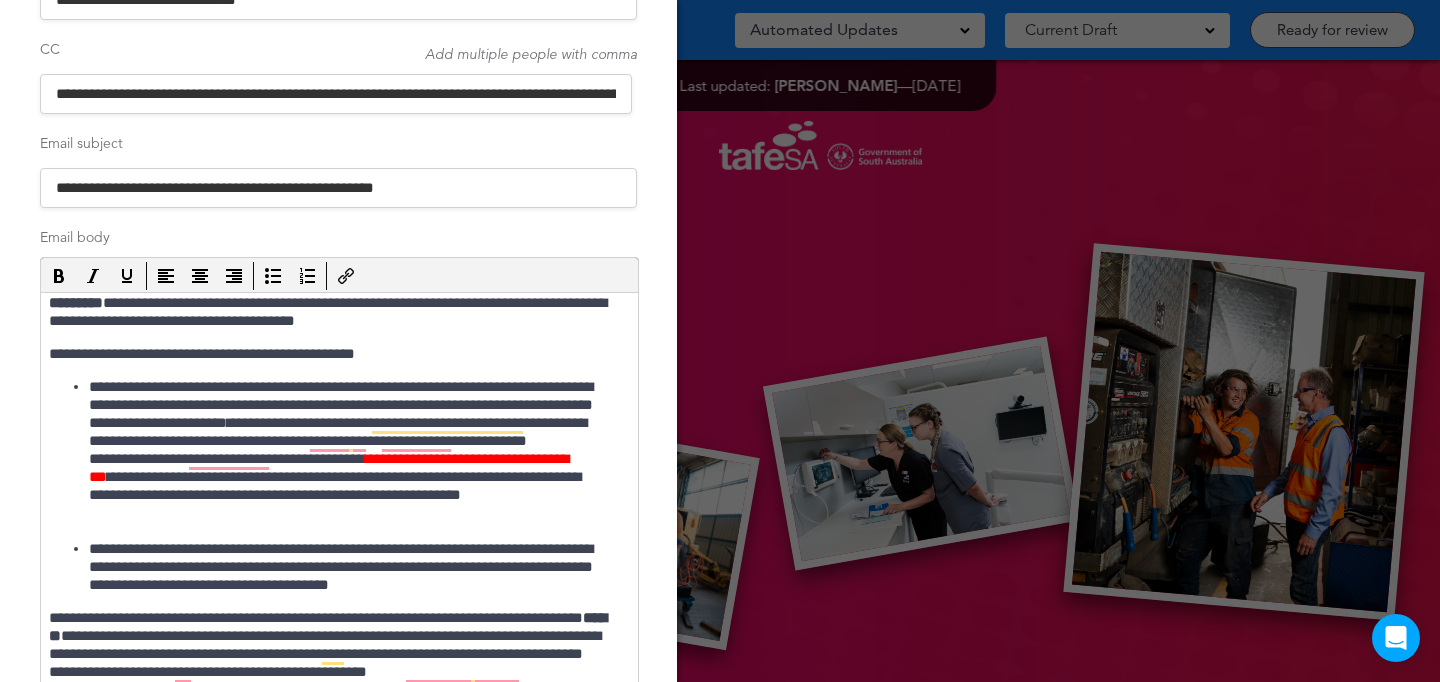 click on "**********" at bounding box center [339, 486] 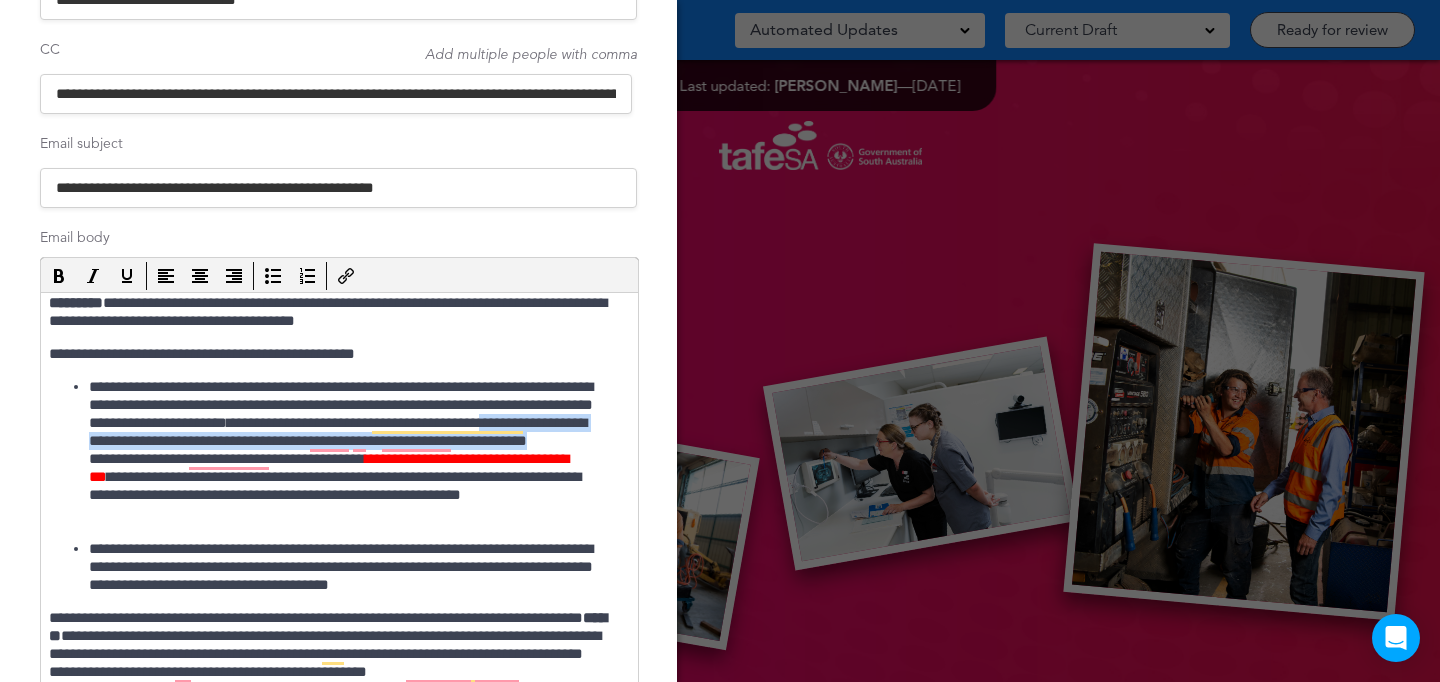 drag, startPoint x: 363, startPoint y: 456, endPoint x: 225, endPoint y: 440, distance: 138.92444 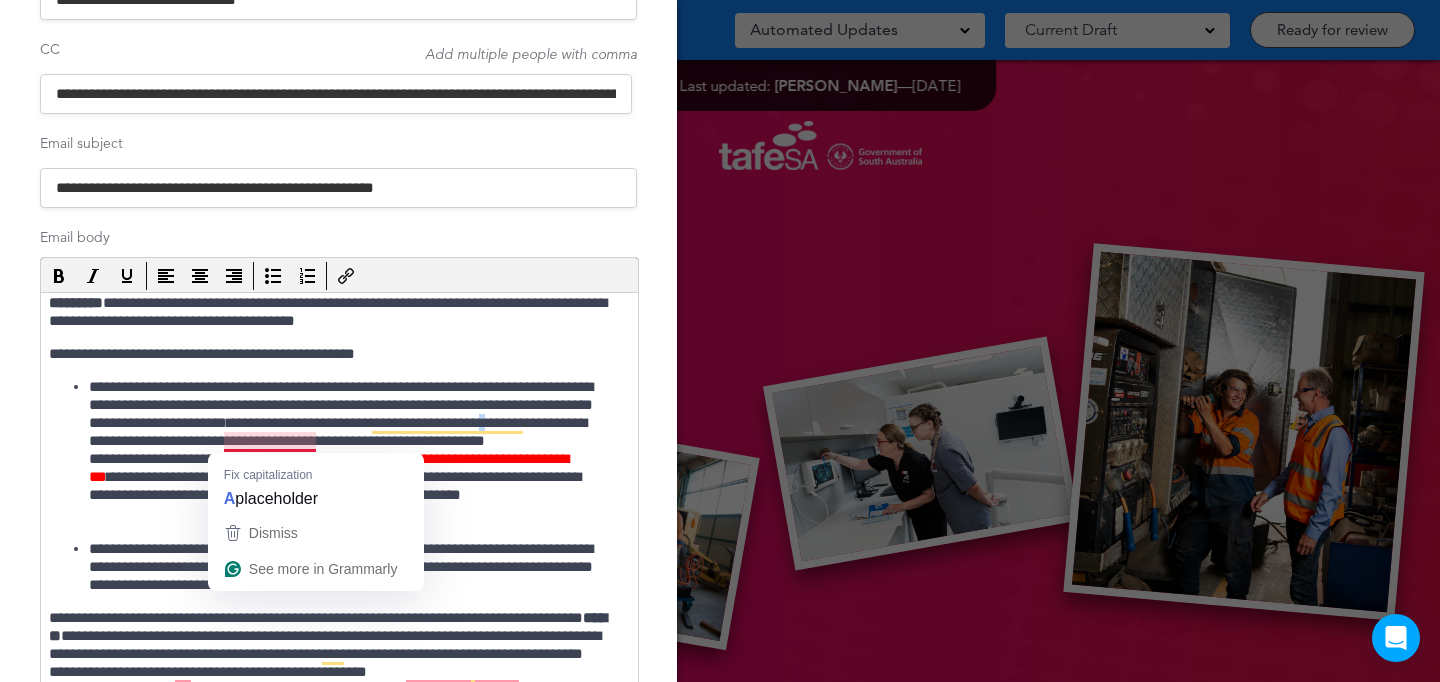 click on "**********" at bounding box center [349, 459] 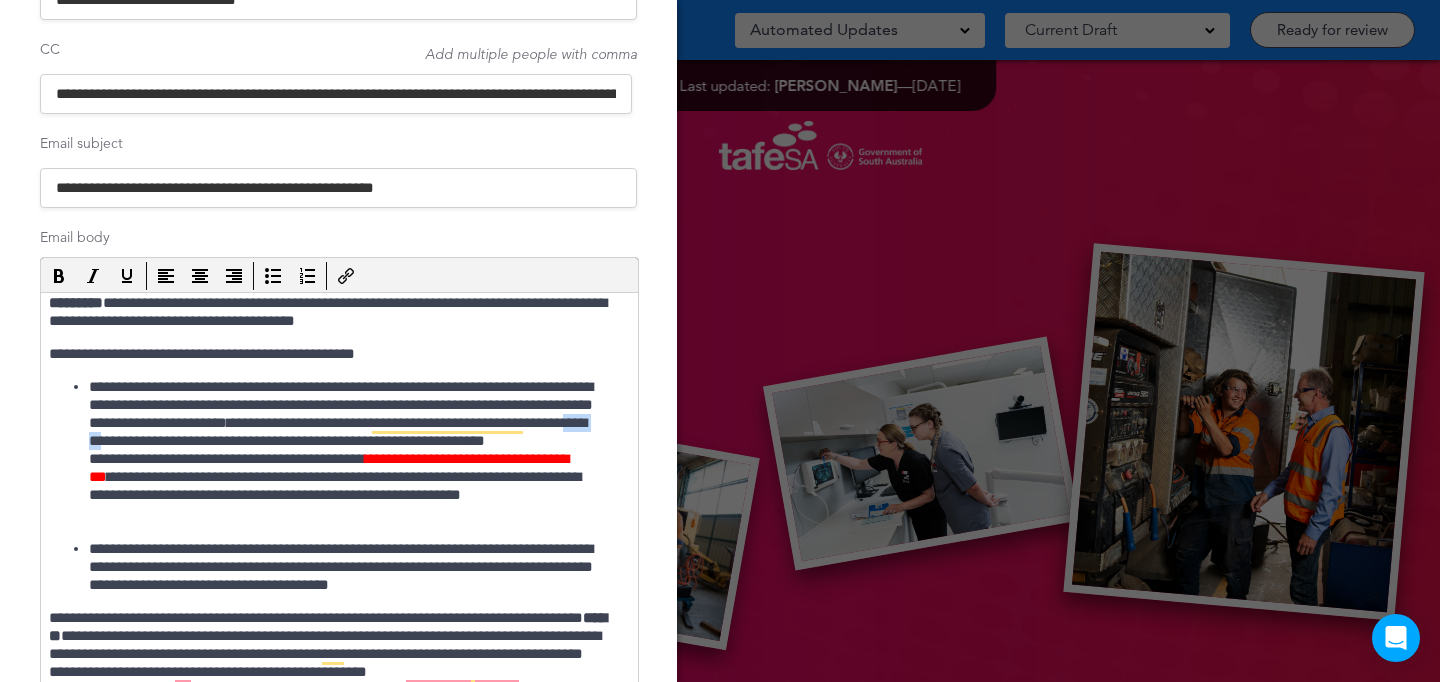 drag, startPoint x: 323, startPoint y: 443, endPoint x: 373, endPoint y: 438, distance: 50.24938 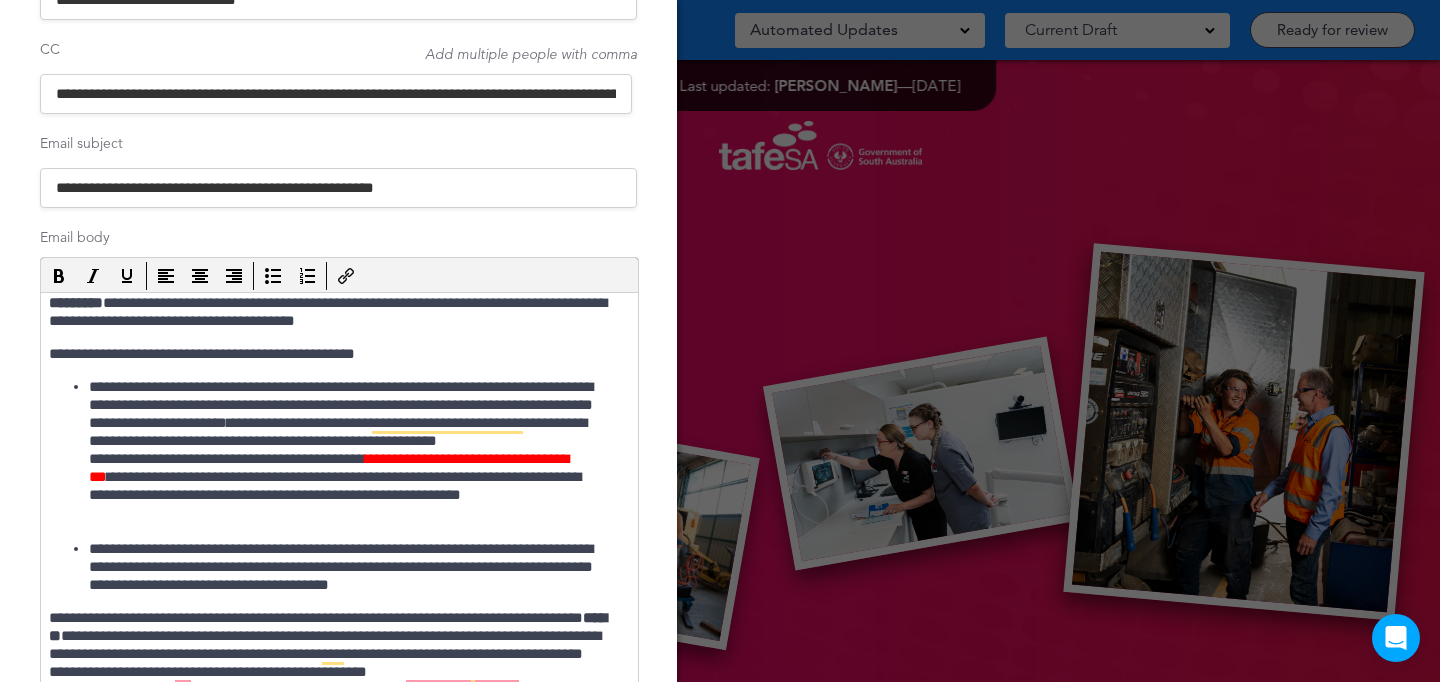 click on "**********" at bounding box center (349, 459) 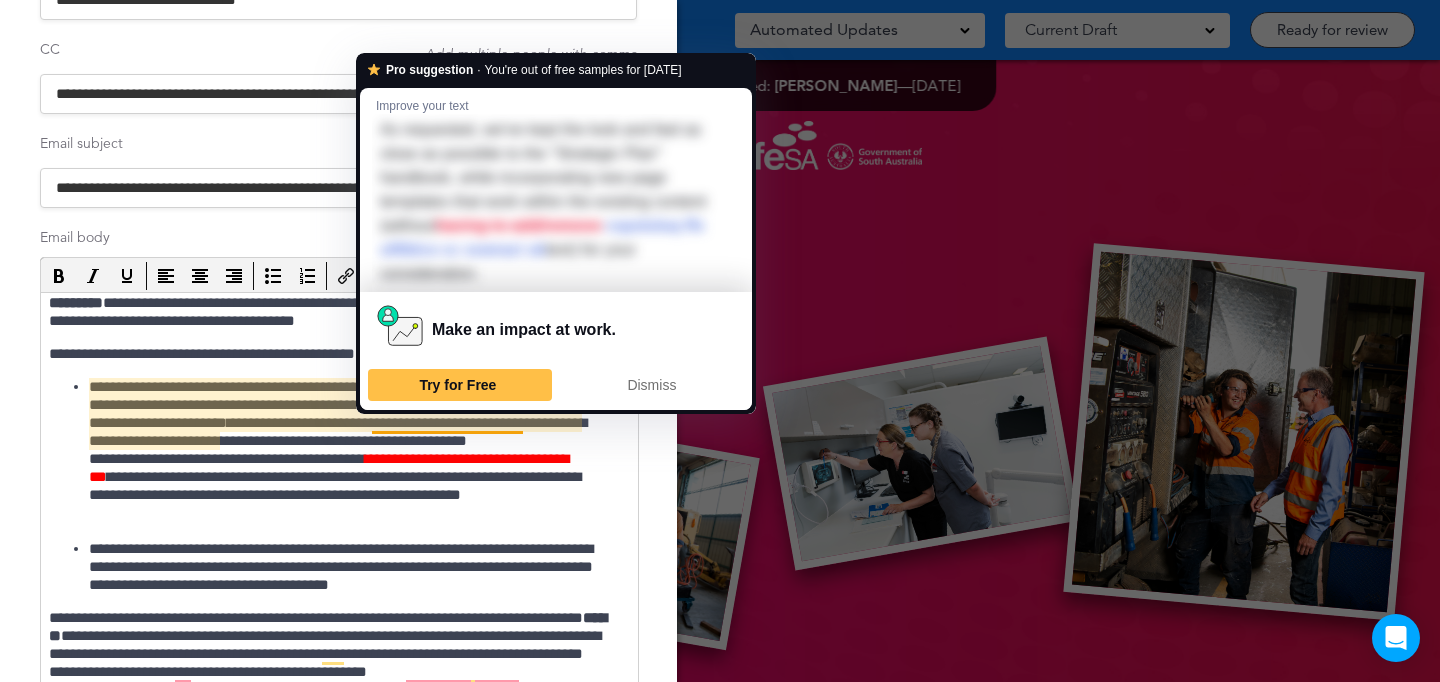 click on "**********" at bounding box center [349, 459] 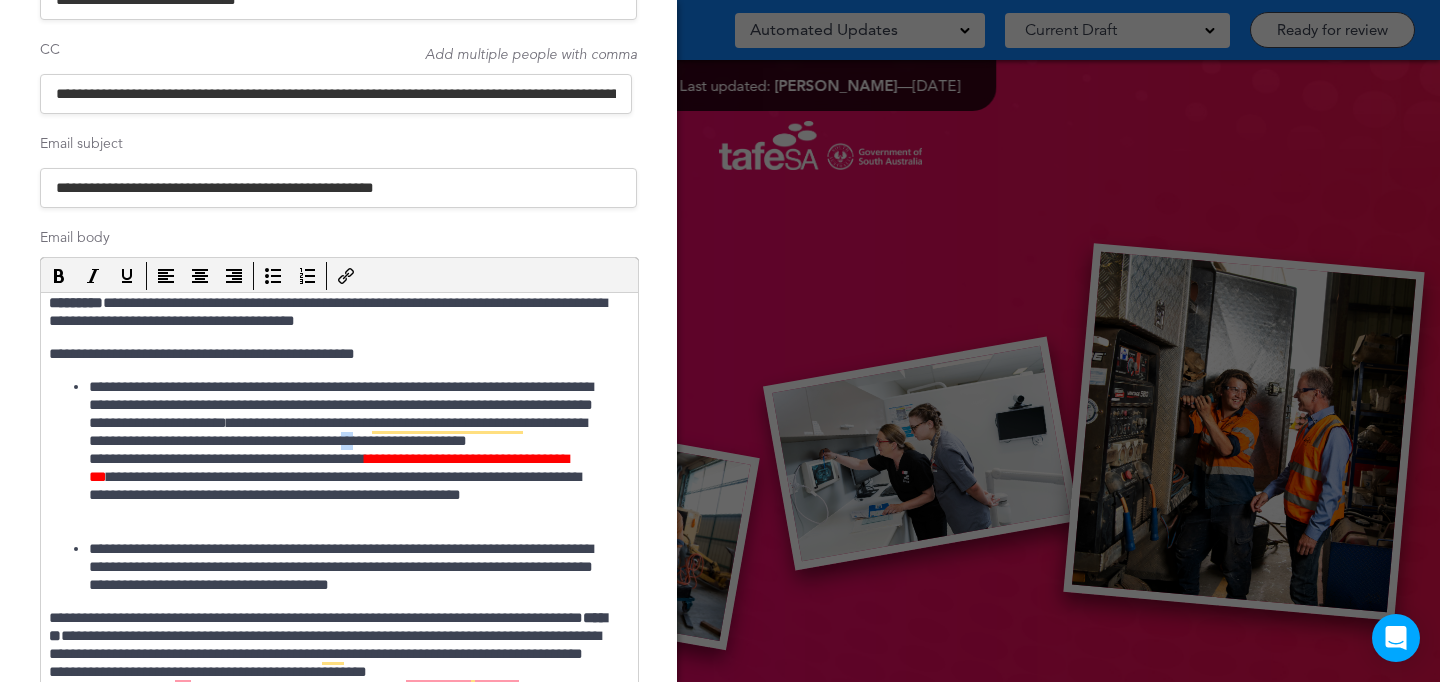 drag, startPoint x: 134, startPoint y: 458, endPoint x: 117, endPoint y: 459, distance: 17.029387 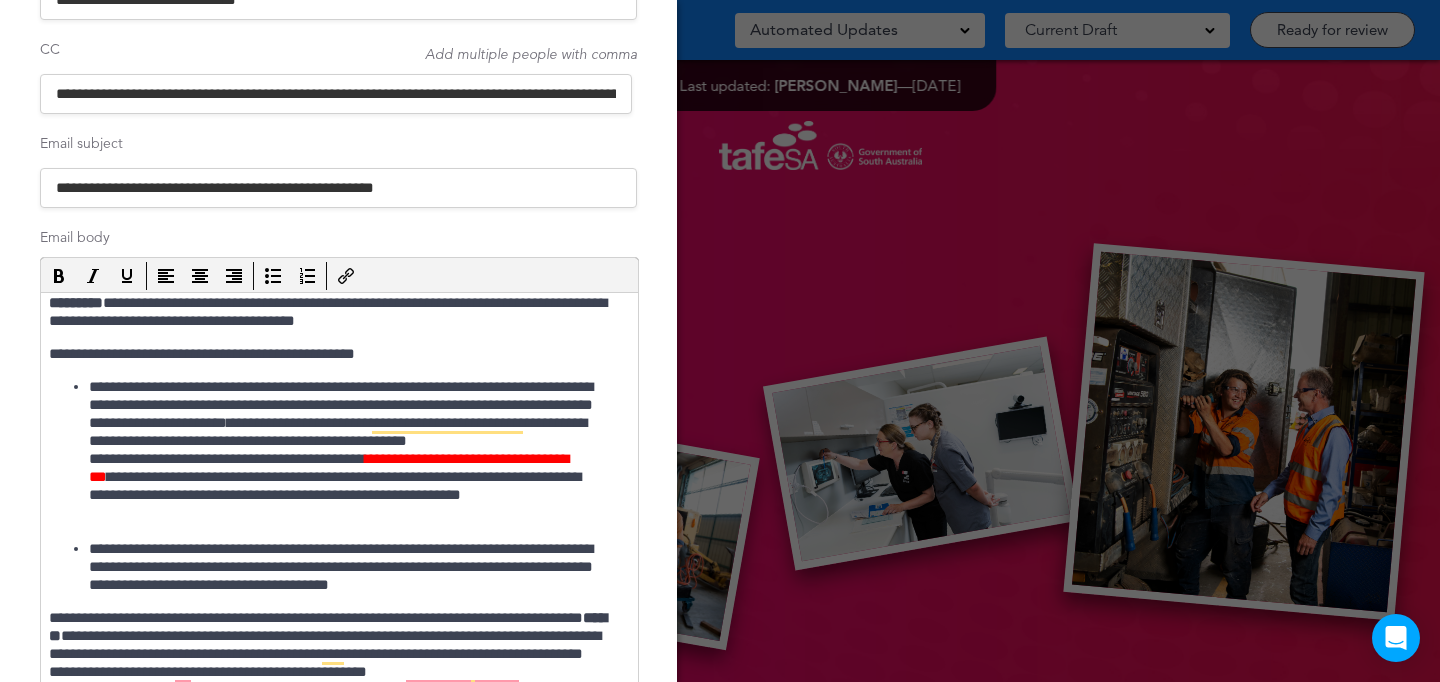 click on "**********" at bounding box center (339, 486) 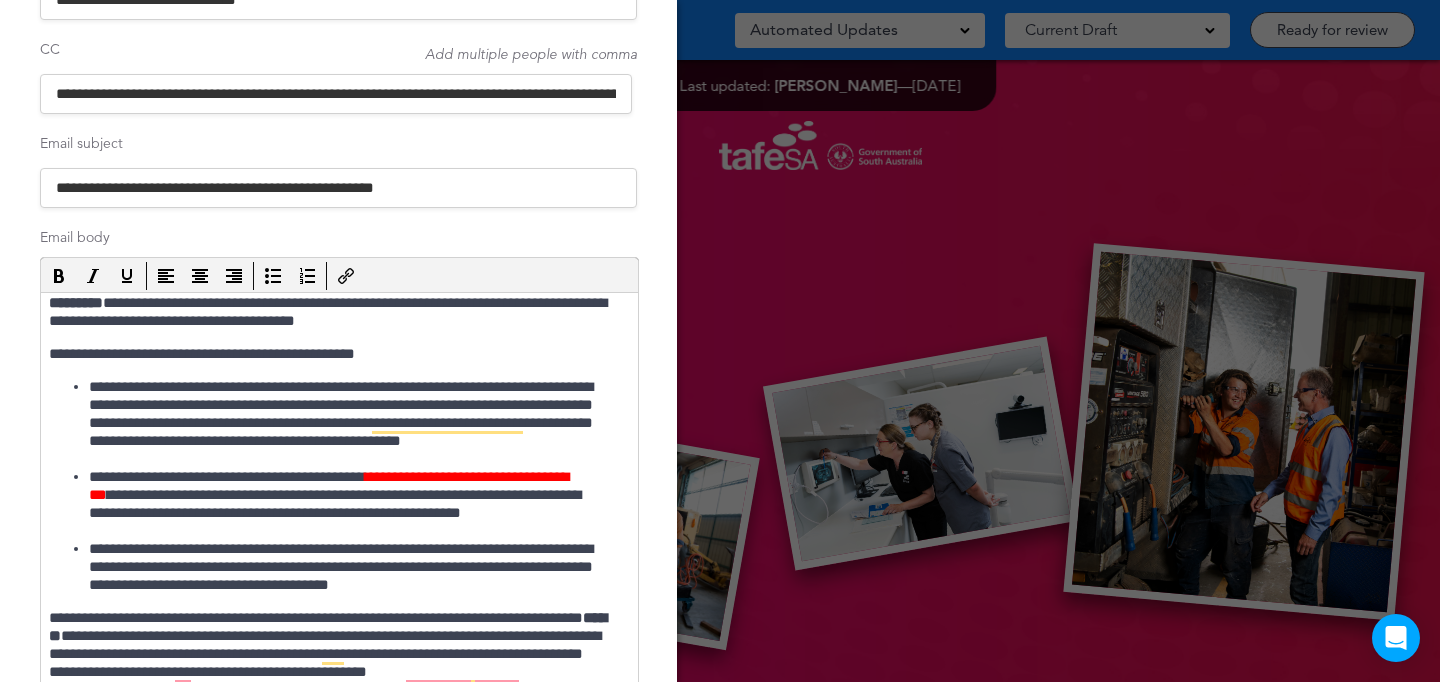 scroll, scrollTop: 69, scrollLeft: 0, axis: vertical 